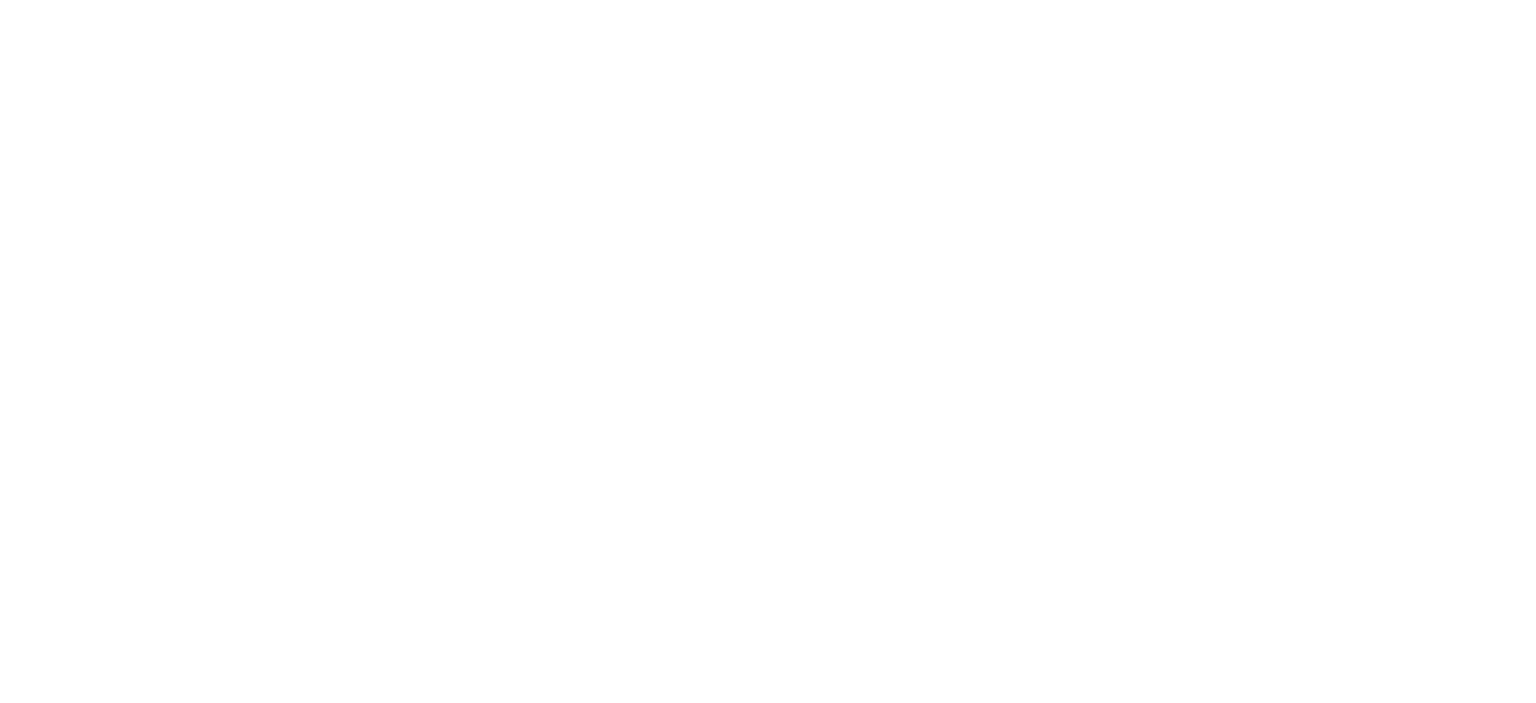 scroll, scrollTop: 0, scrollLeft: 0, axis: both 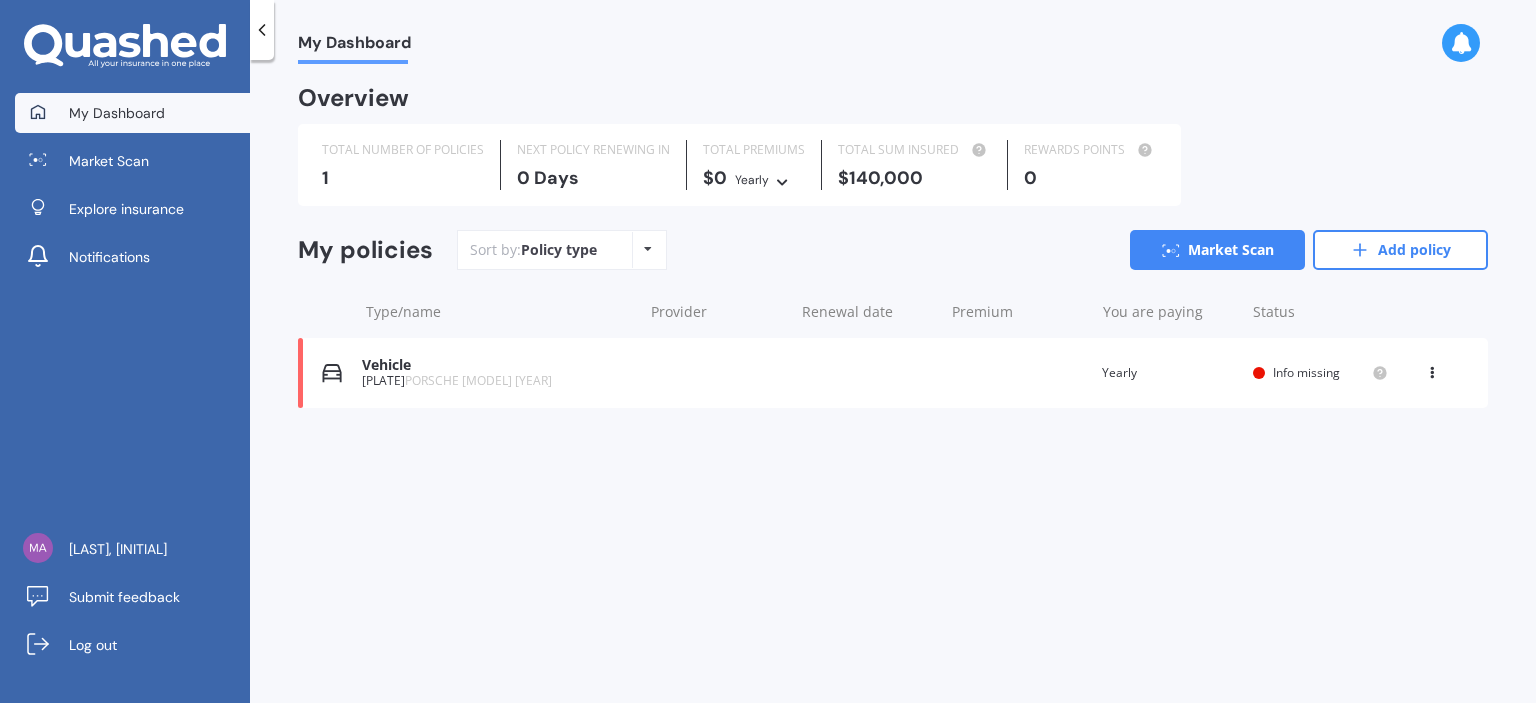 click at bounding box center [1432, 369] 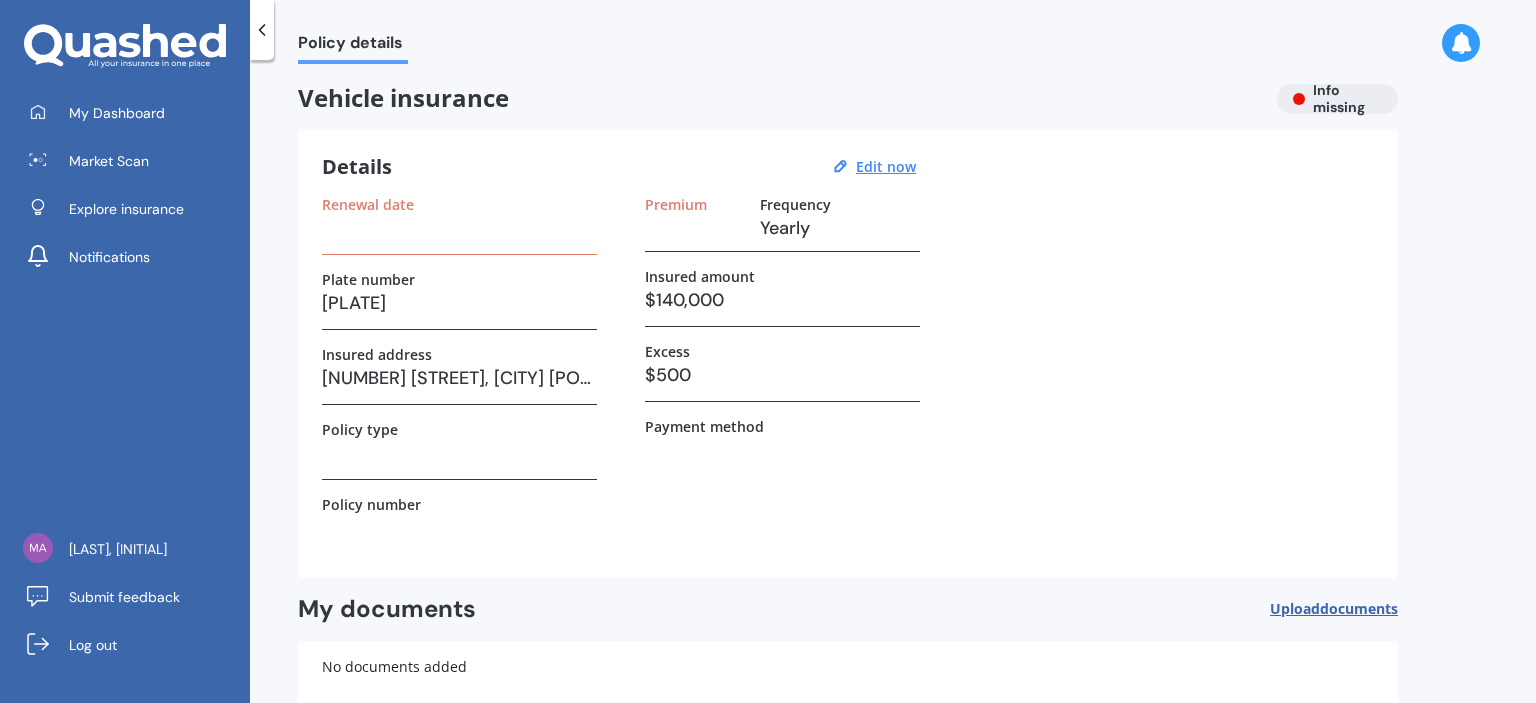 scroll, scrollTop: 0, scrollLeft: 0, axis: both 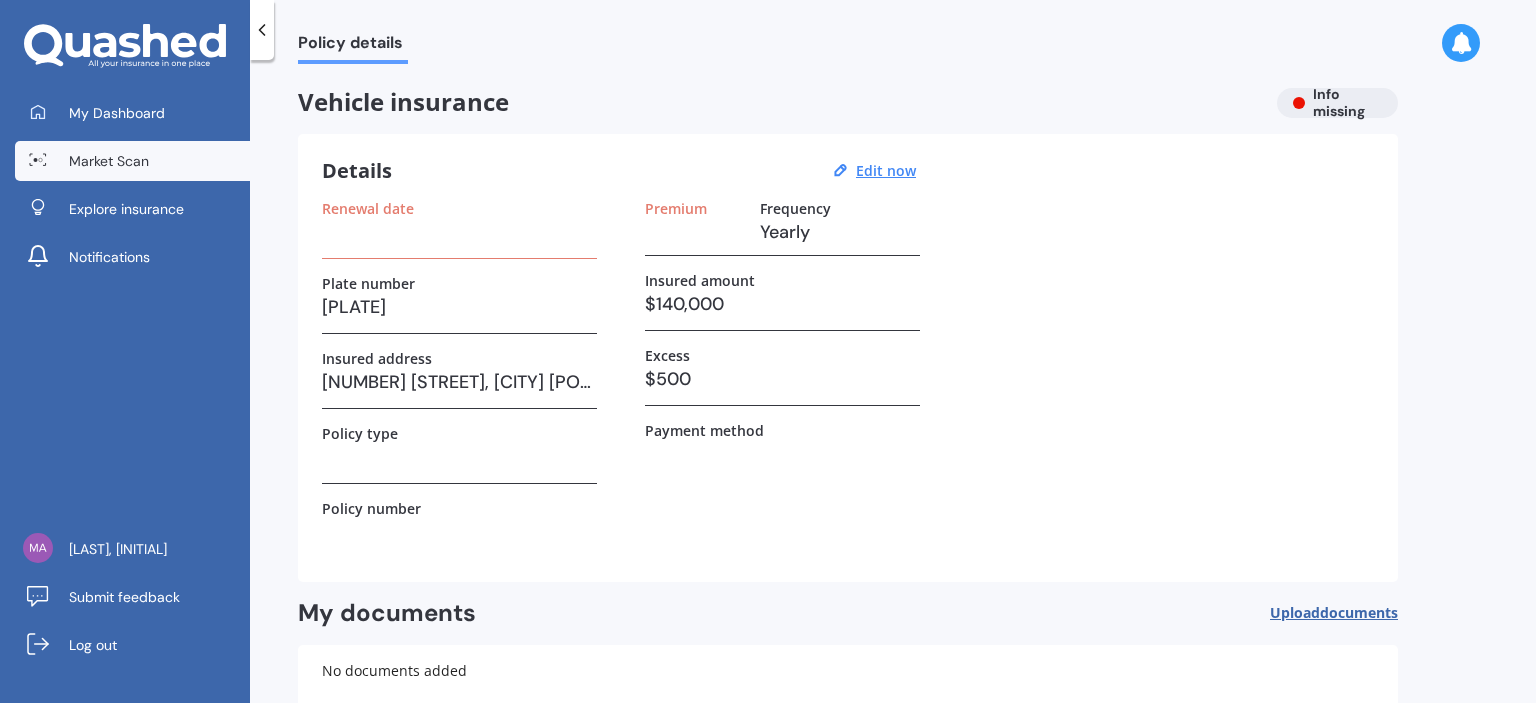 click on "Market Scan" at bounding box center (109, 161) 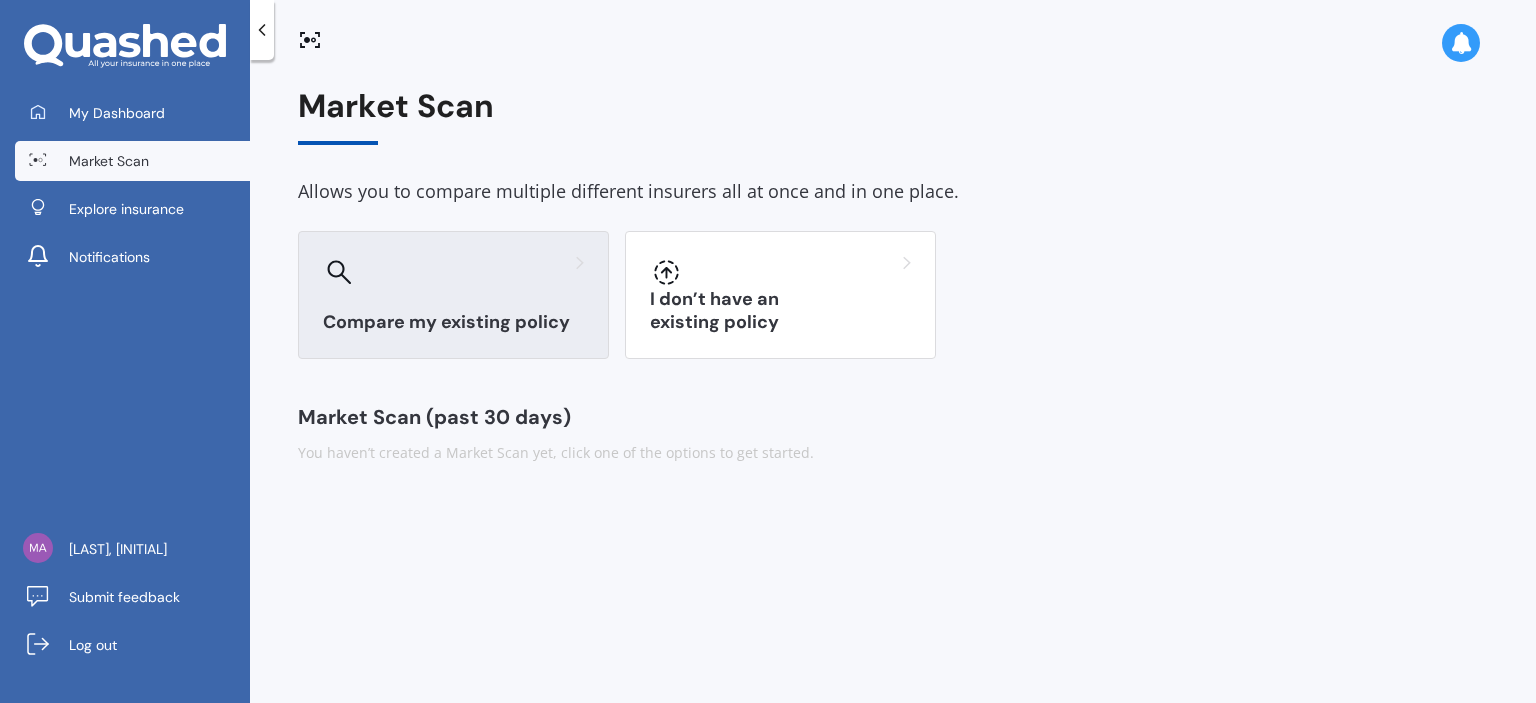 click on "Compare my existing policy" at bounding box center (453, 295) 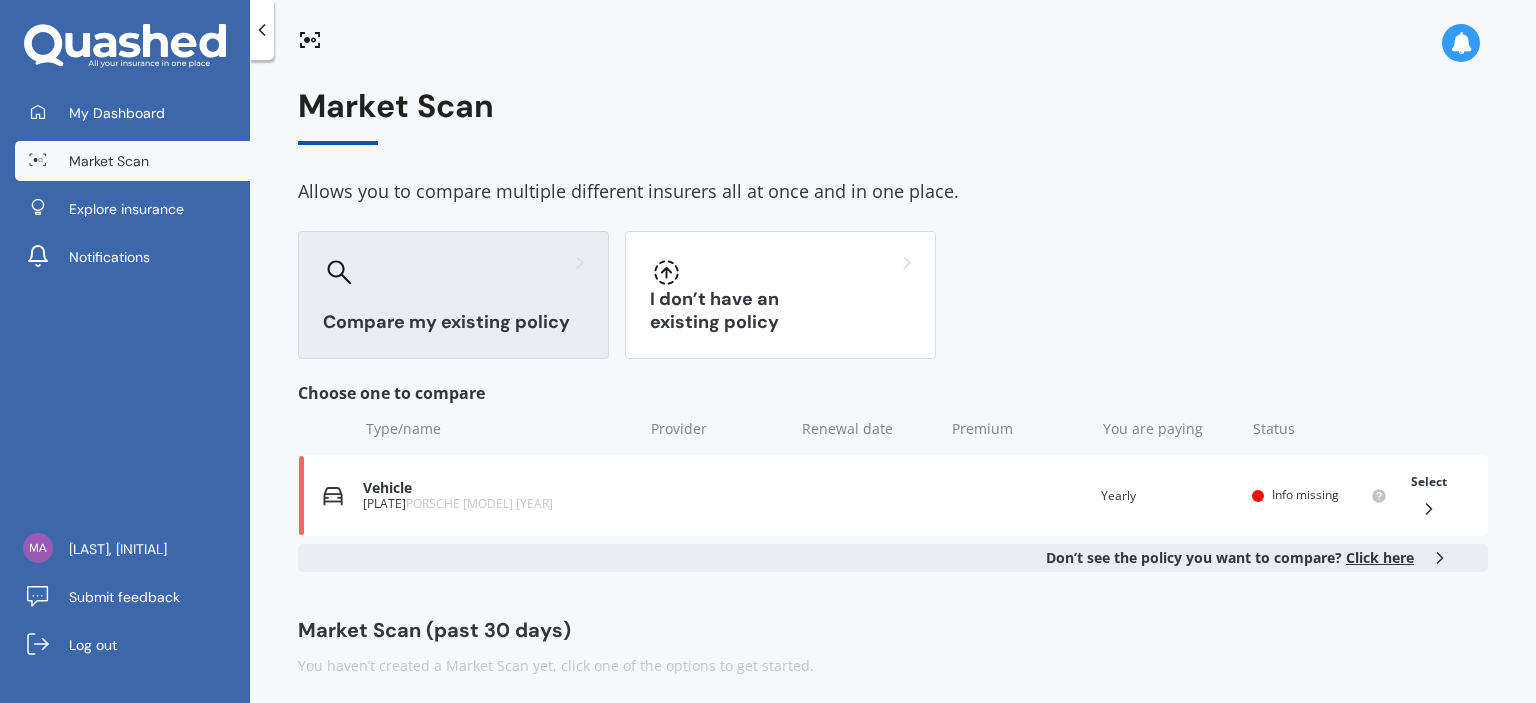 scroll, scrollTop: 8, scrollLeft: 0, axis: vertical 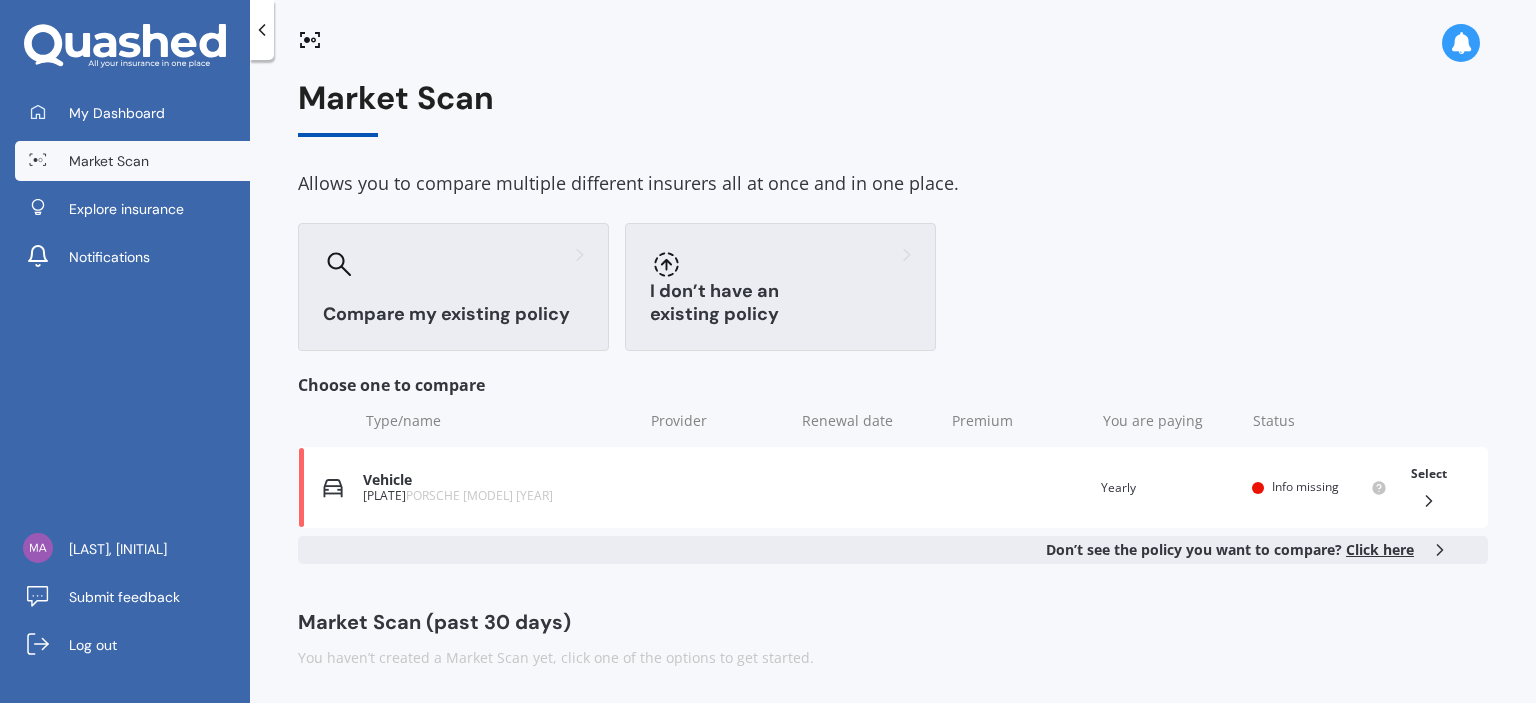 click on "I don’t have an existing policy" at bounding box center [780, 287] 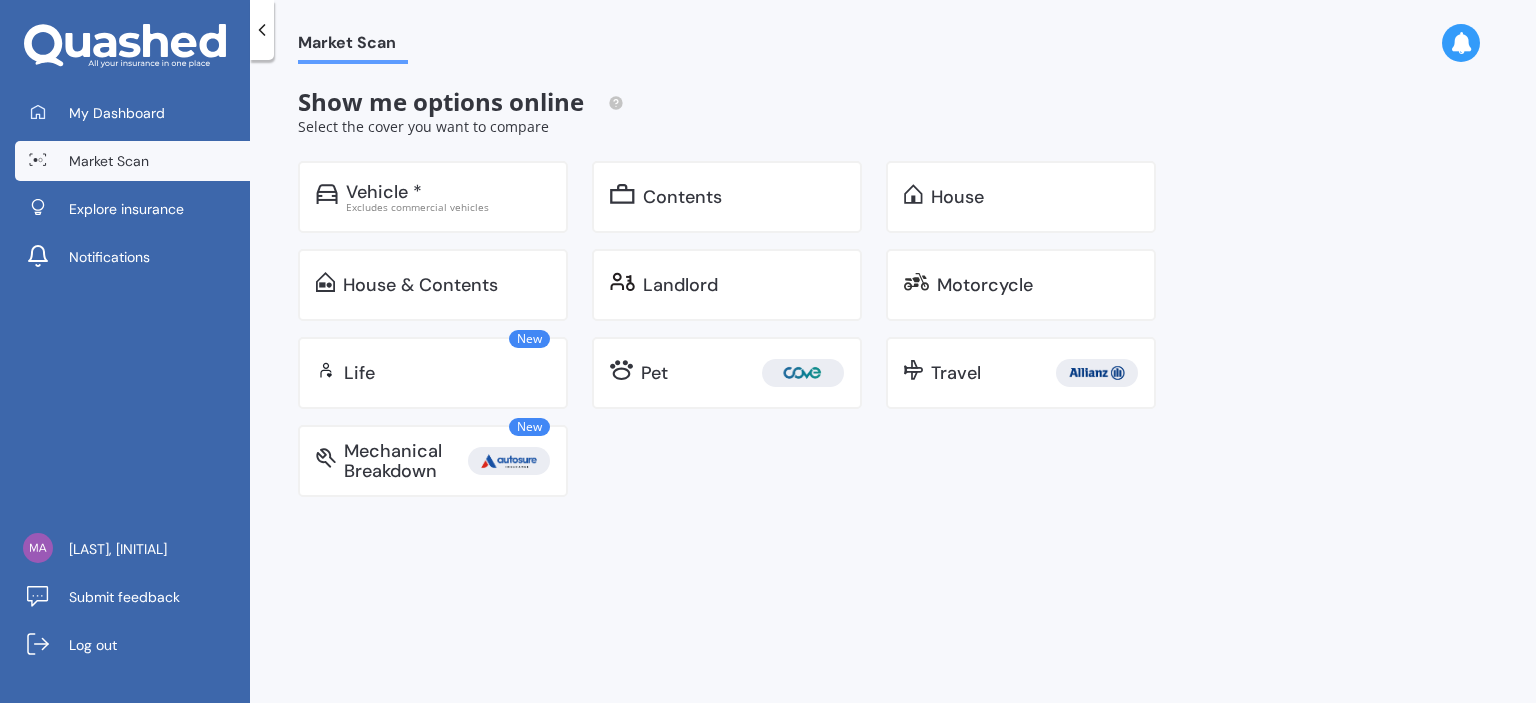 scroll, scrollTop: 0, scrollLeft: 0, axis: both 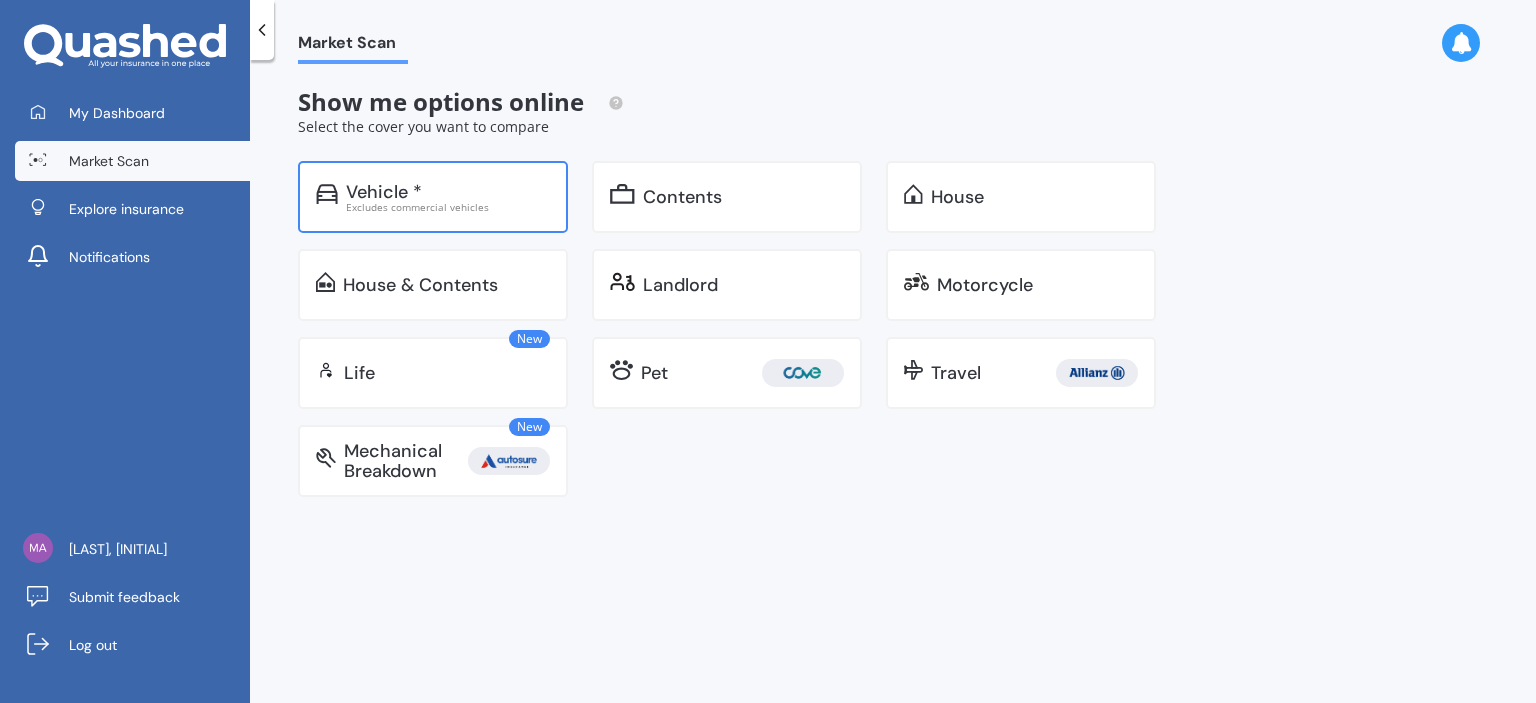 click on "Vehicle *" at bounding box center [384, 192] 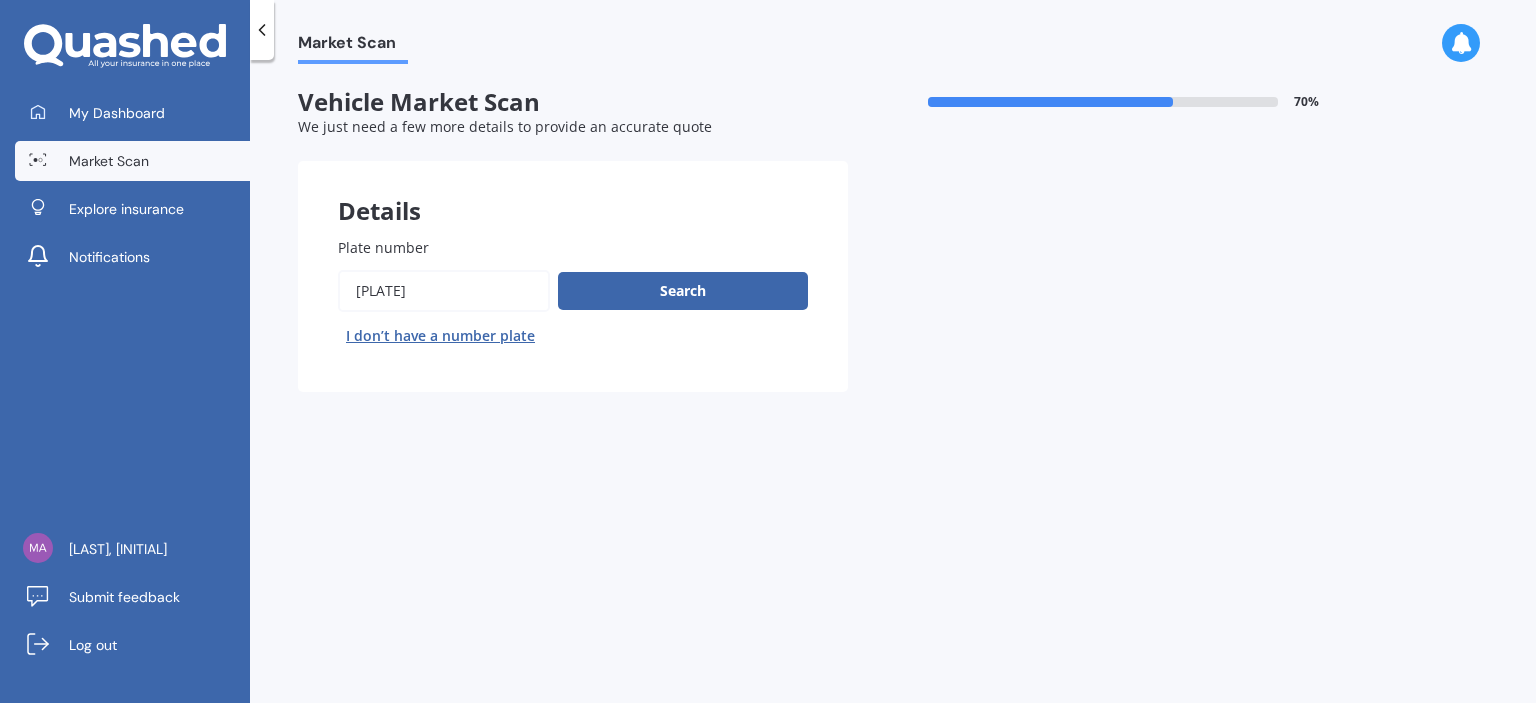 click on "Plate number Search I don’t have a number plate" at bounding box center (573, 294) 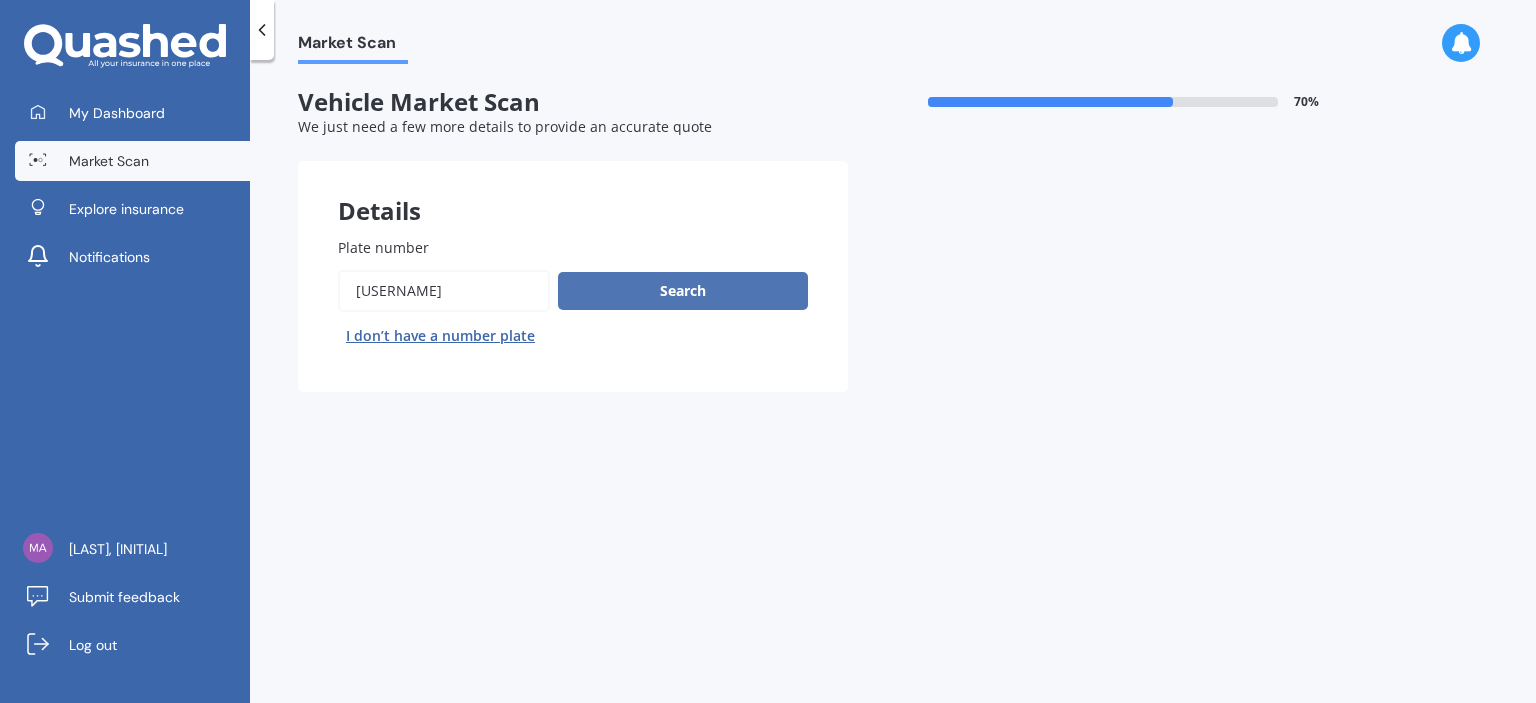 type on "[USERNAME]" 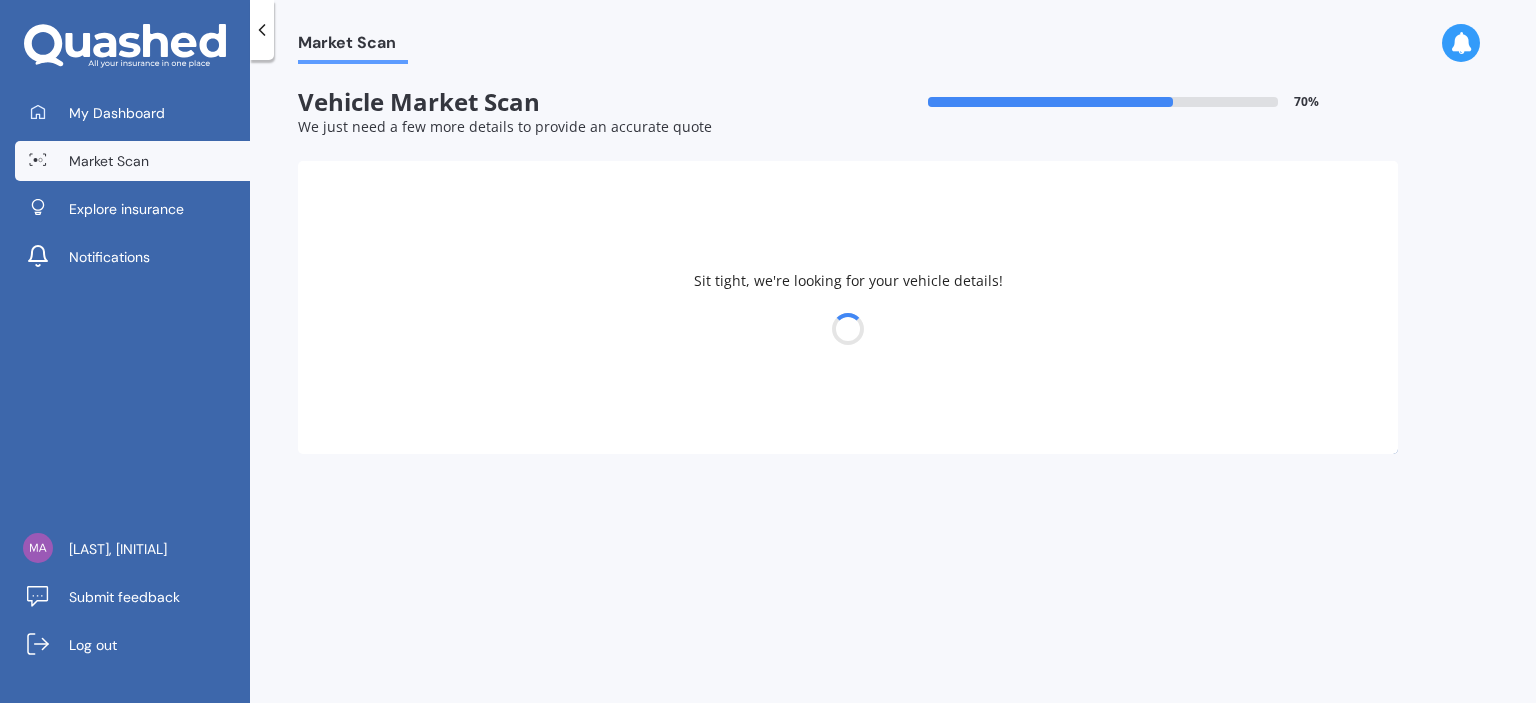 select on "[BRAND]" 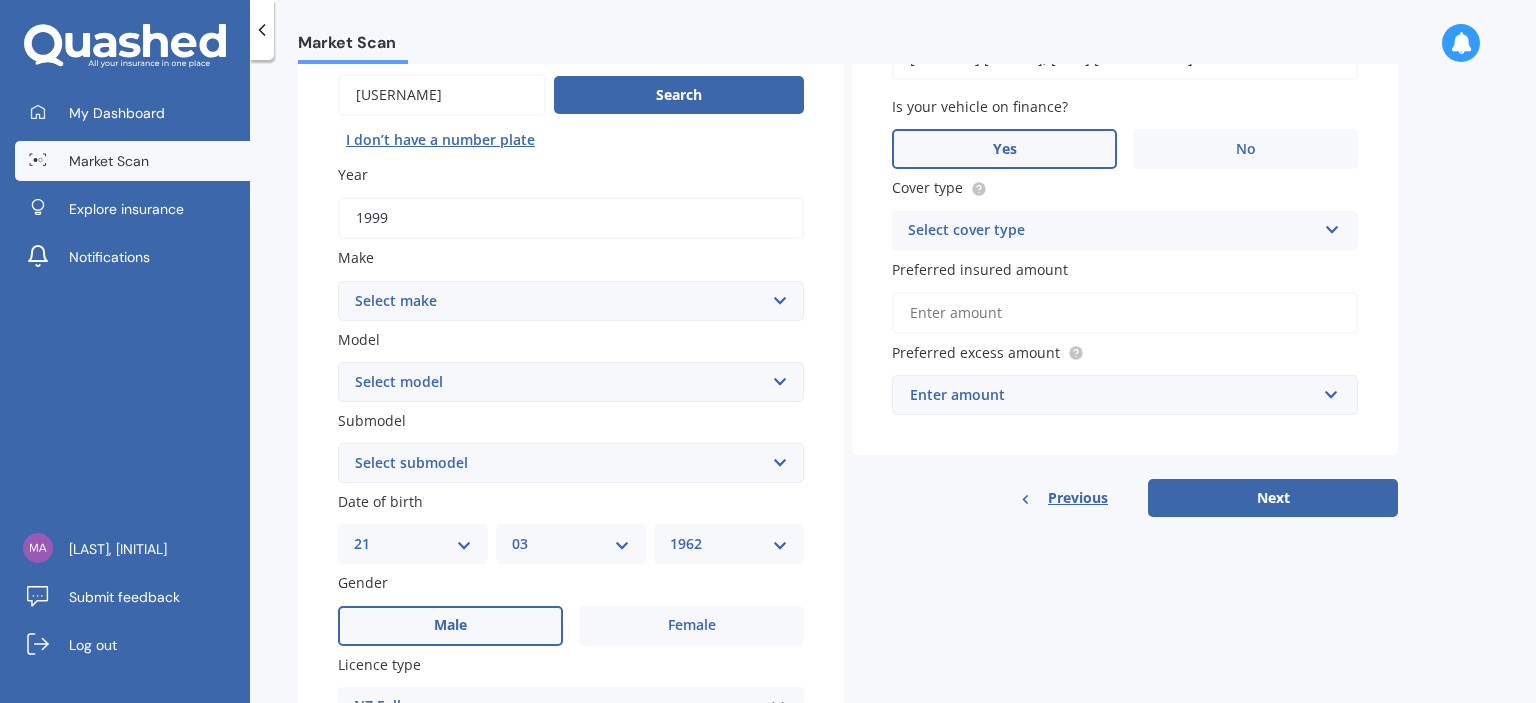 scroll, scrollTop: 200, scrollLeft: 0, axis: vertical 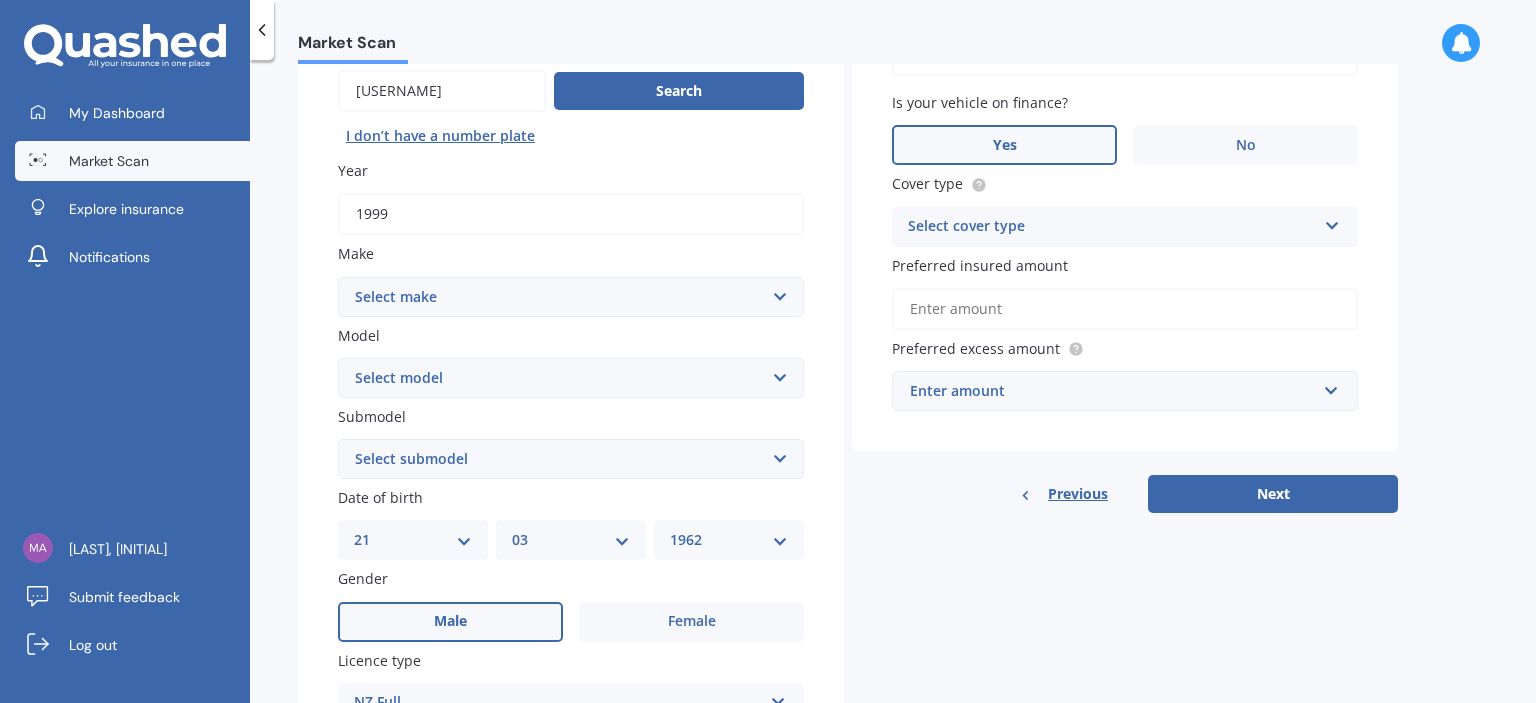 click on "Select model 4 Runner 86 Allex Allion Alphard Altezza Aqua Aristo Aurion Auris Avalon Avensis AYGO bB Belta Blade Blizzard 4WD Brevis Bundera 4WD C-HR Caldina Cami Camry Carib Carina Cavalier Celica Celsior Century Ceres Chaser Coaster Corolla Corona Corsa Cressida Cresta Crown Curren Cynos Deliboy Duet Dyna Echo Esquire Estima FJ Fortuner Funcargo Gaia Gracia Grande Granvia Harrier Hiace Highlander HILUX Ipsum iQ Isis IST Kluger Landcruiser LANDCRUISER PRADO Levin Liteace Marino Mark 2 Mark X Mirai MR-S MR2 Nadia Noah Nova Opa Paseo Passo Pixis Platz Porte Premio Previa MPV Prius Probox Progres Qualis Ractis RAIZE Raum RAV-4 Regius Van Runx Rush Sai Scepter Sera Sienta Soarer Spacio Spade Sprinter Starlet Succeed Supra Surf Tank Tarago Tercel Townace Toyo-ace Trueno Tundra Vanguard Vellfire Verossa Vienta Vista Vitz Voltz Voxy Will Windom Wish Yaris" at bounding box center (571, 378) 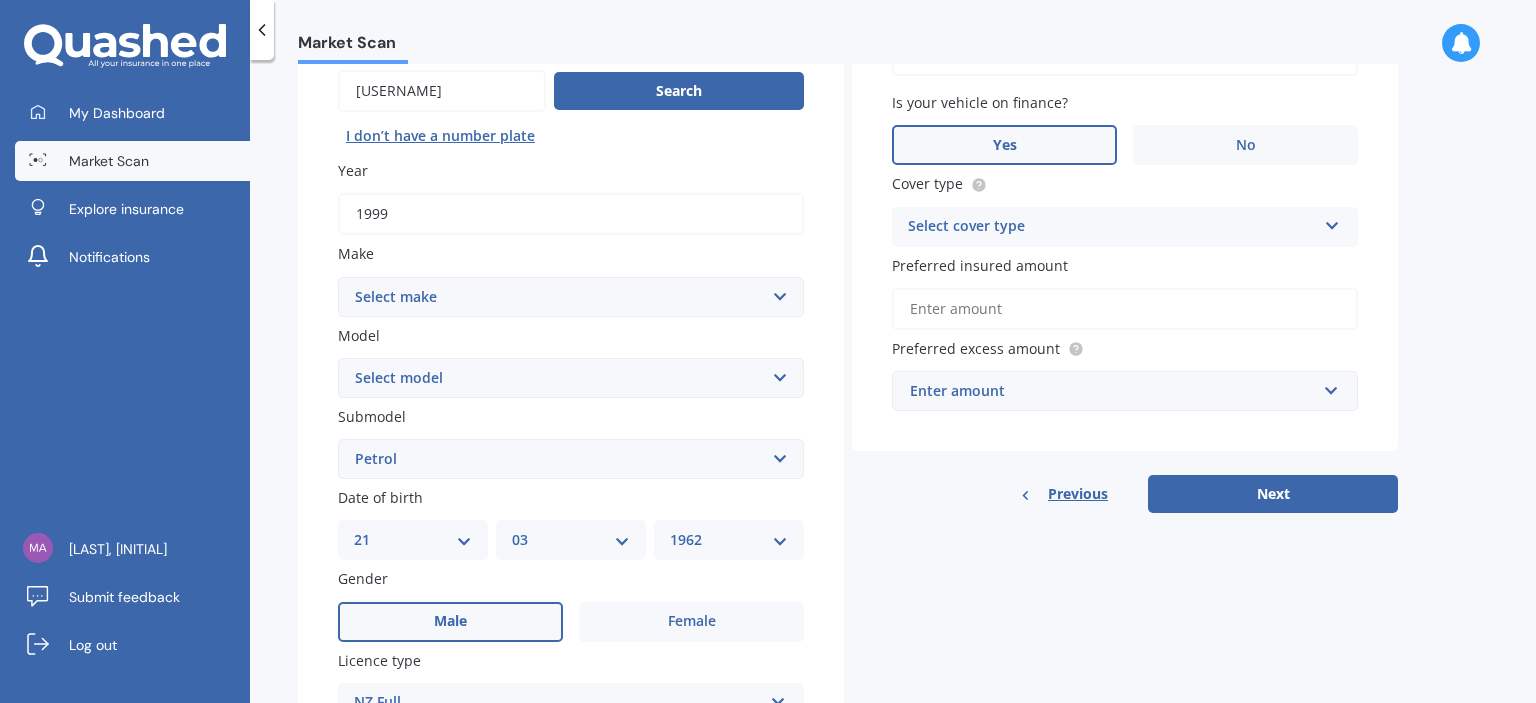 click on "Select submodel Diesel EV GX SUV 2.2/4WD/6AT Hybrid Hybrid 2WD Petrol" at bounding box center [571, 459] 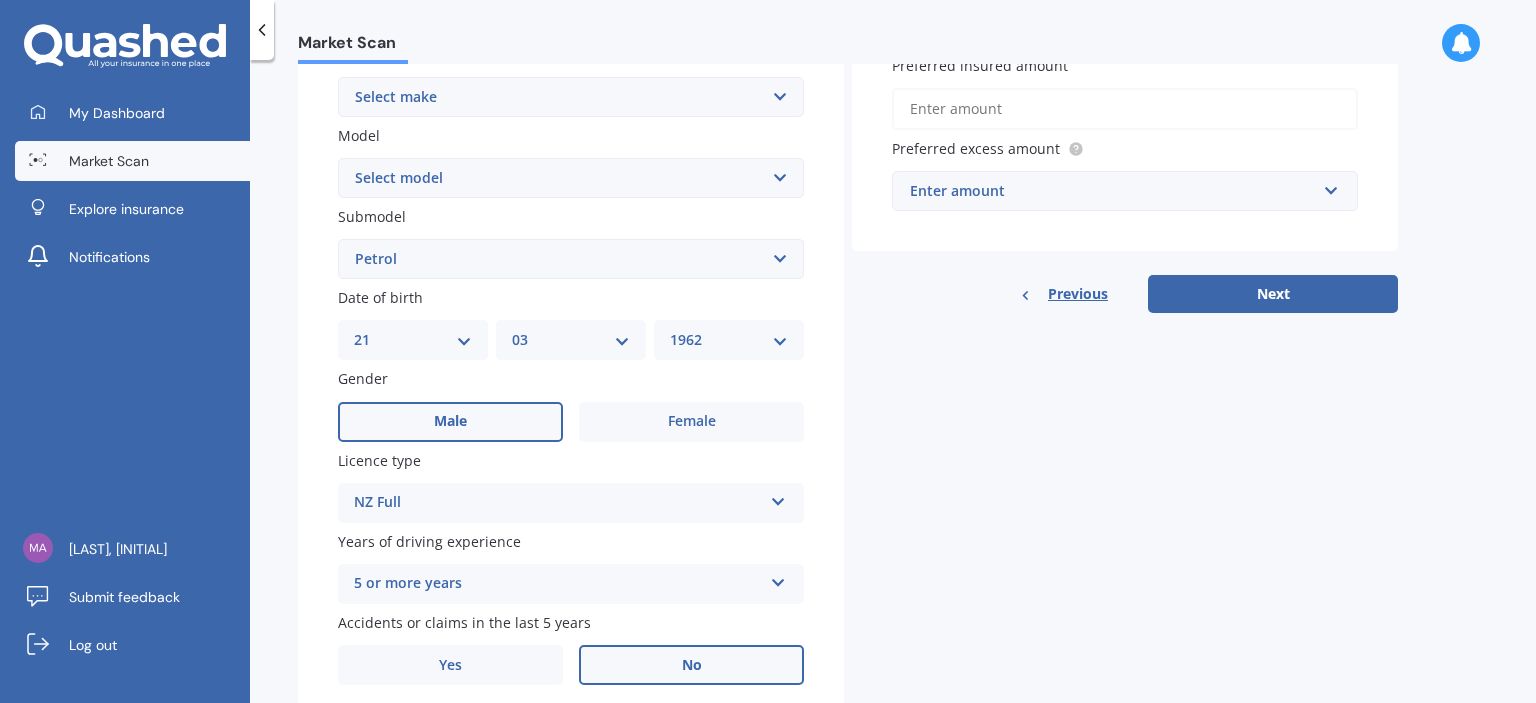 scroll, scrollTop: 474, scrollLeft: 0, axis: vertical 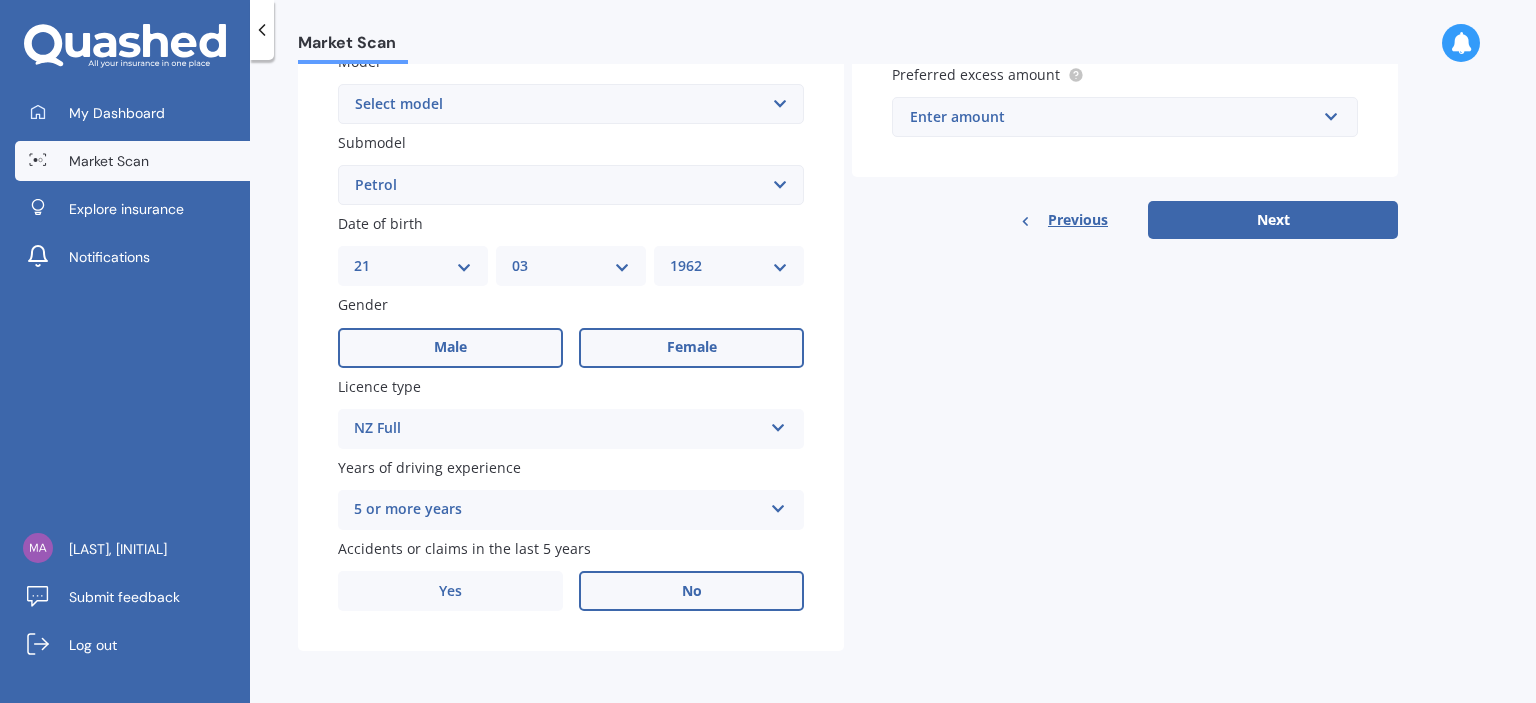 click on "Female" at bounding box center (691, 348) 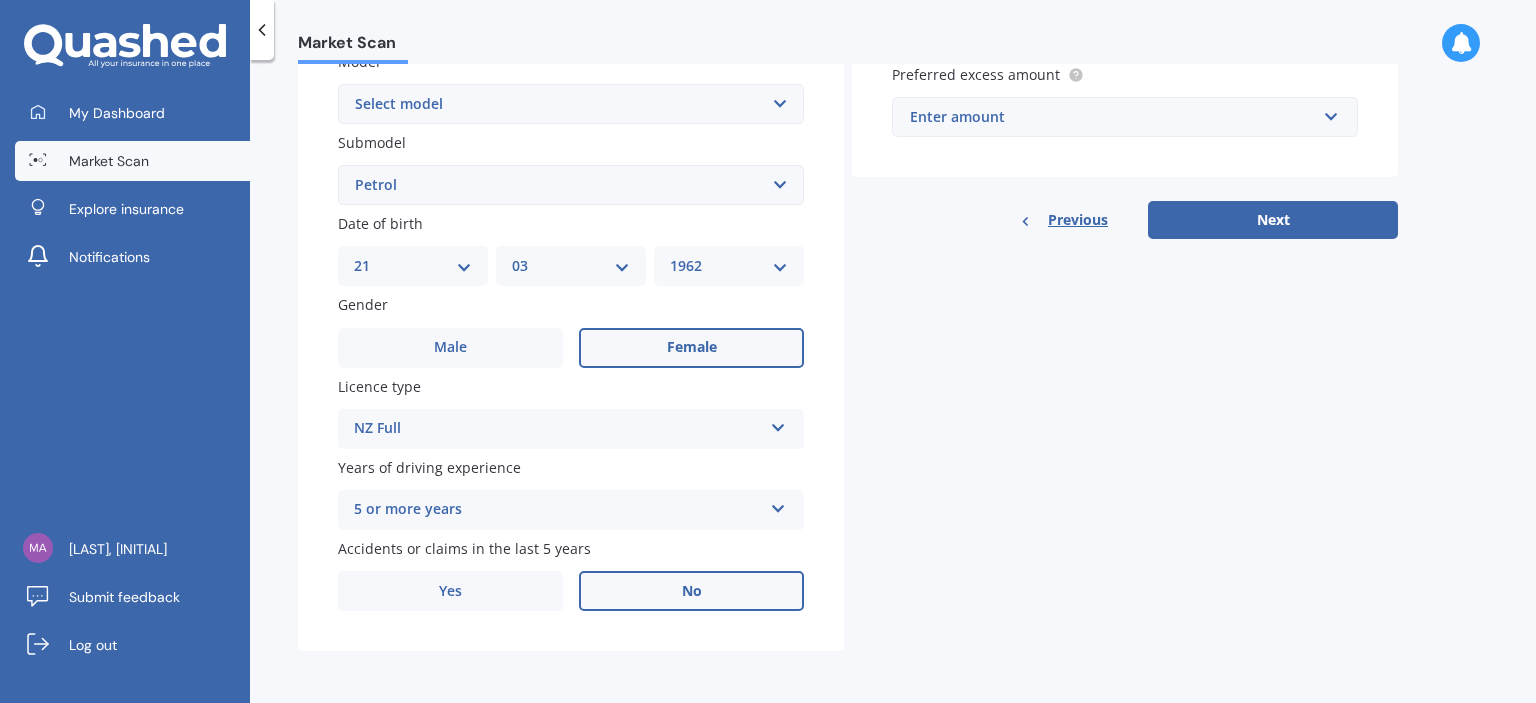 click on "DD 01 02 03 04 05 06 07 08 09 10 11 12 13 14 15 16 17 18 19 20 21 22 23 24 25 26 27 28 29 30 31" at bounding box center [413, 266] 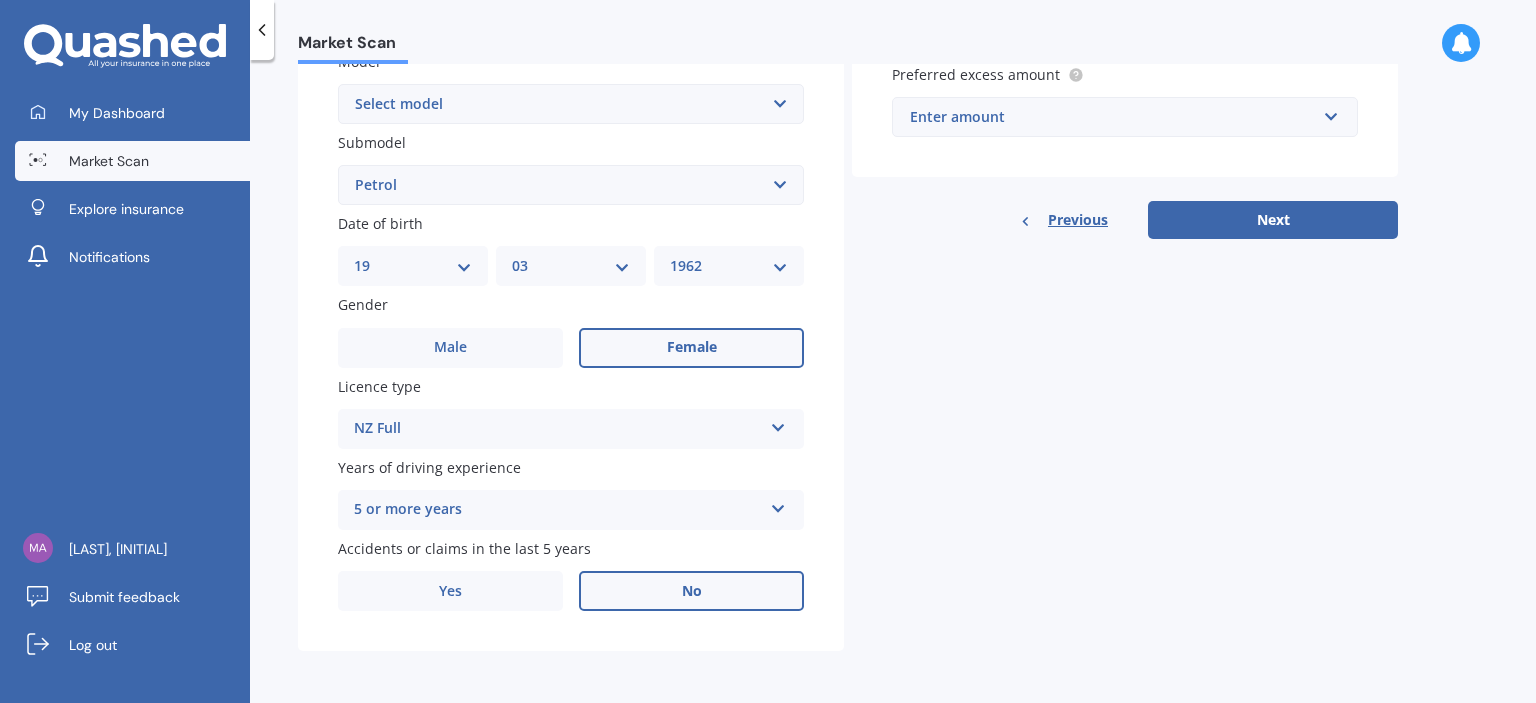 click on "DD 01 02 03 04 05 06 07 08 09 10 11 12 13 14 15 16 17 18 19 20 21 22 23 24 25 26 27 28 29 30 31" at bounding box center [413, 266] 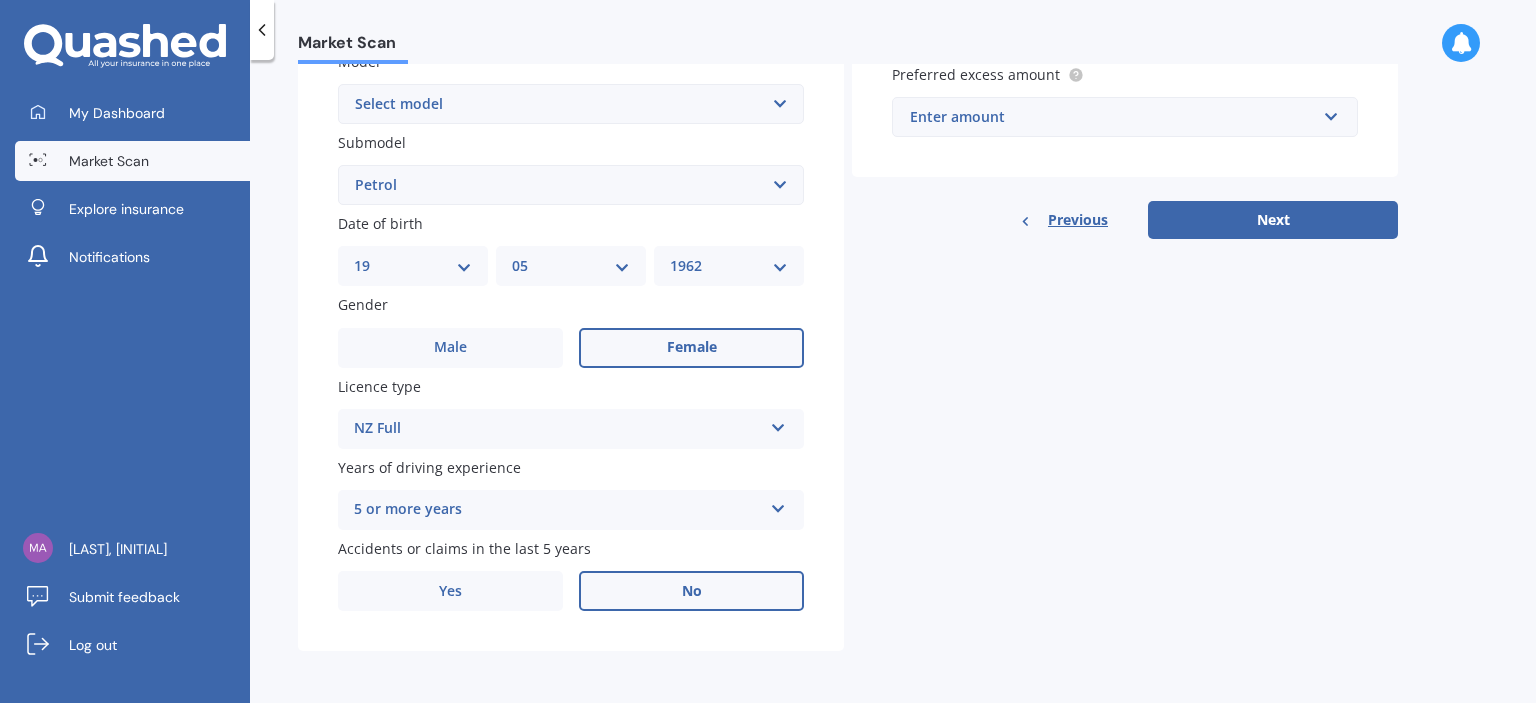 click on "MM 01 02 03 04 05 06 07 08 09 10 11 12" at bounding box center (571, 266) 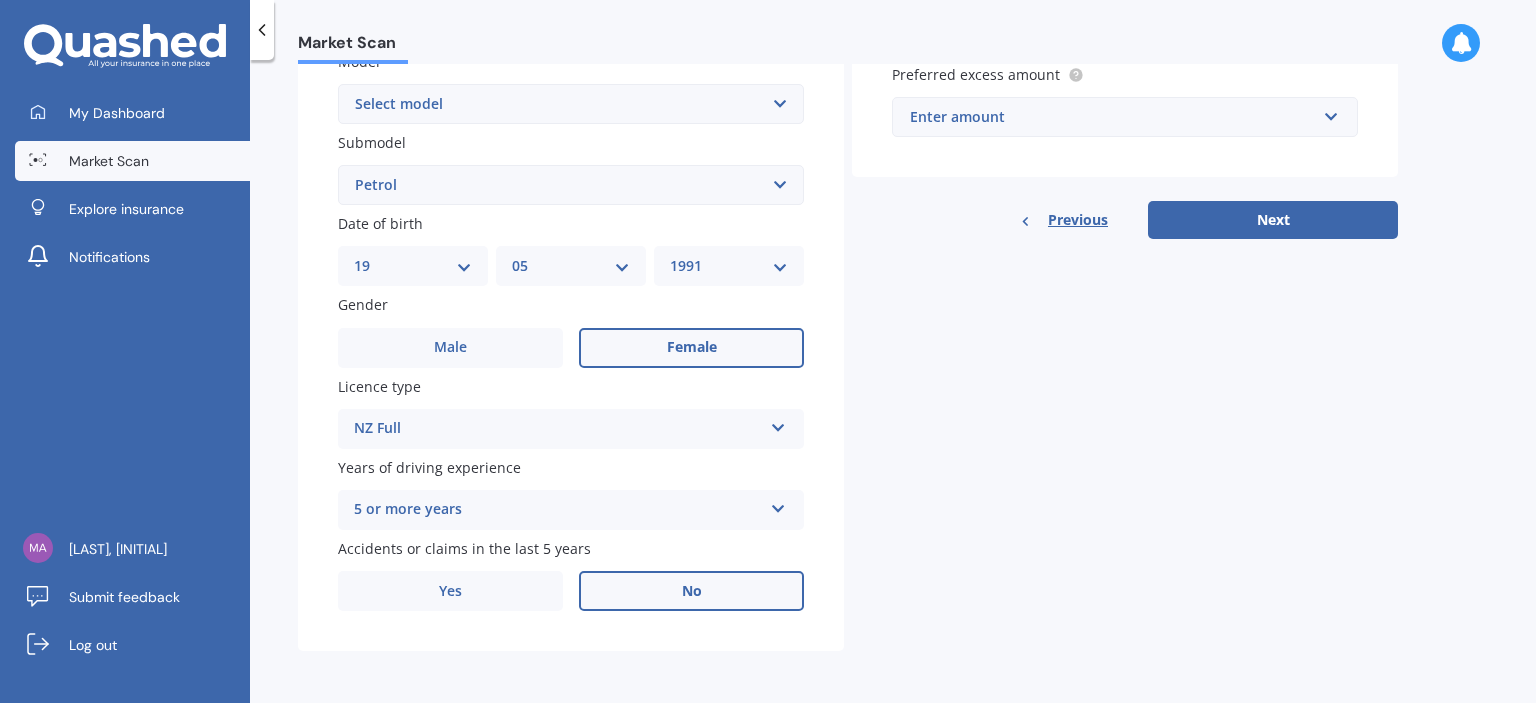 click on "YYYY 2025 2024 2023 2022 2021 2020 2019 2018 2017 2016 2015 2014 2013 2012 2011 2010 2009 2008 2007 2006 2005 2004 2003 2002 2001 2000 1999 1998 1997 1996 1995 1994 1993 1992 1991 1990 1989 1988 1987 1986 1985 1984 1983 1982 1981 1980 1979 1978 1977 1976 1975 1974 1973 1972 1971 1970 1969 1968 1967 1966 1965 1964 1963 1962 1961 1960 1959 1958 1957 1956 1955 1954 1953 1952 1951 1950 1949 1948 1947 1946 1945 1944 1943 1942 1941 1940 1939 1938 1937 1936 1935 1934 1933 1932 1931 1930 1929 1928 1927 1926" at bounding box center [729, 266] 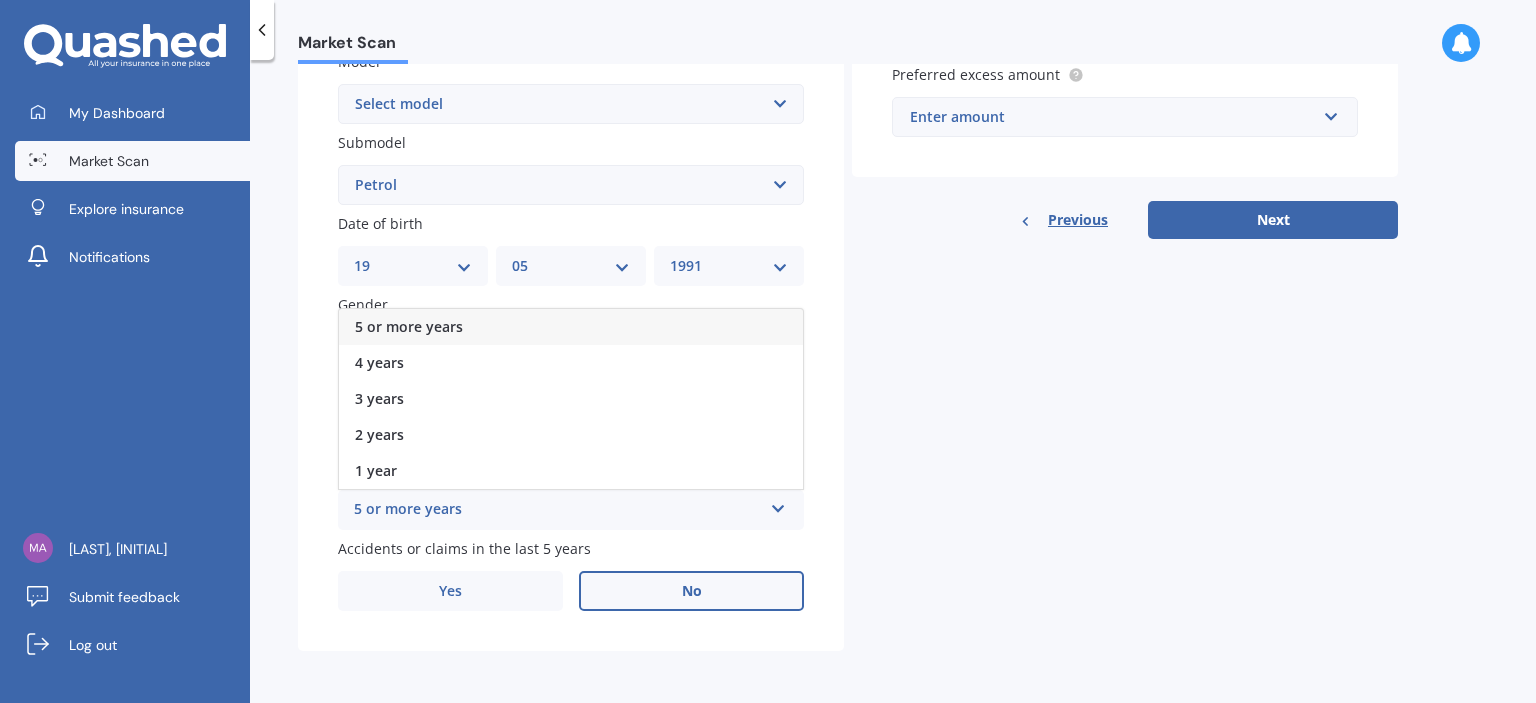 click on "5 or more years" at bounding box center [558, 510] 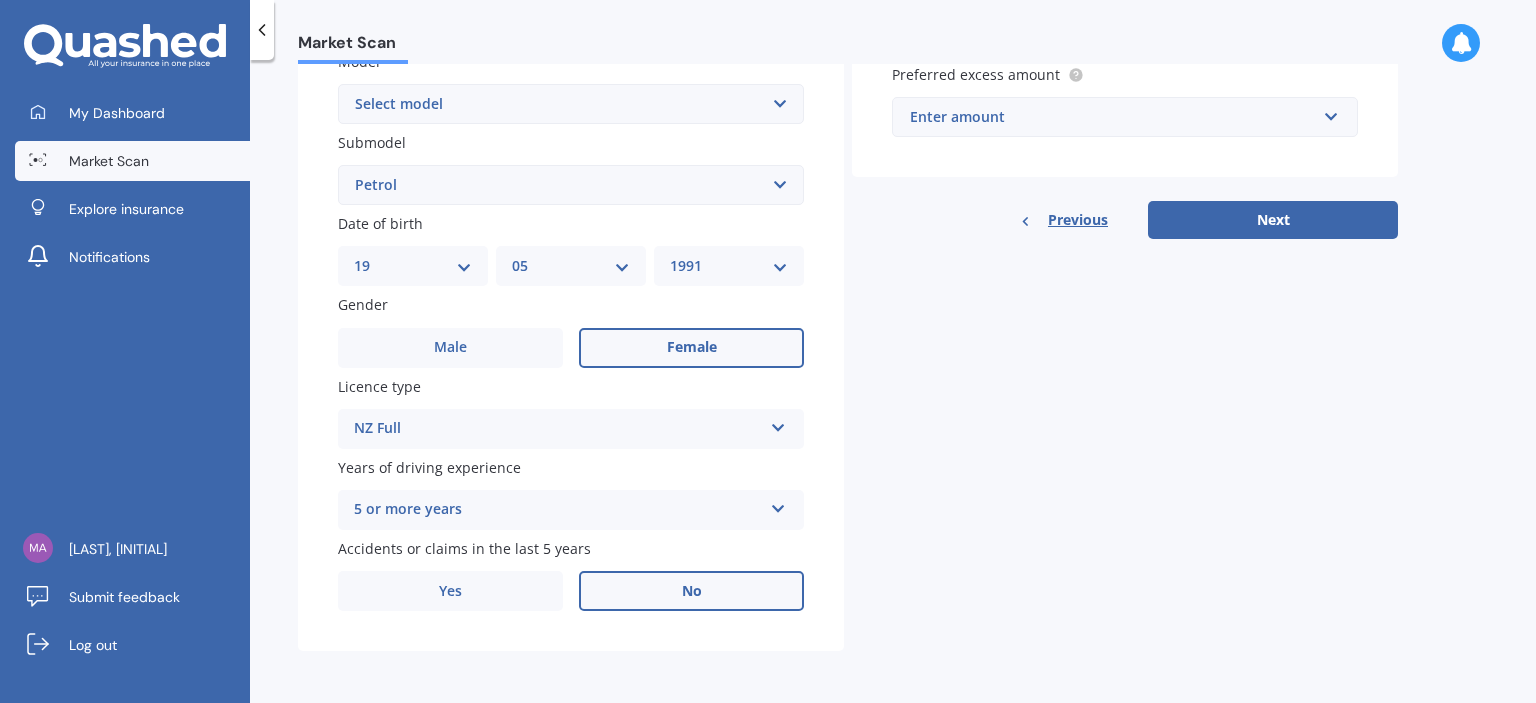 click on "5 or more years" at bounding box center (558, 510) 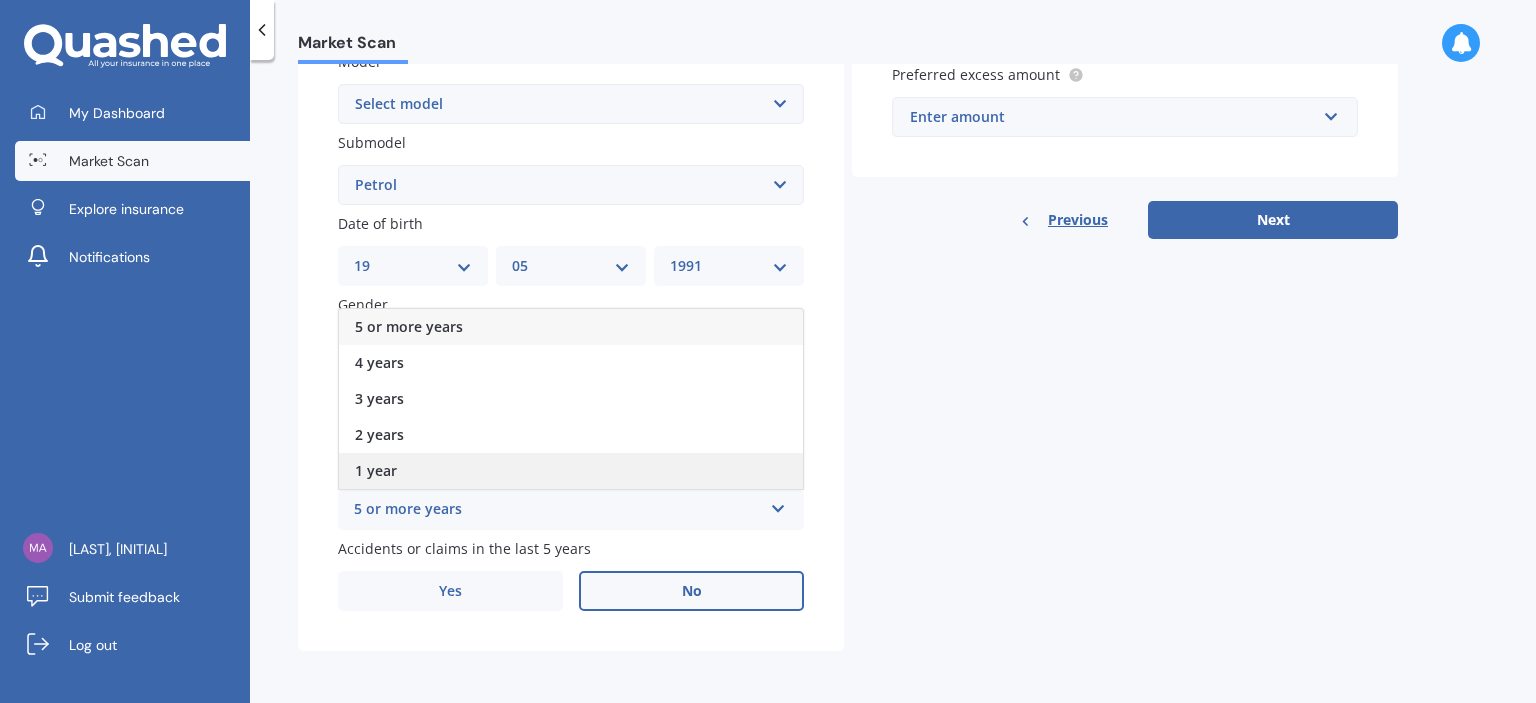 click on "1 year" at bounding box center (376, 470) 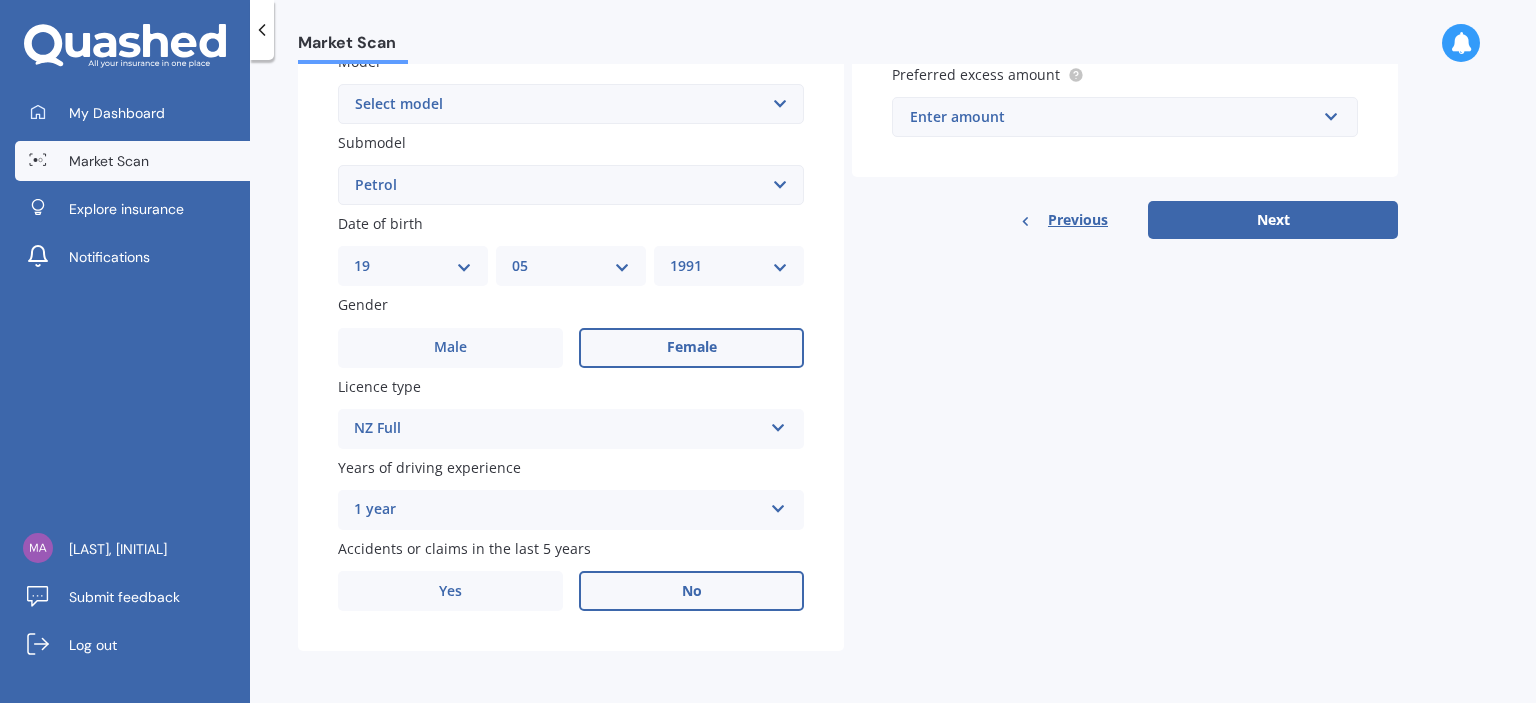 click on "No" at bounding box center (691, 591) 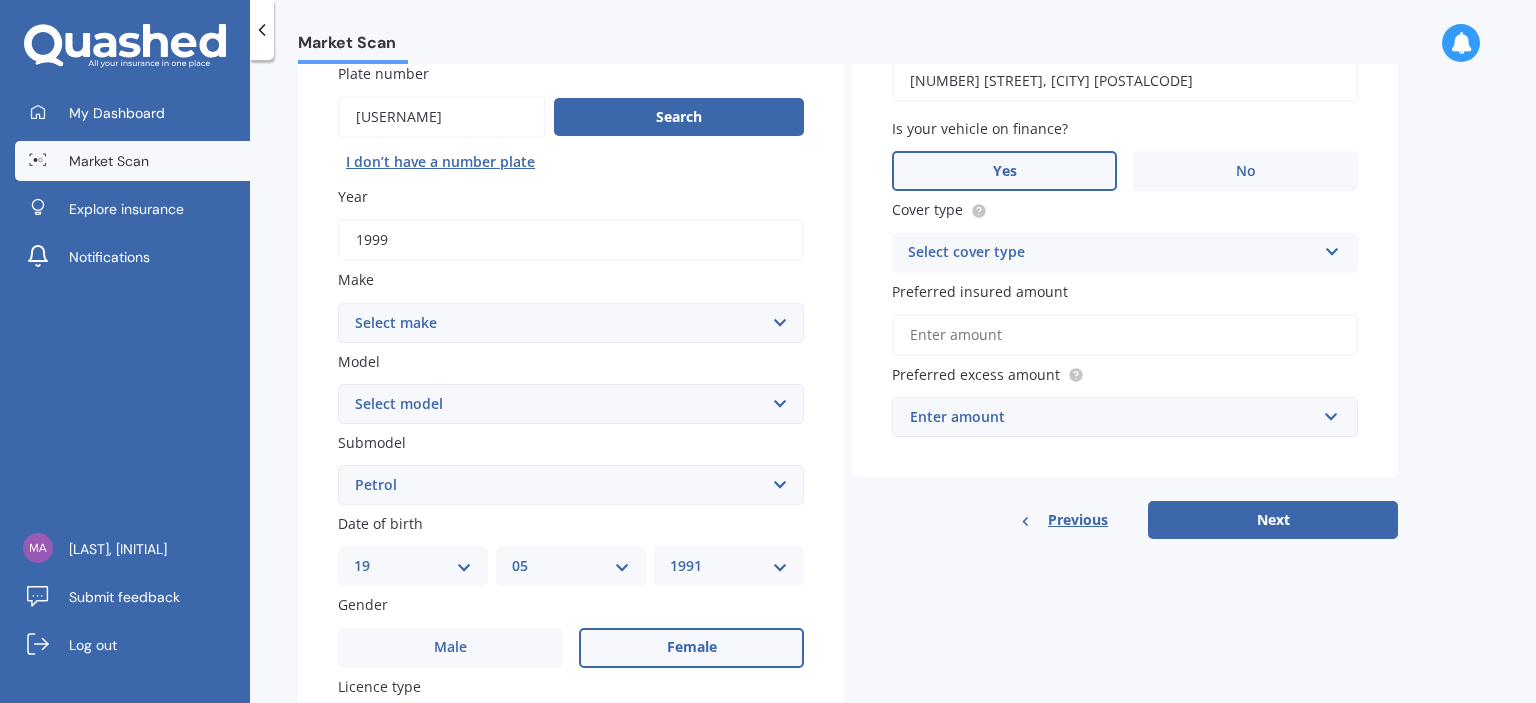 scroll, scrollTop: 0, scrollLeft: 0, axis: both 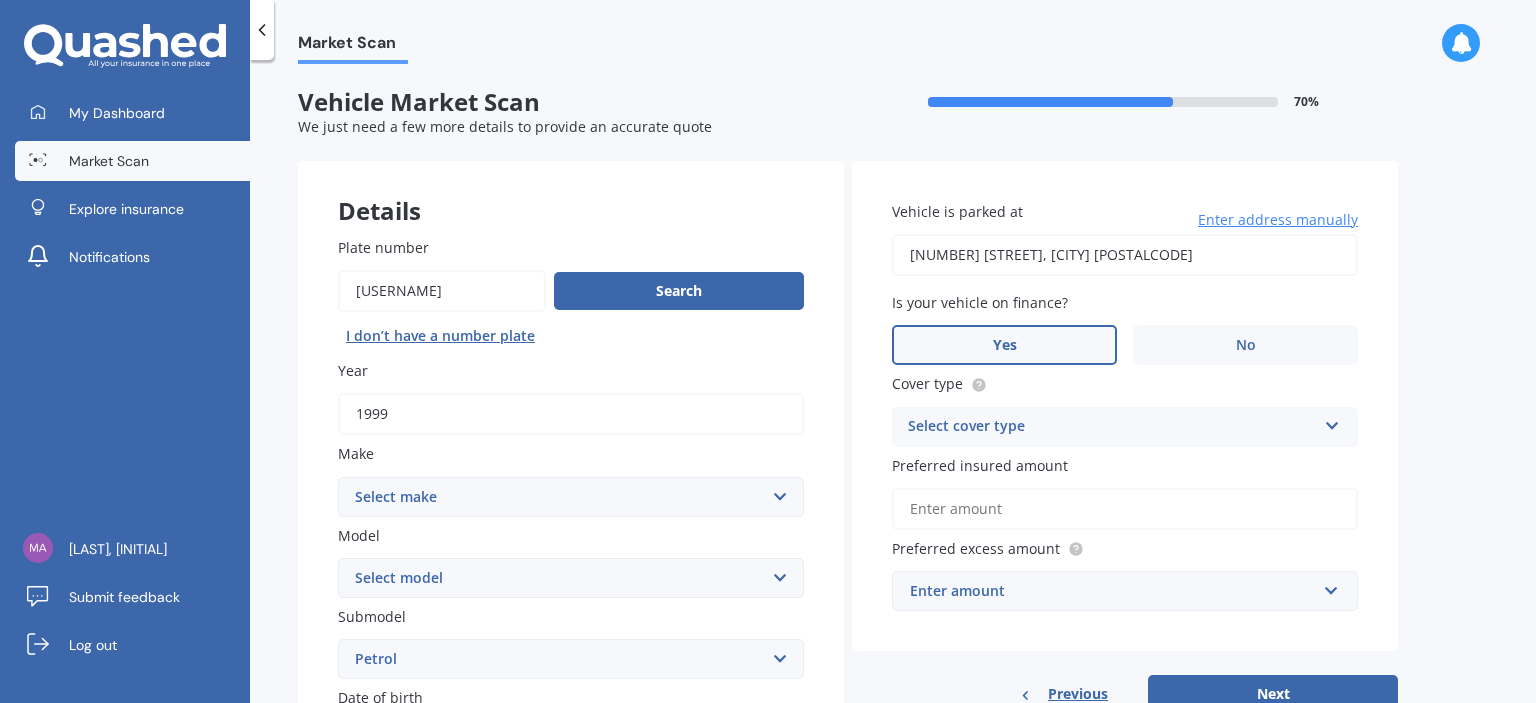 click on "Select cover type" at bounding box center (1112, 427) 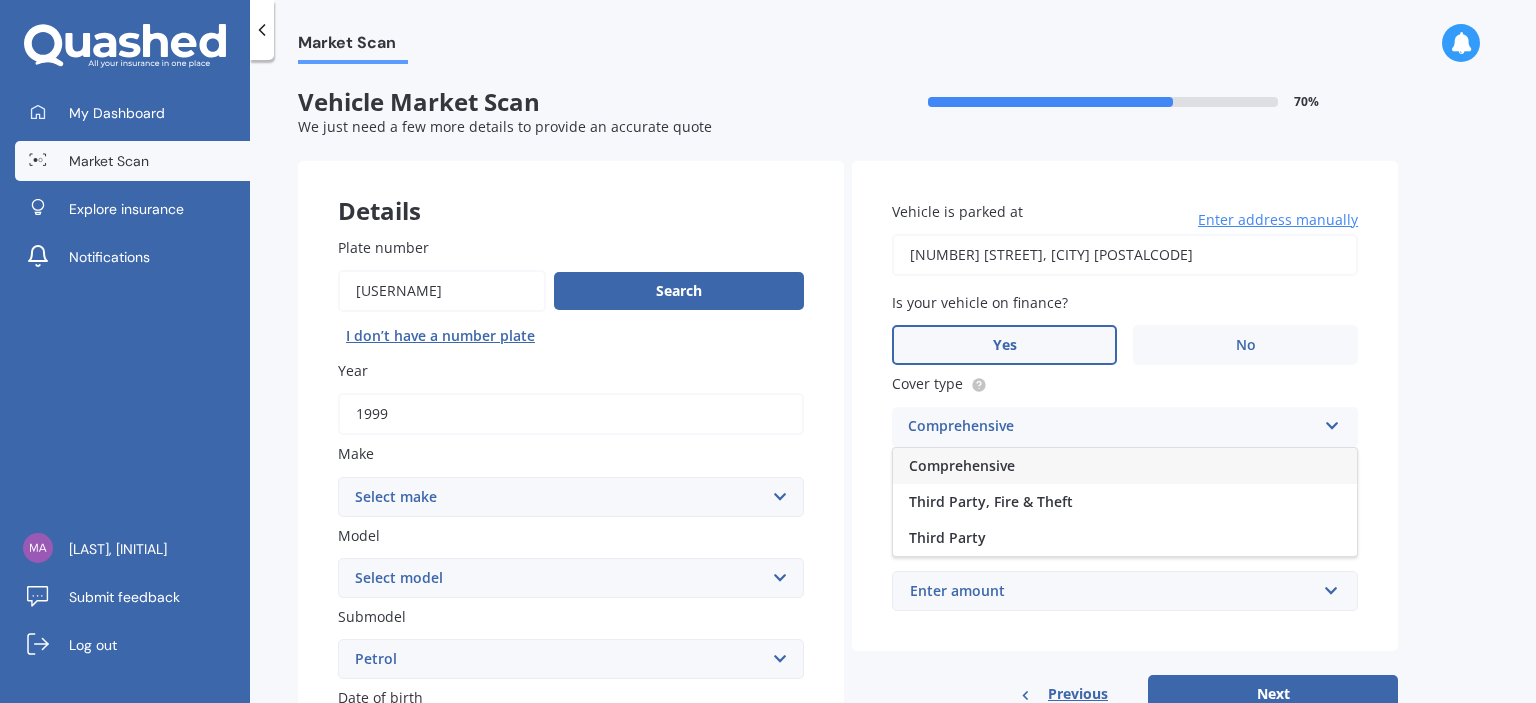 click on "Comprehensive" at bounding box center [962, 465] 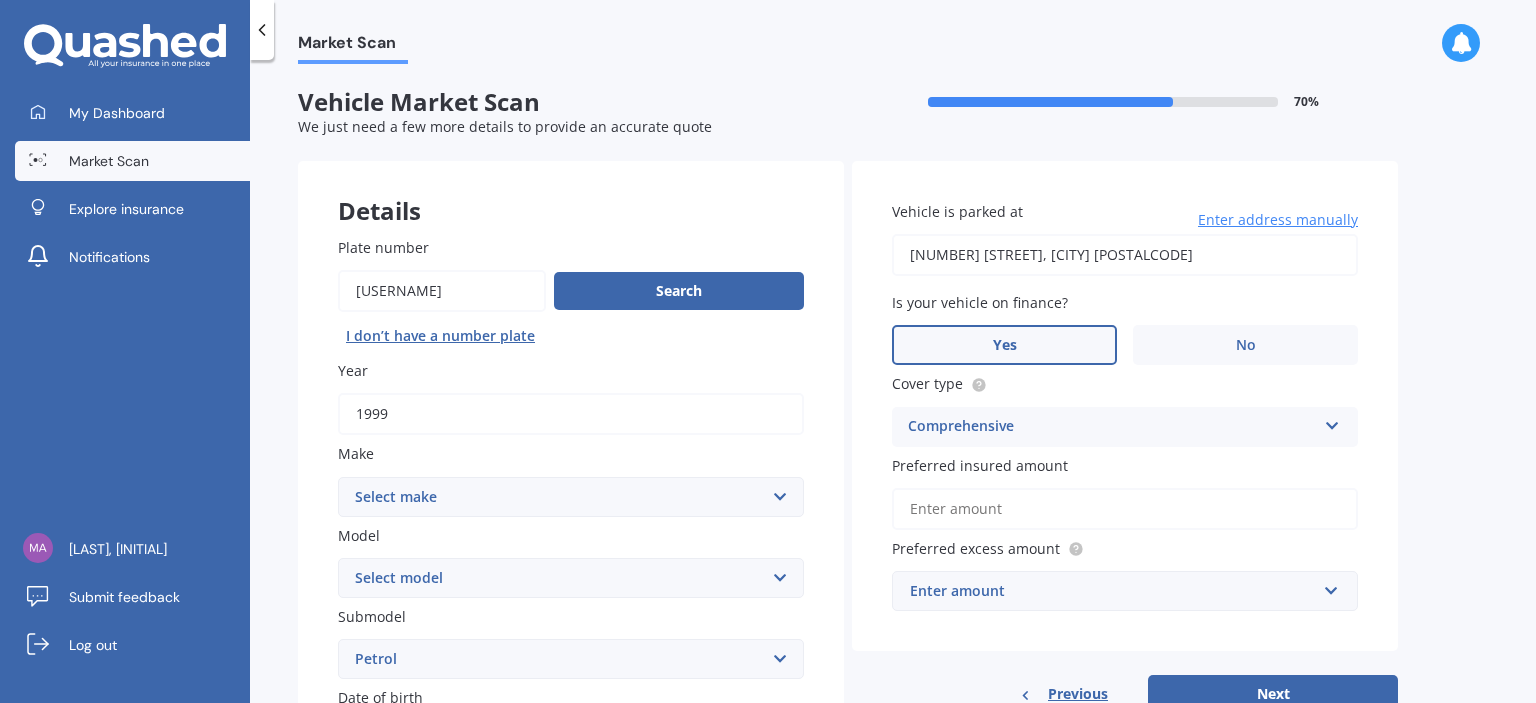click on "Preferred insured amount" at bounding box center (1125, 509) 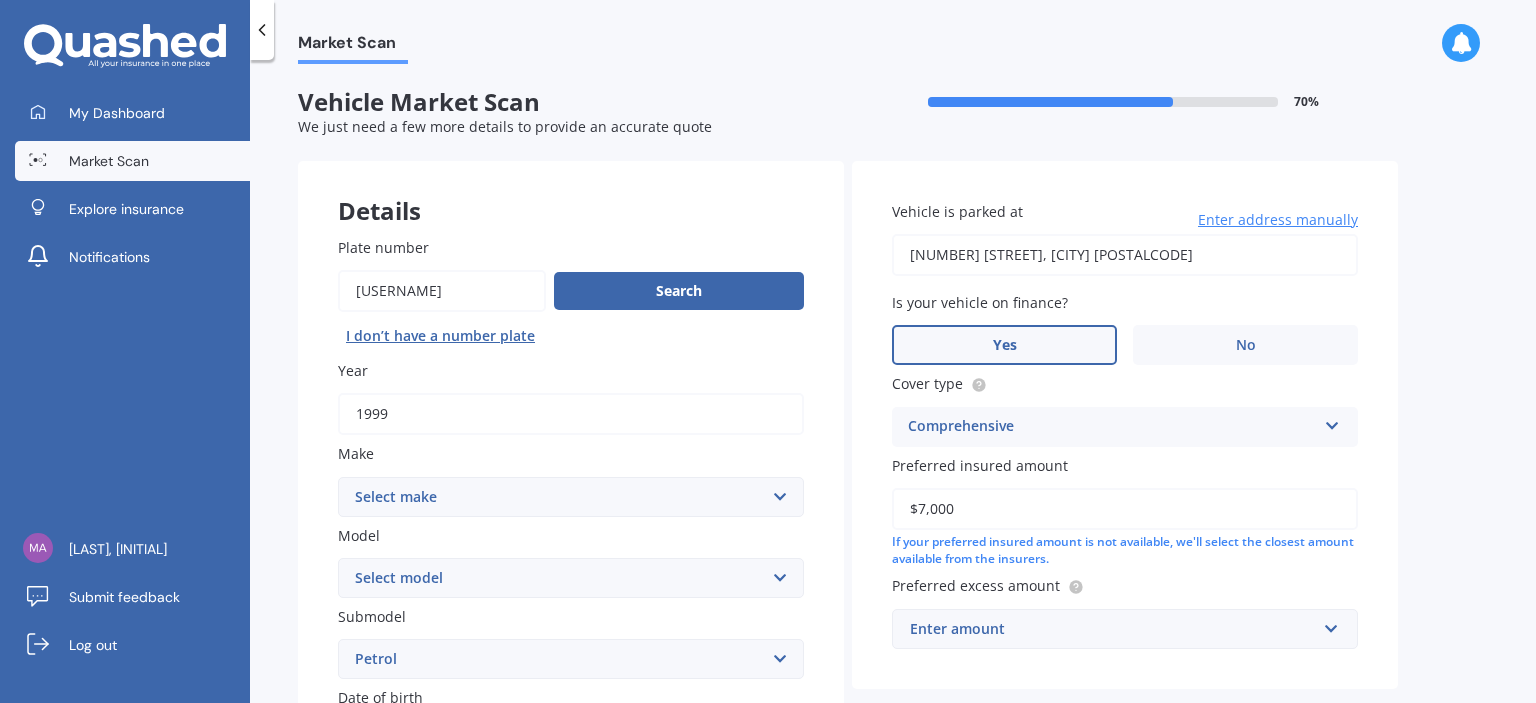 type on "$7,000" 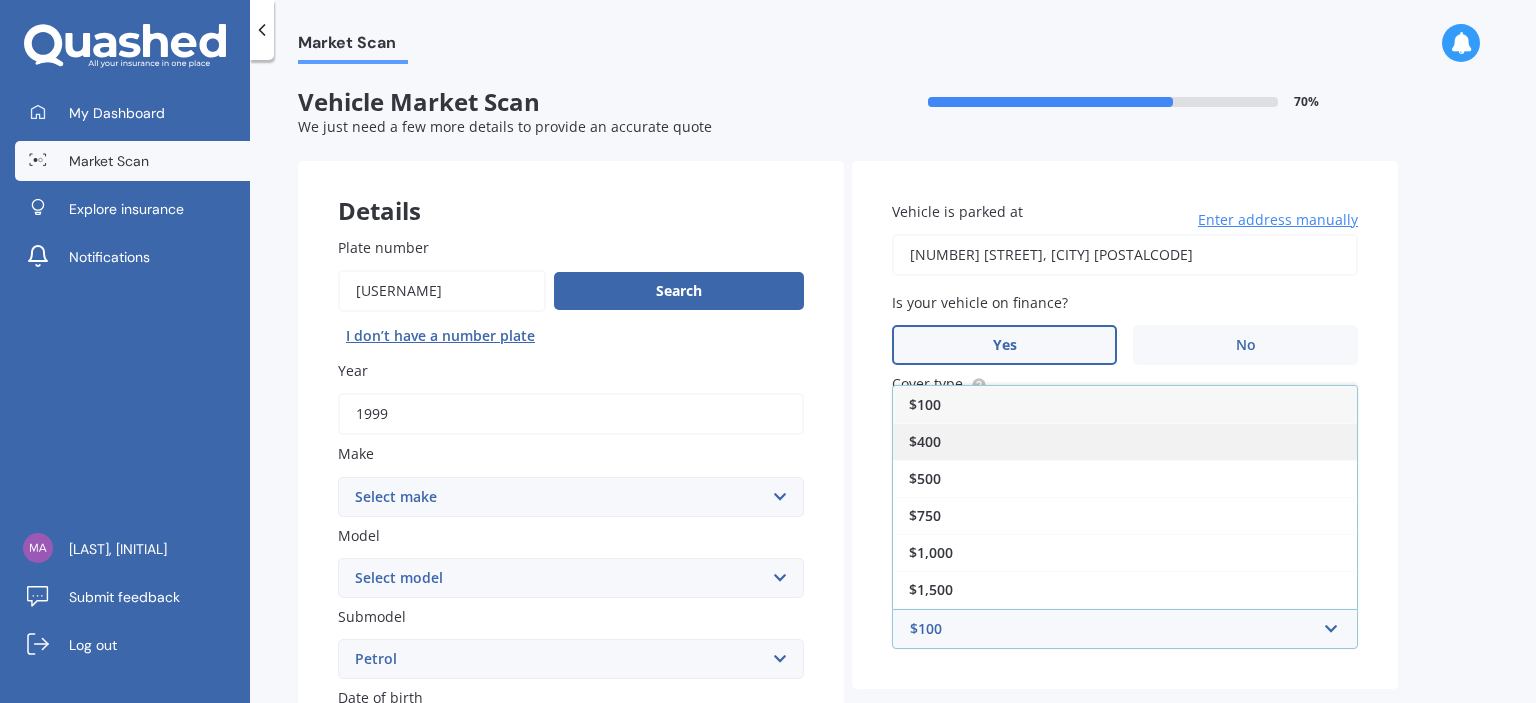 click on "$400" at bounding box center [1125, 441] 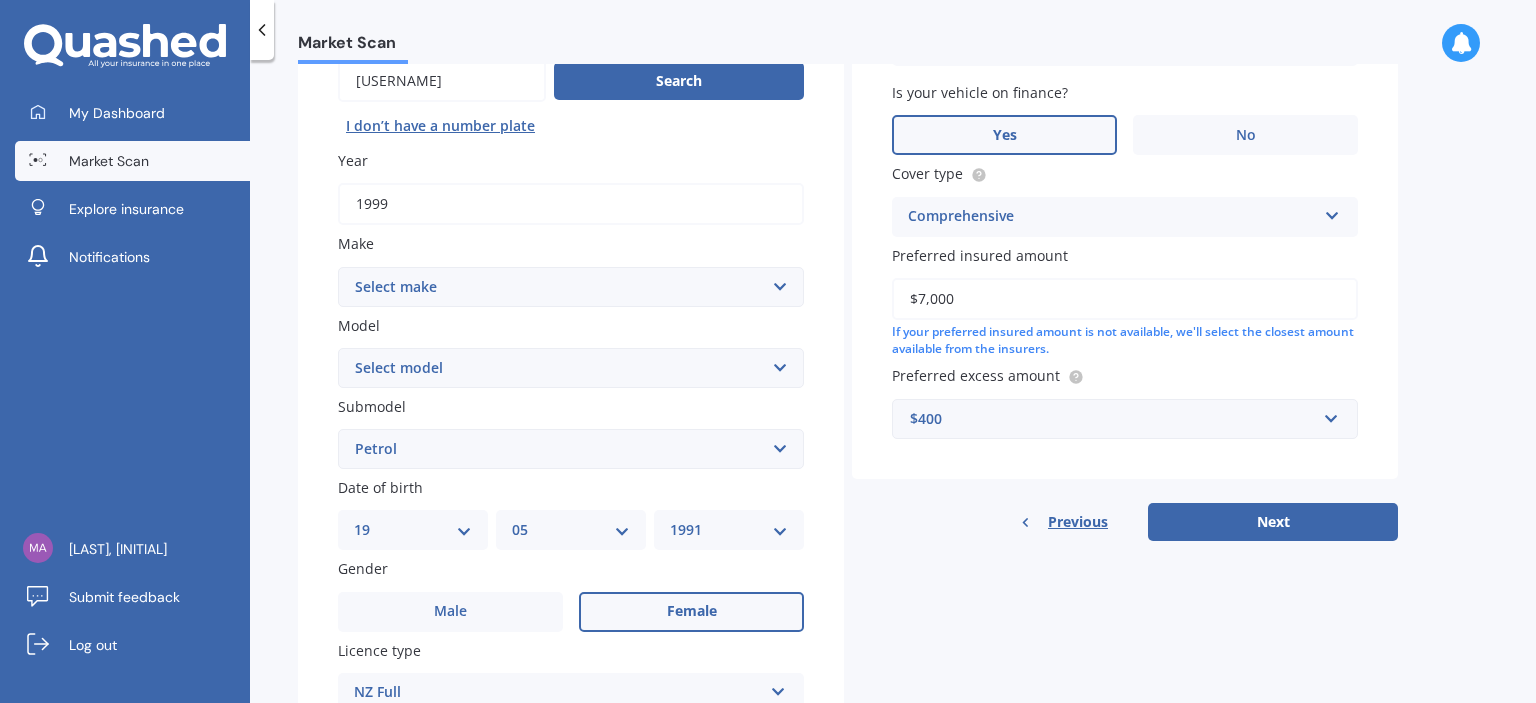 scroll, scrollTop: 300, scrollLeft: 0, axis: vertical 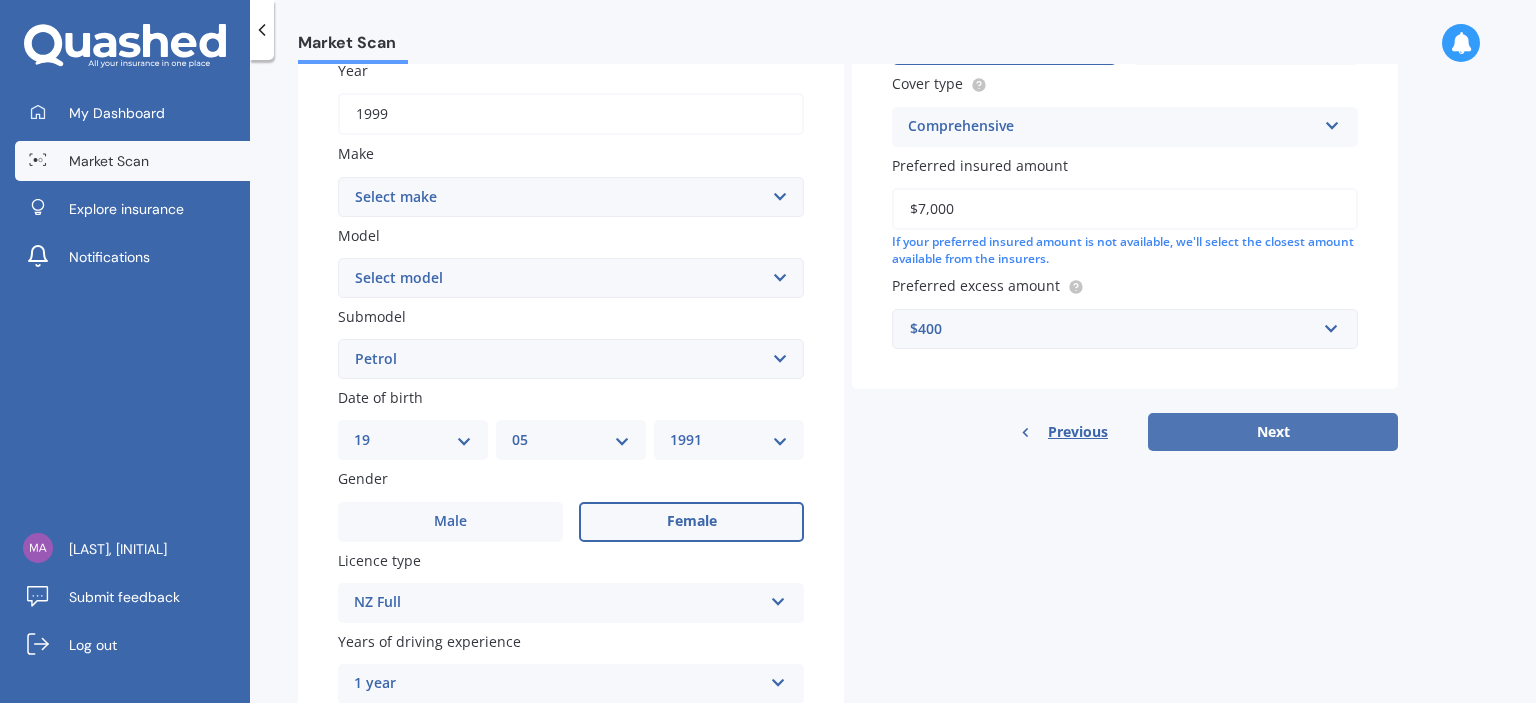 click on "Next" at bounding box center [1273, 432] 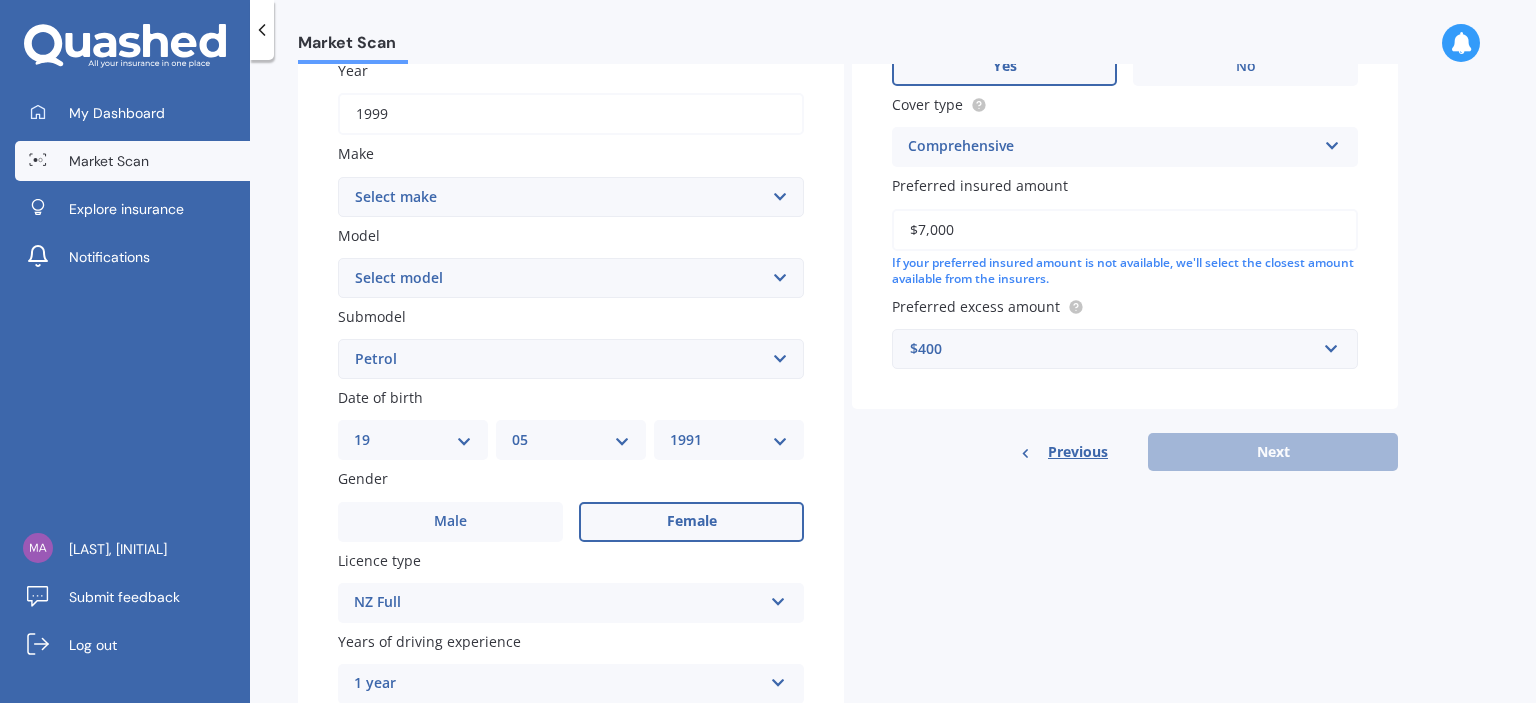 scroll, scrollTop: 136, scrollLeft: 0, axis: vertical 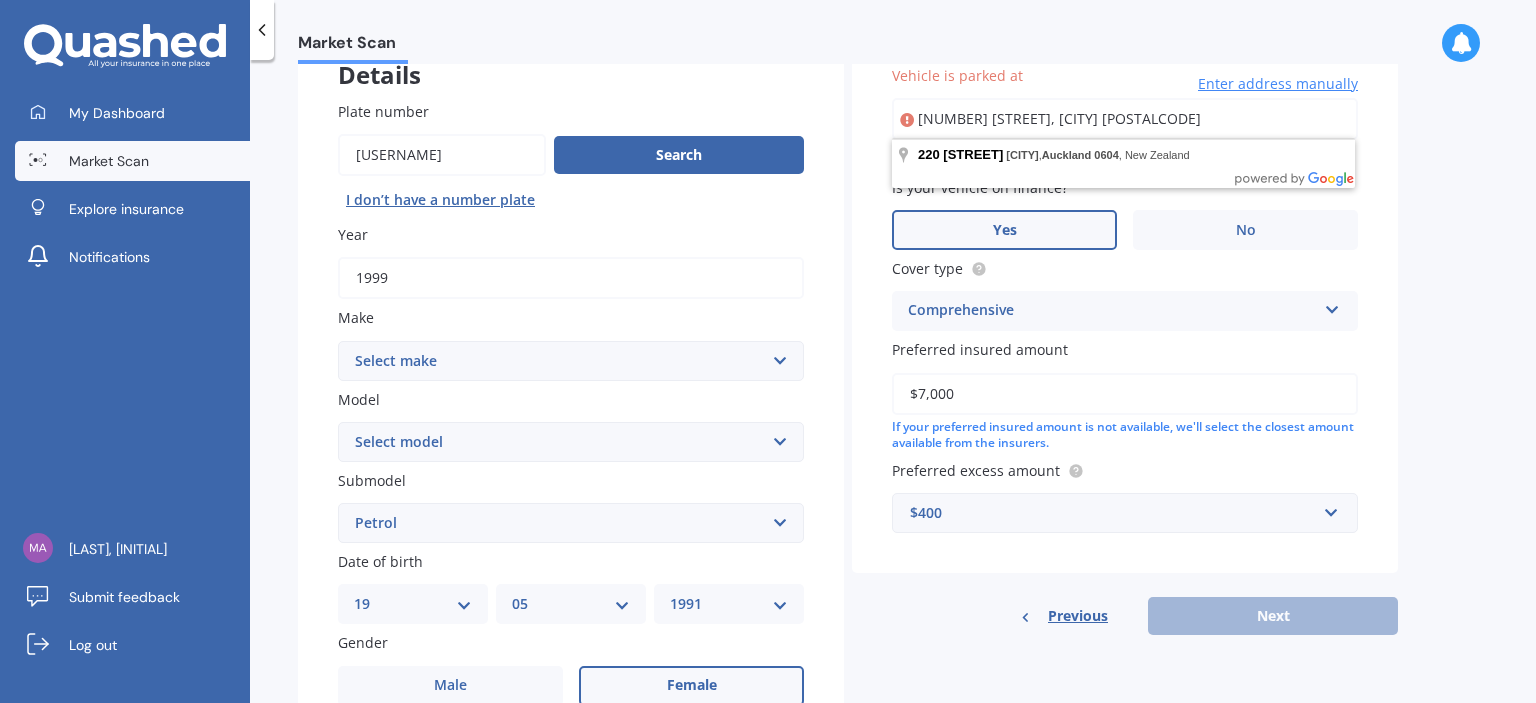 click on "[NUMBER] [STREET], [CITY] [POSTALCODE]" at bounding box center (1125, 119) 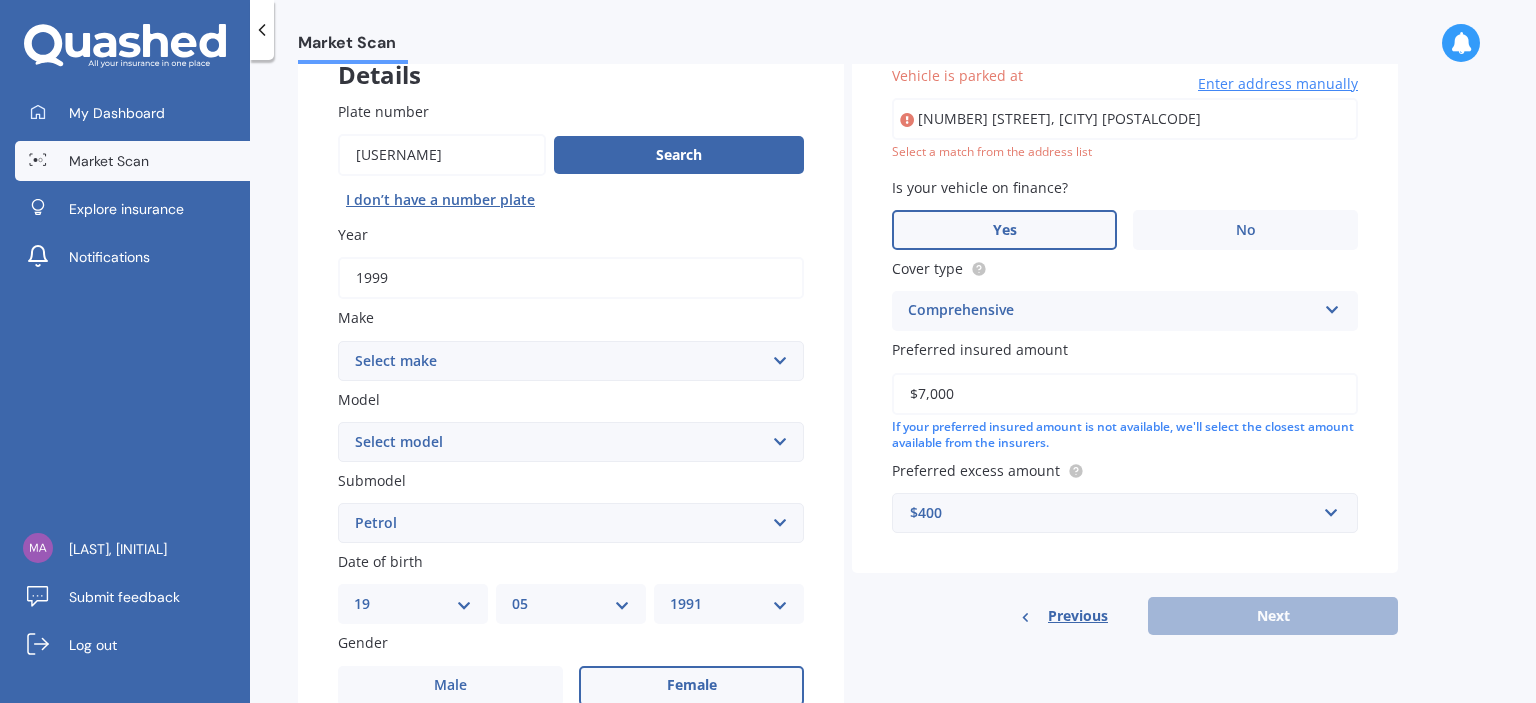 click on "Select a match from the address list" at bounding box center (1125, 152) 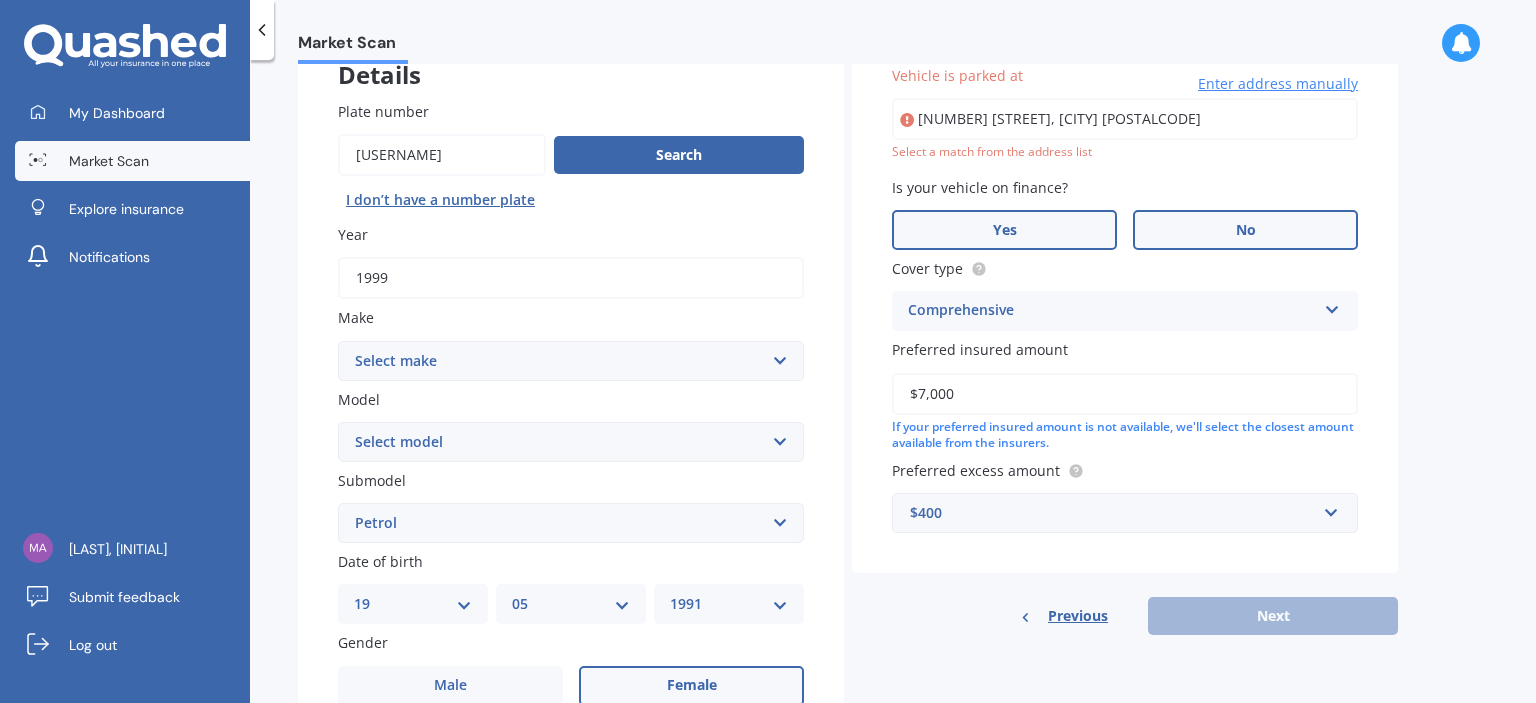 click on "No" at bounding box center [1246, 230] 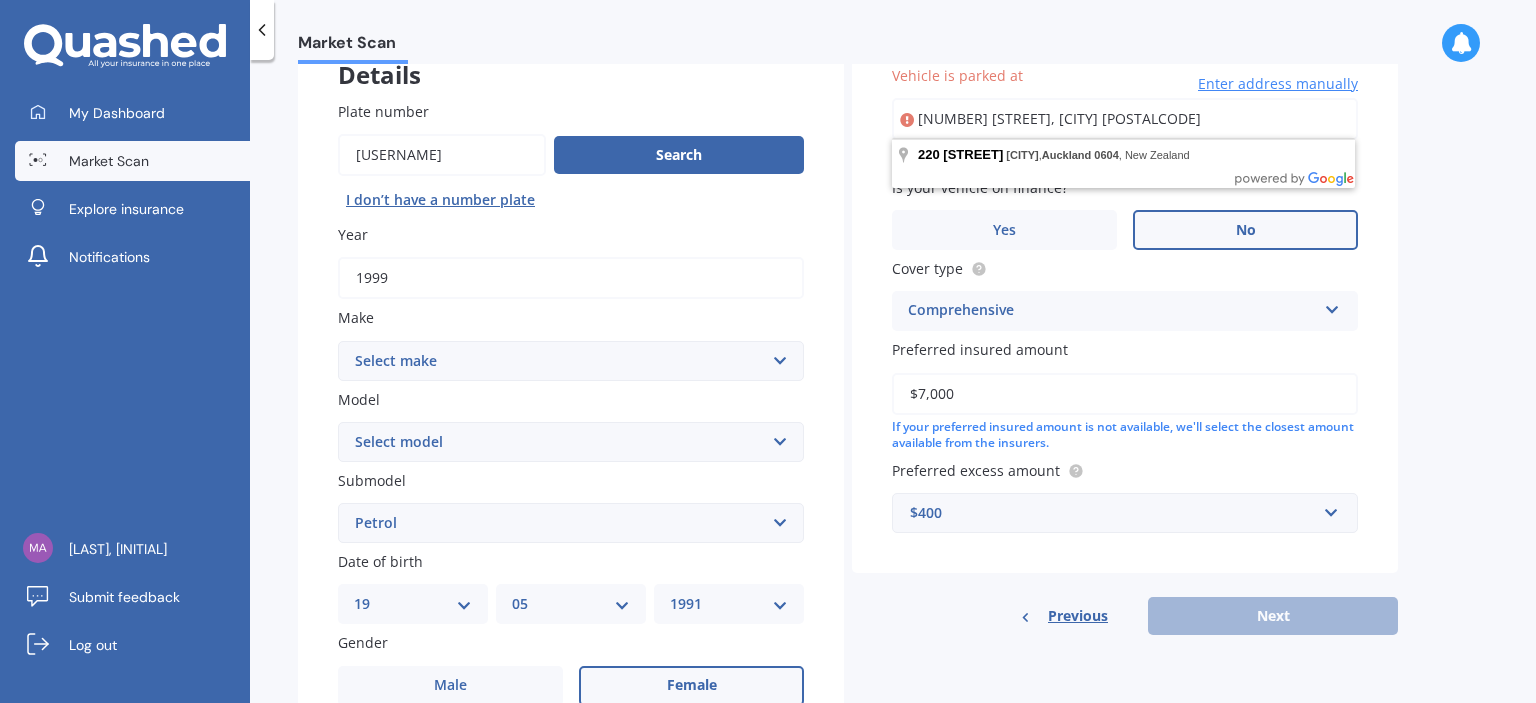 click on "[NUMBER] [STREET], [CITY] [POSTALCODE]" at bounding box center (1125, 119) 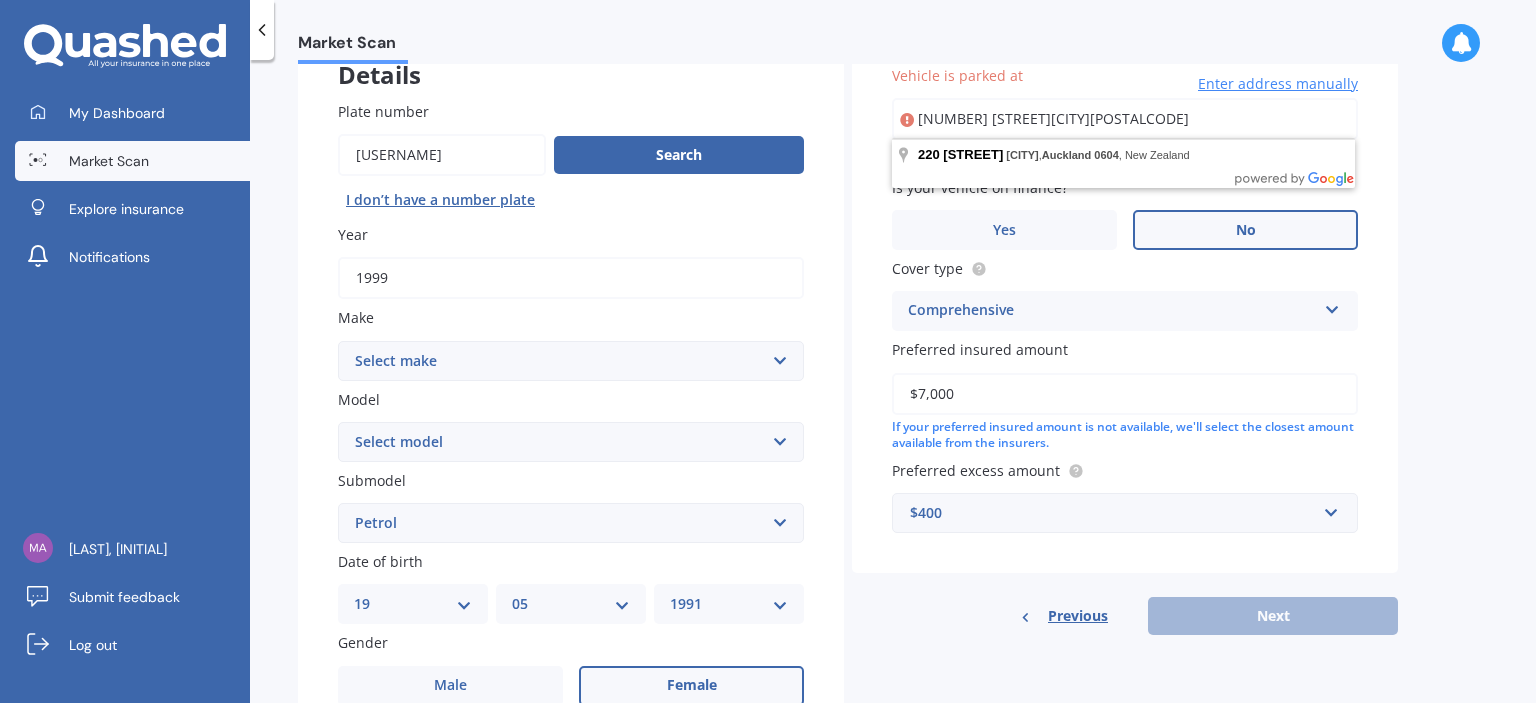 click on "Previous Next" at bounding box center (1125, 616) 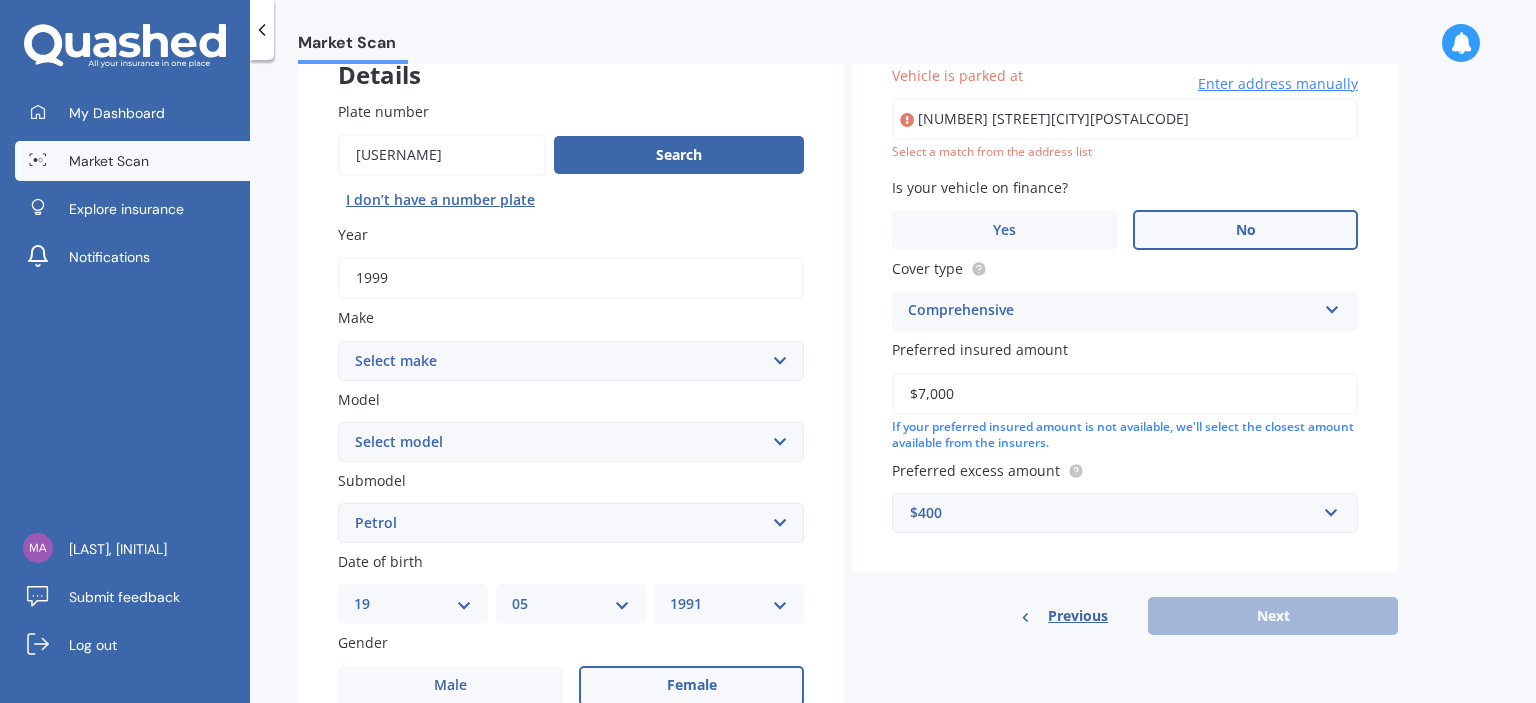 click on "Previous Next" at bounding box center [1125, 616] 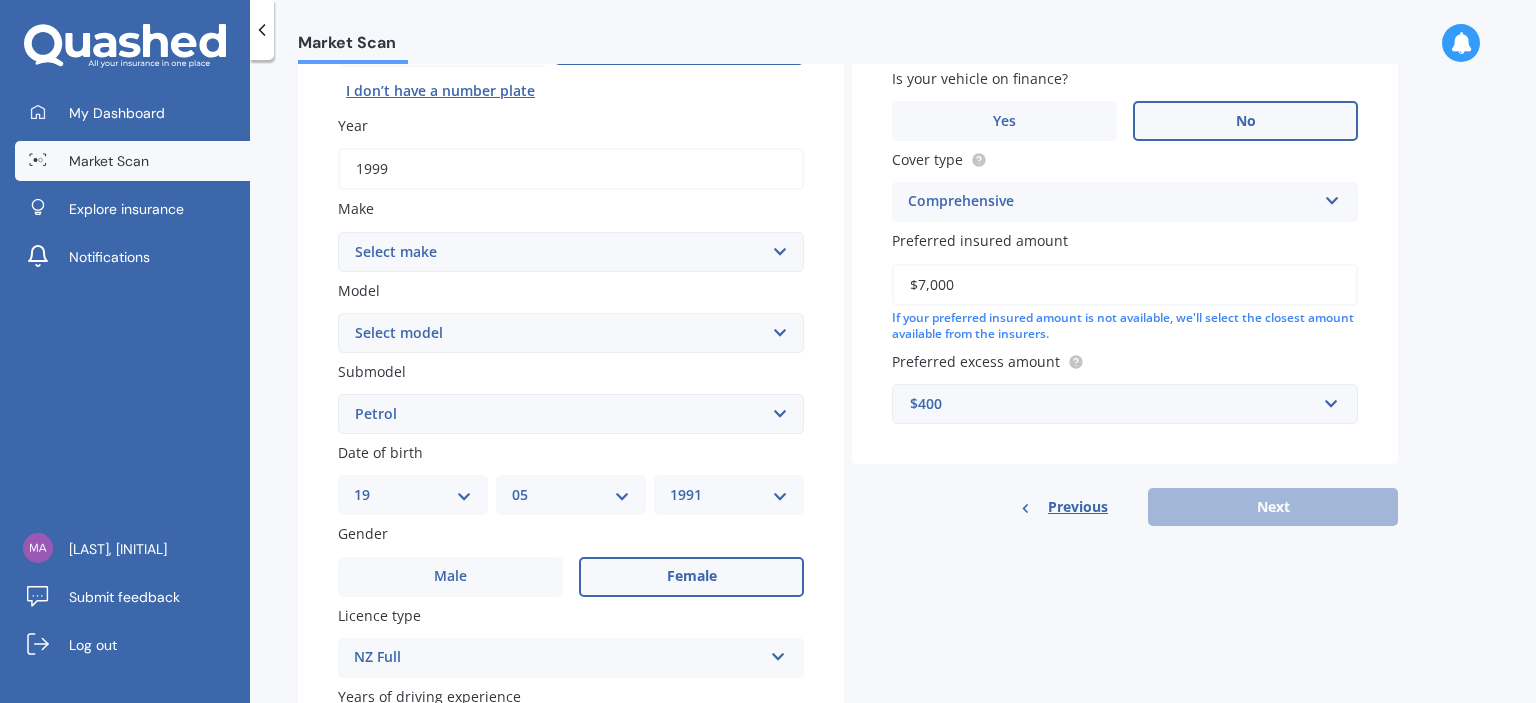scroll, scrollTop: 0, scrollLeft: 0, axis: both 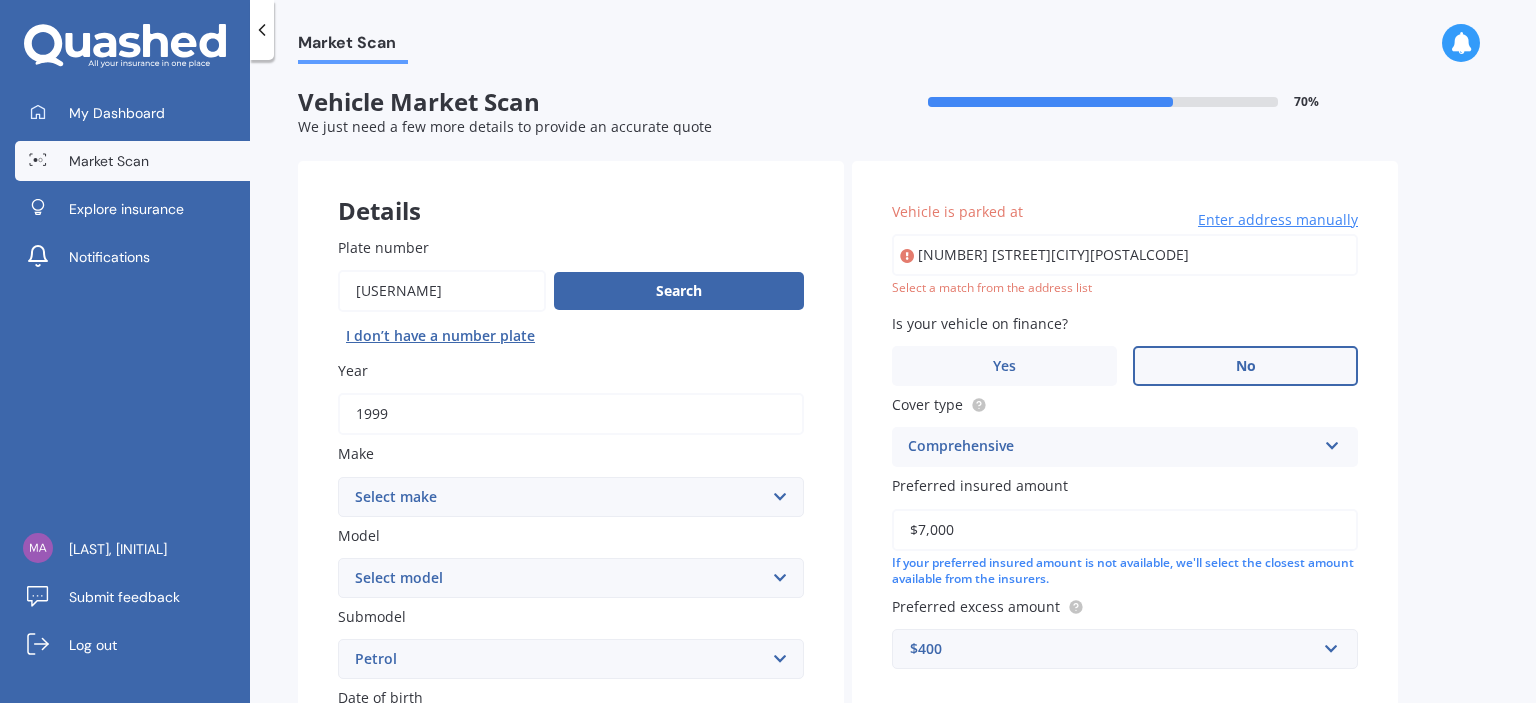 click on "[NUMBER] [STREET][CITY][POSTALCODE]" at bounding box center (1125, 255) 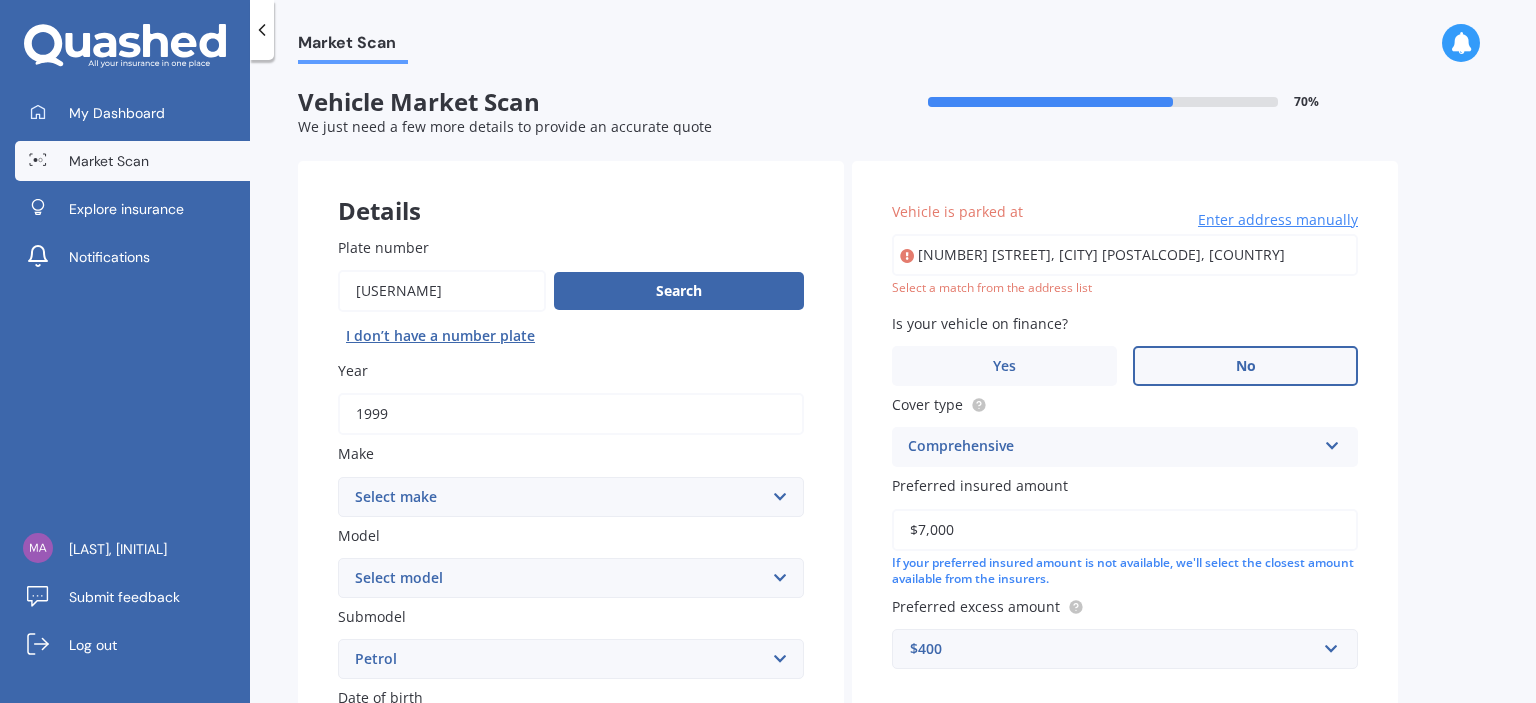 type on "[NUMBER] [STREET], [CITY] [POSTALCODE]" 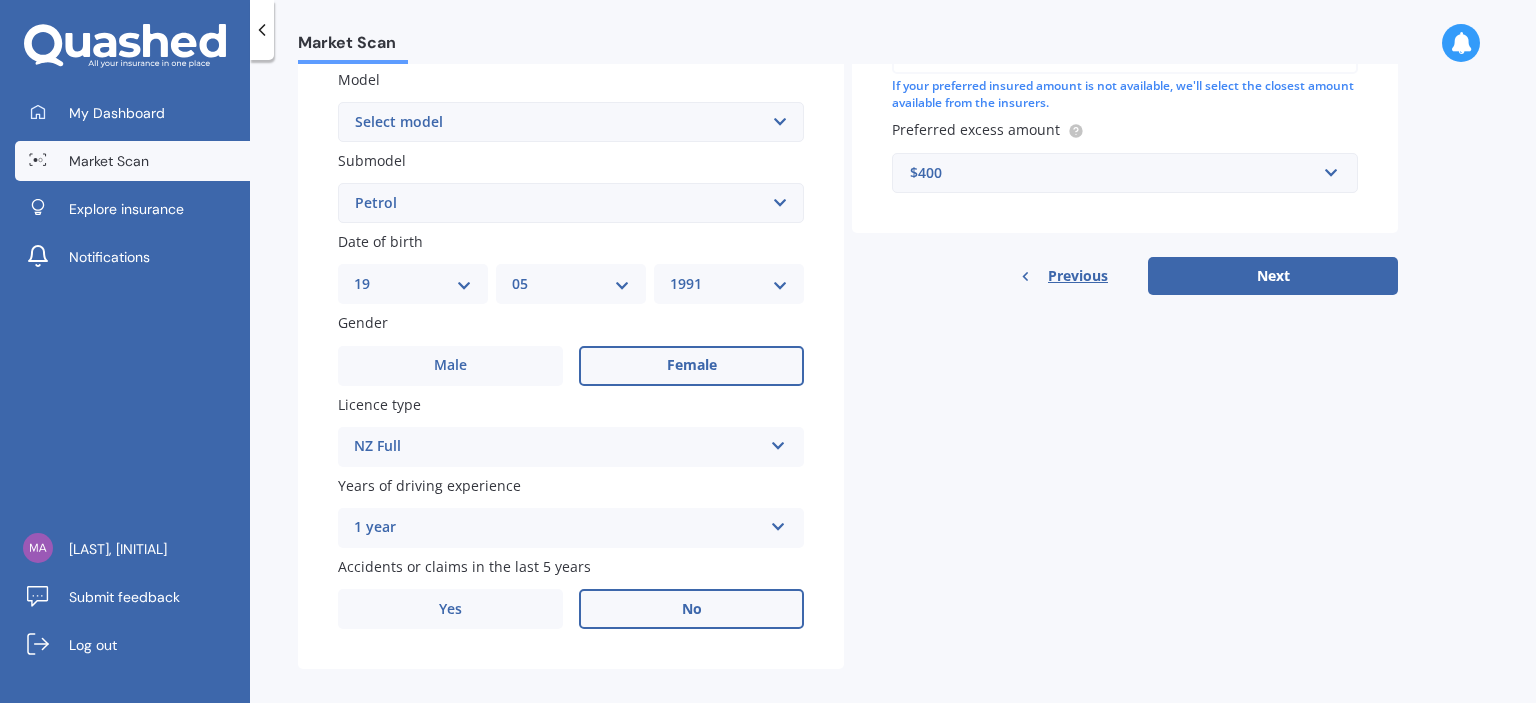scroll, scrollTop: 474, scrollLeft: 0, axis: vertical 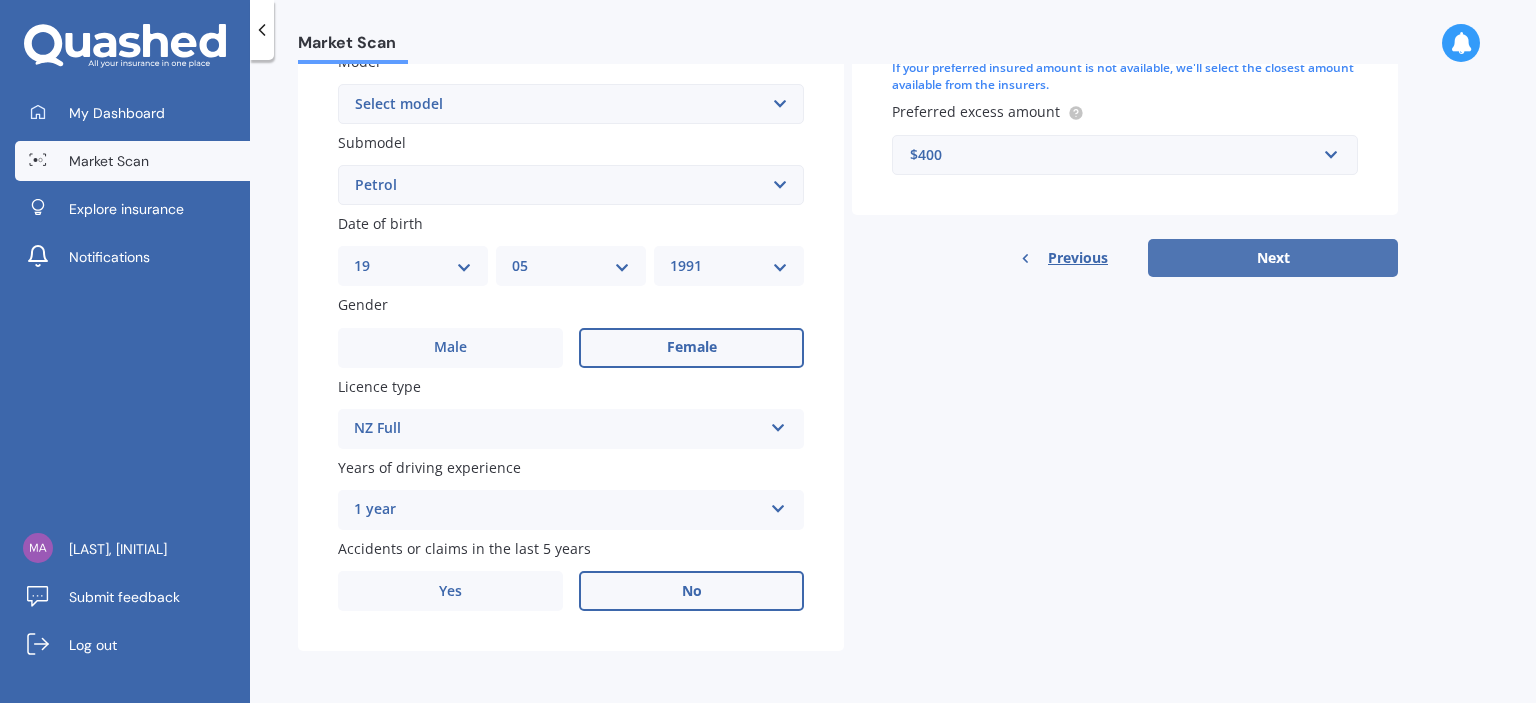 click on "Next" at bounding box center [1273, 258] 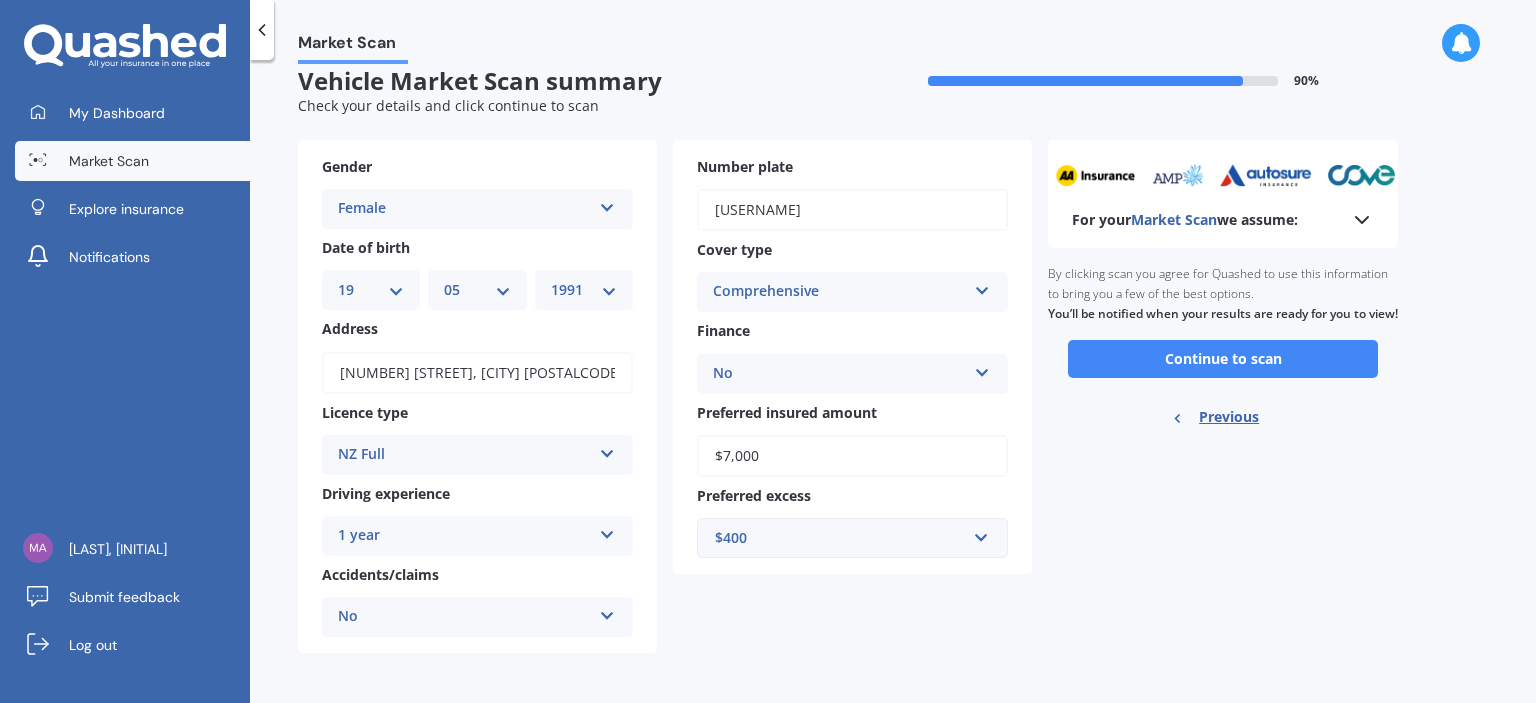 scroll, scrollTop: 0, scrollLeft: 0, axis: both 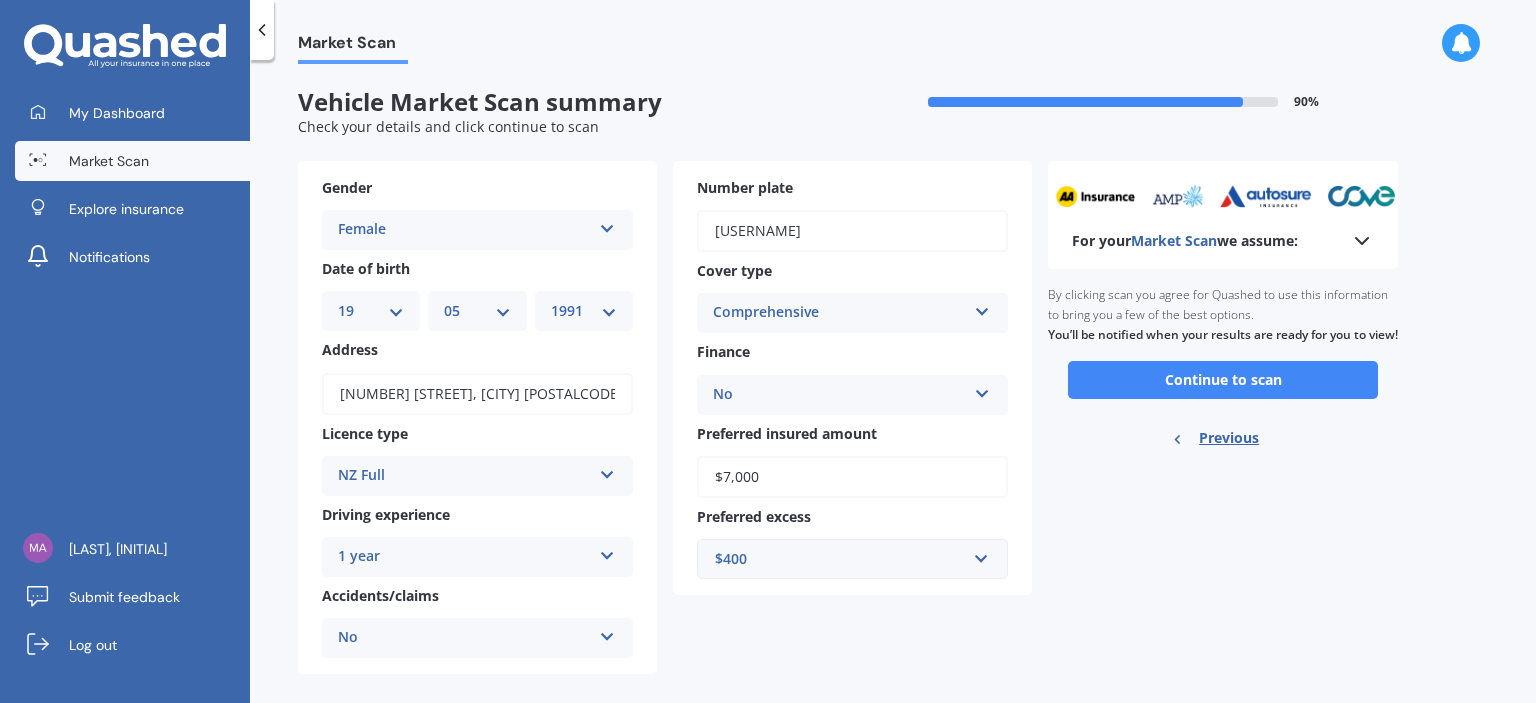 click on "Continue to scan" at bounding box center (1223, 380) 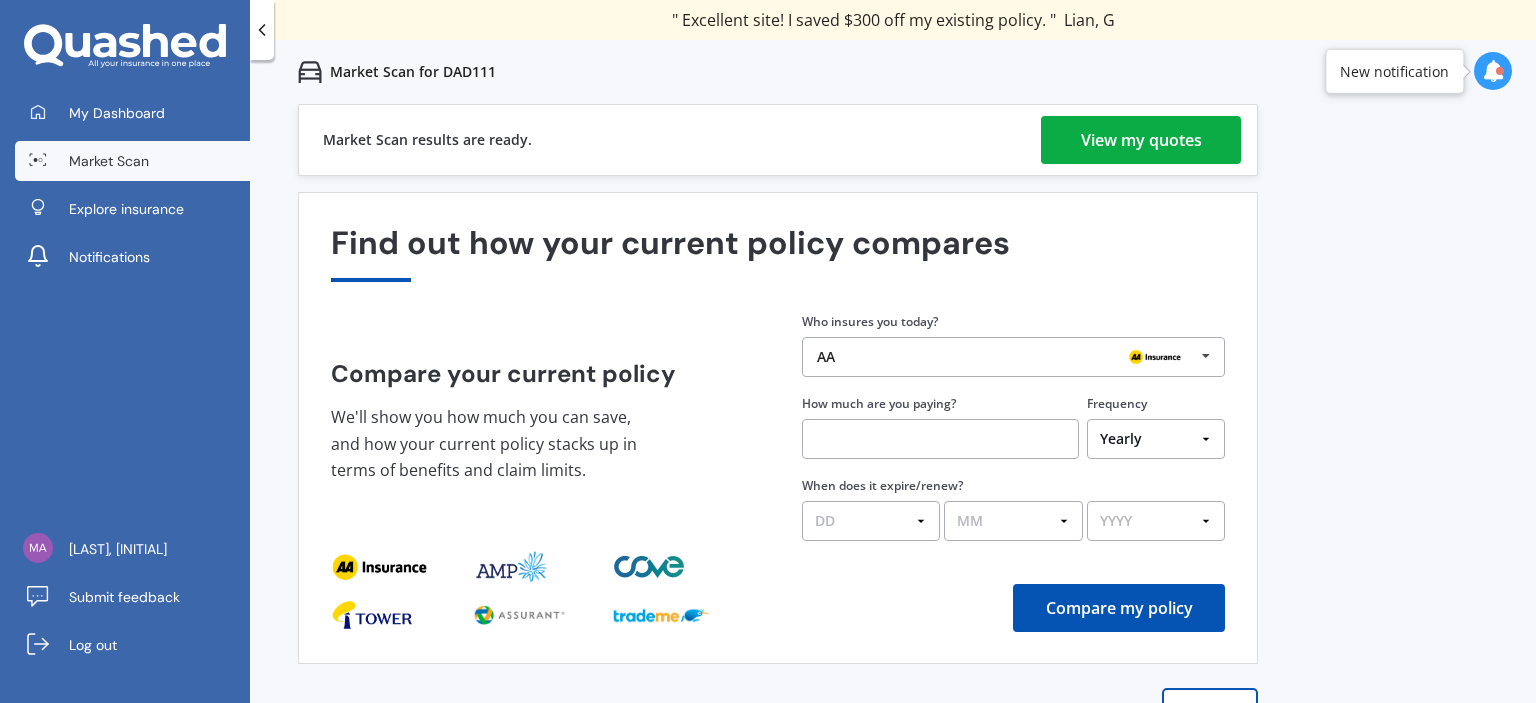 click on "View my quotes" at bounding box center (1141, 140) 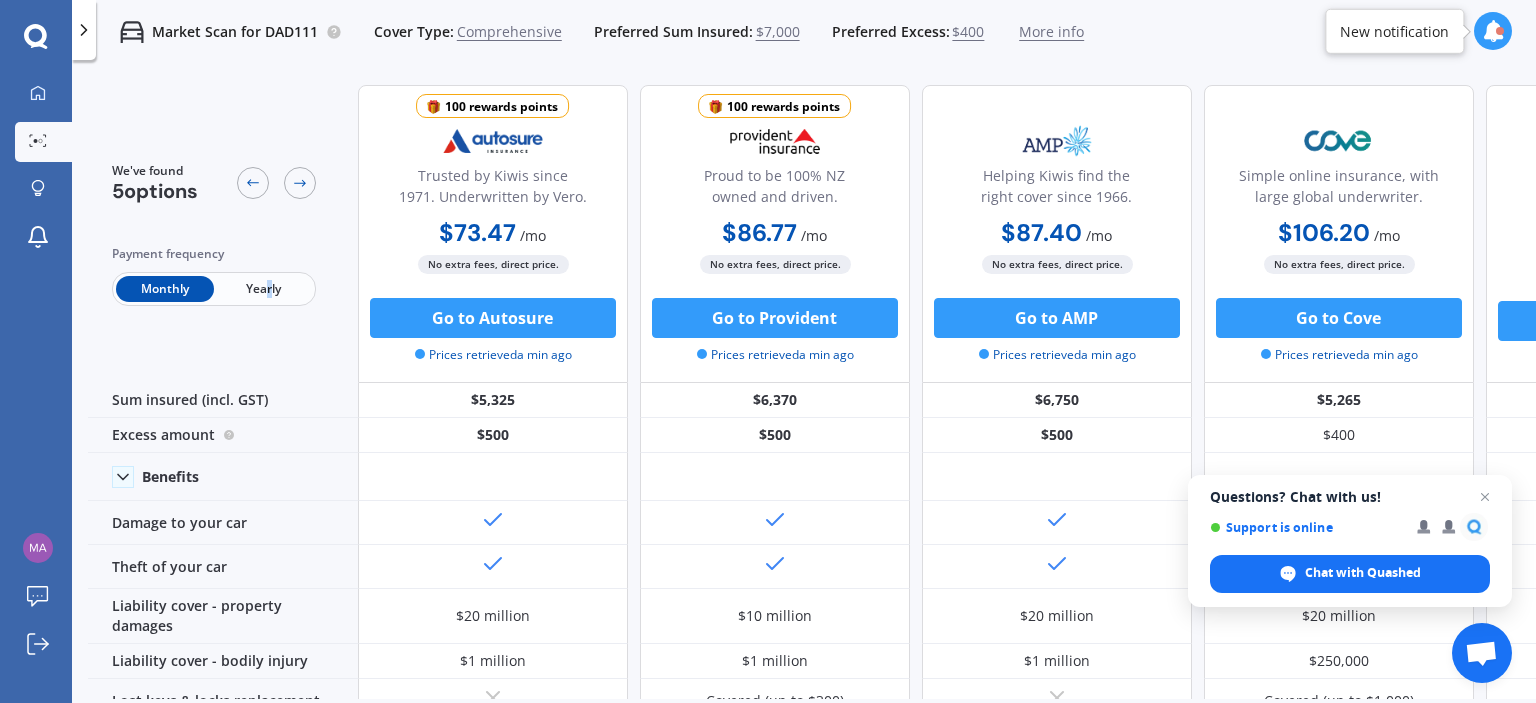 click on "Yearly" at bounding box center [263, 289] 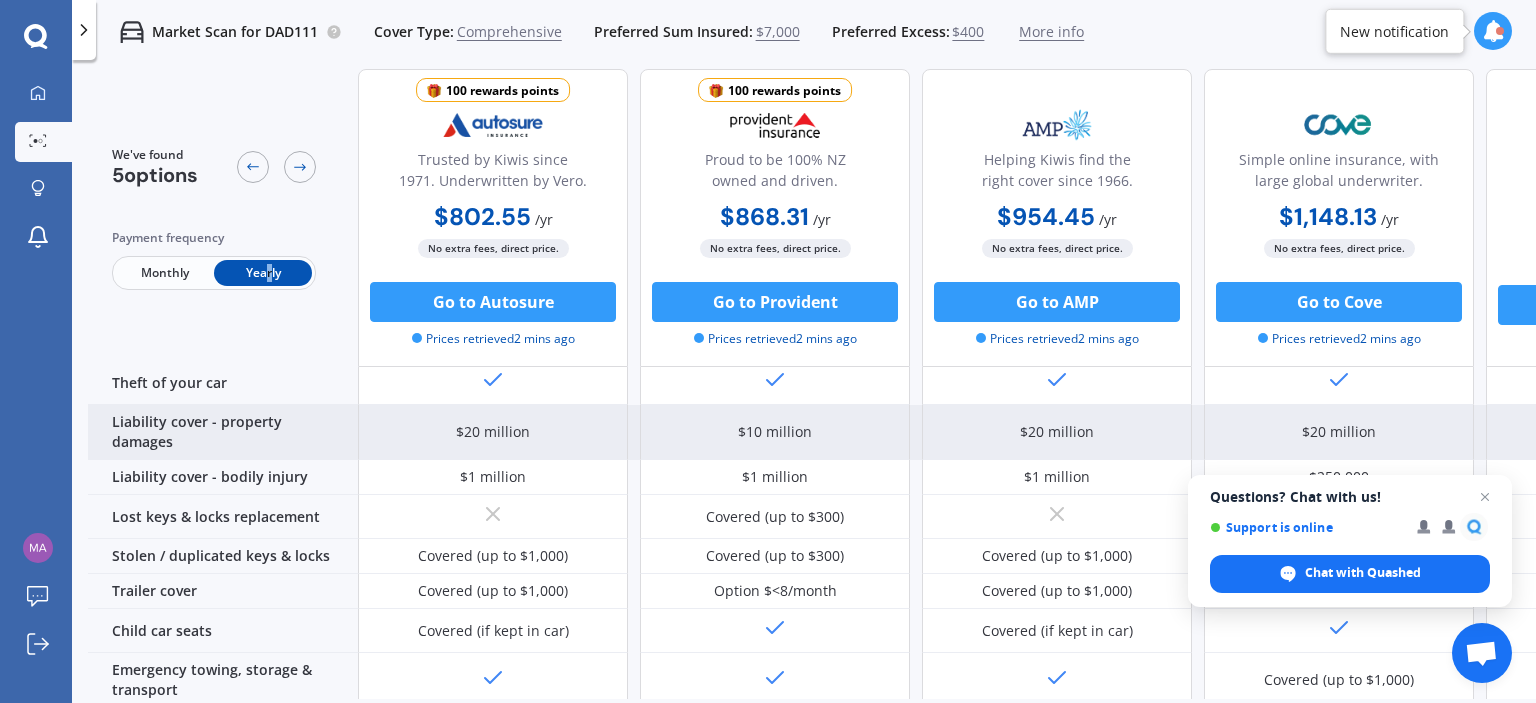scroll, scrollTop: 0, scrollLeft: 0, axis: both 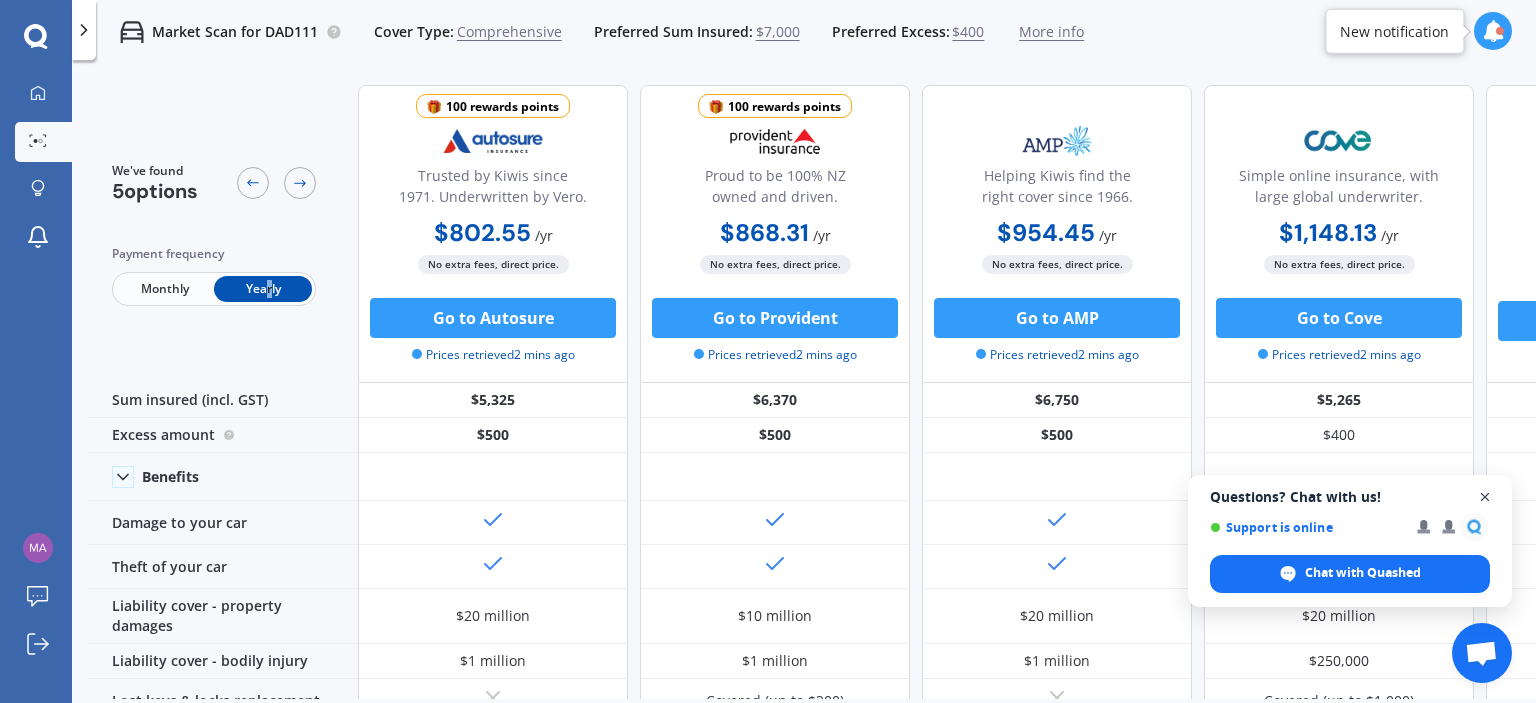 click at bounding box center (1485, 497) 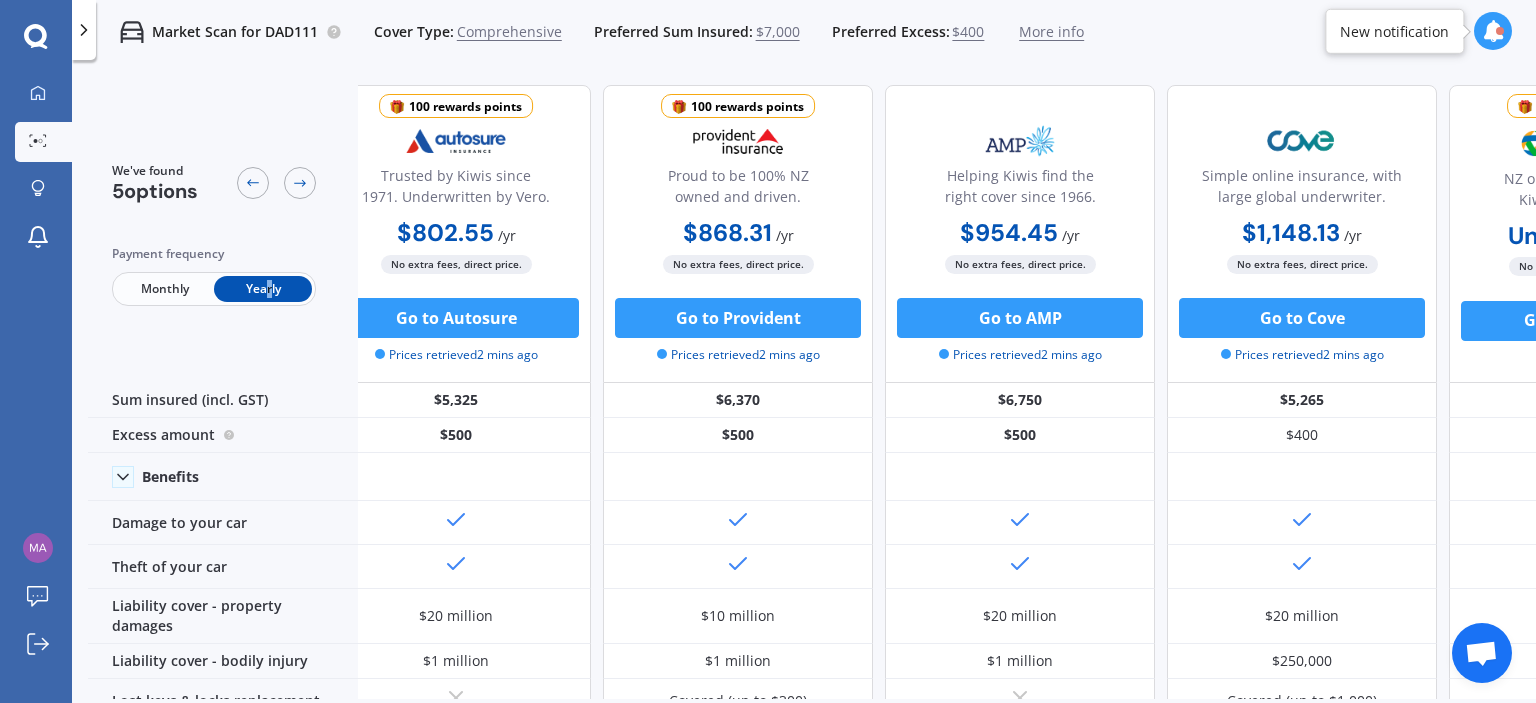 scroll, scrollTop: 0, scrollLeft: 0, axis: both 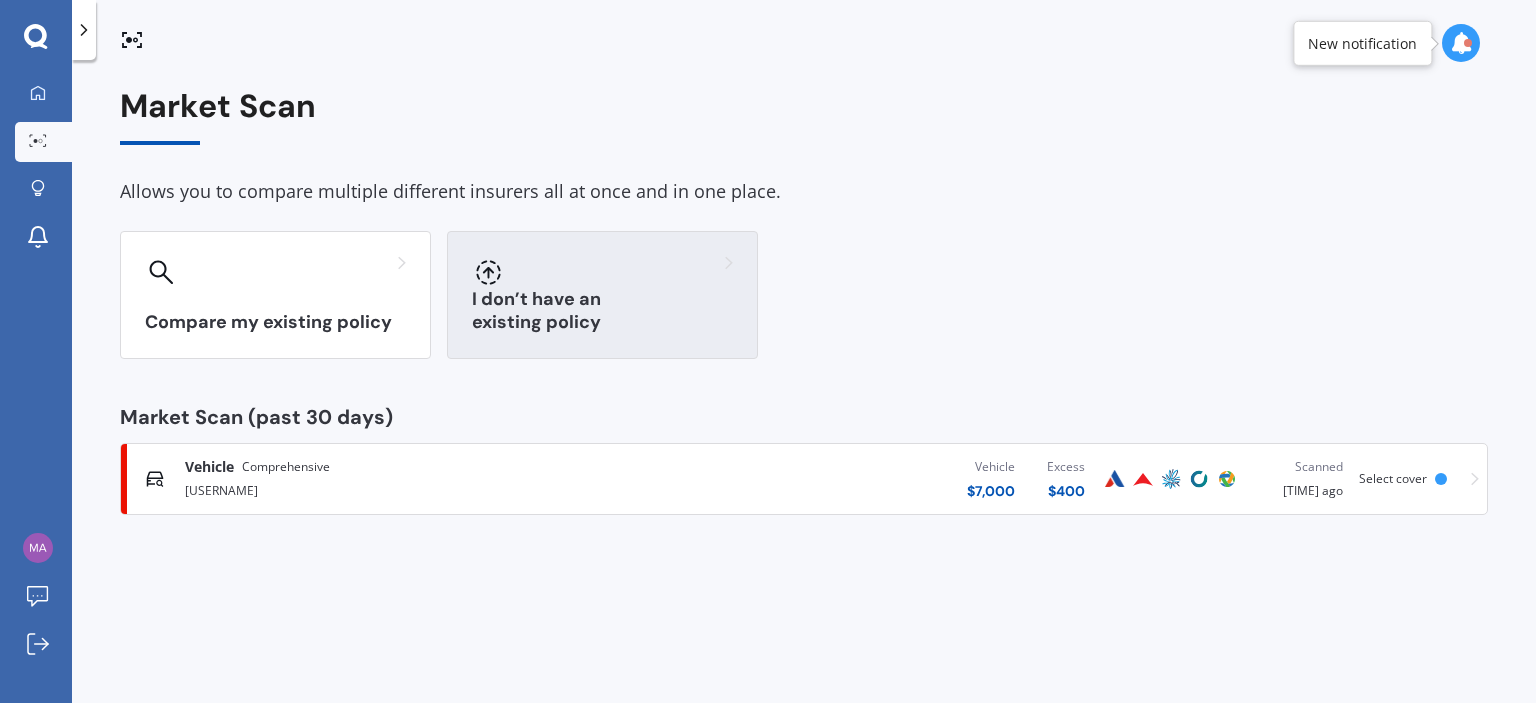 click on "I don’t have an existing policy" at bounding box center [602, 295] 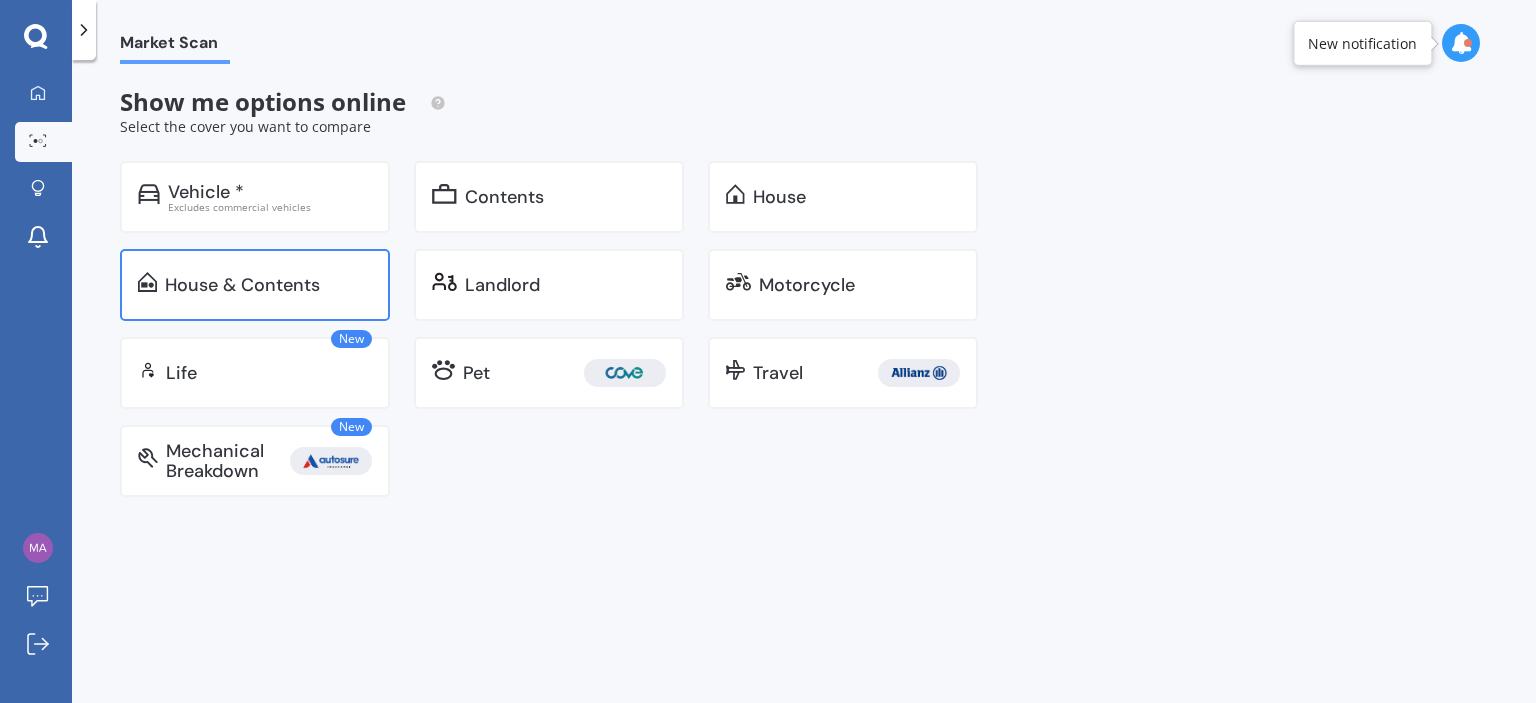 click on "House & Contents" at bounding box center (242, 285) 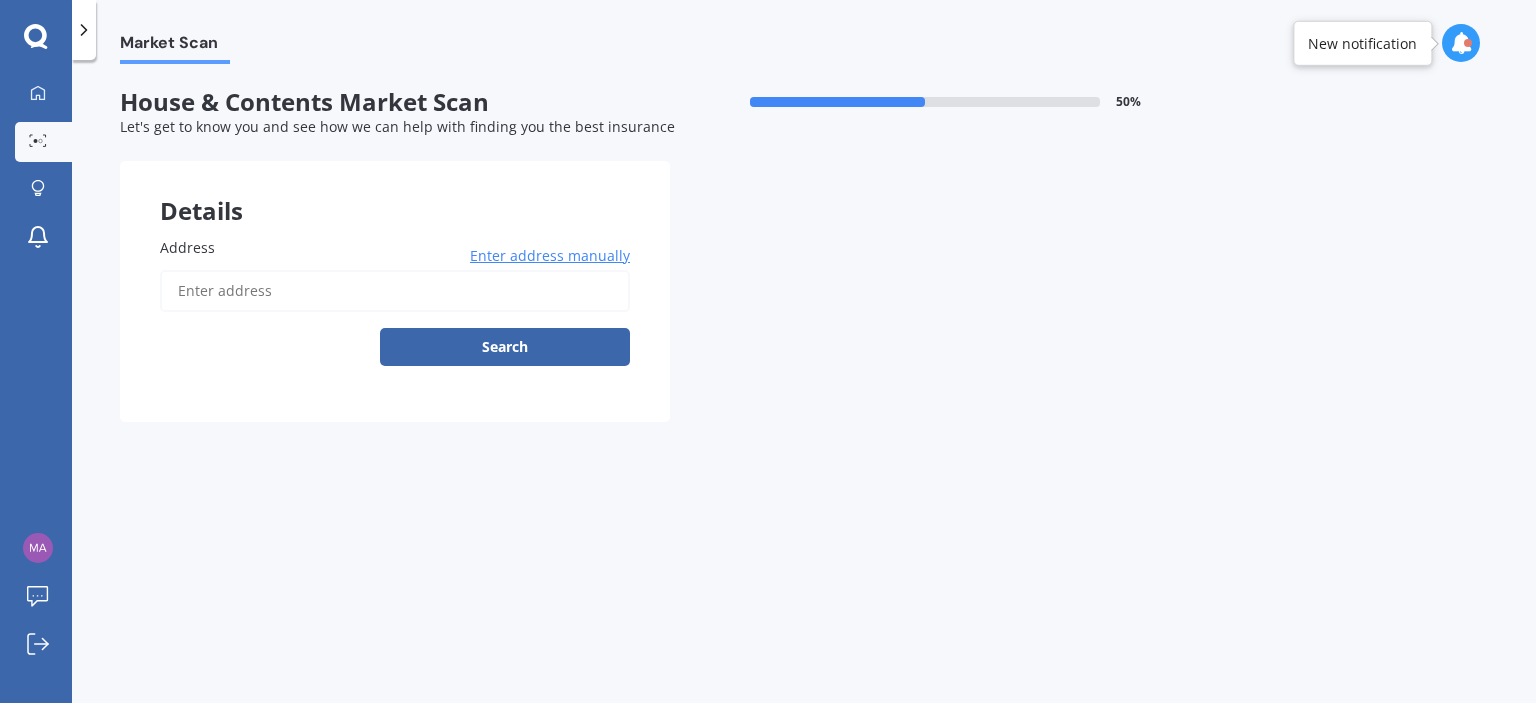 click on "Address" at bounding box center (395, 291) 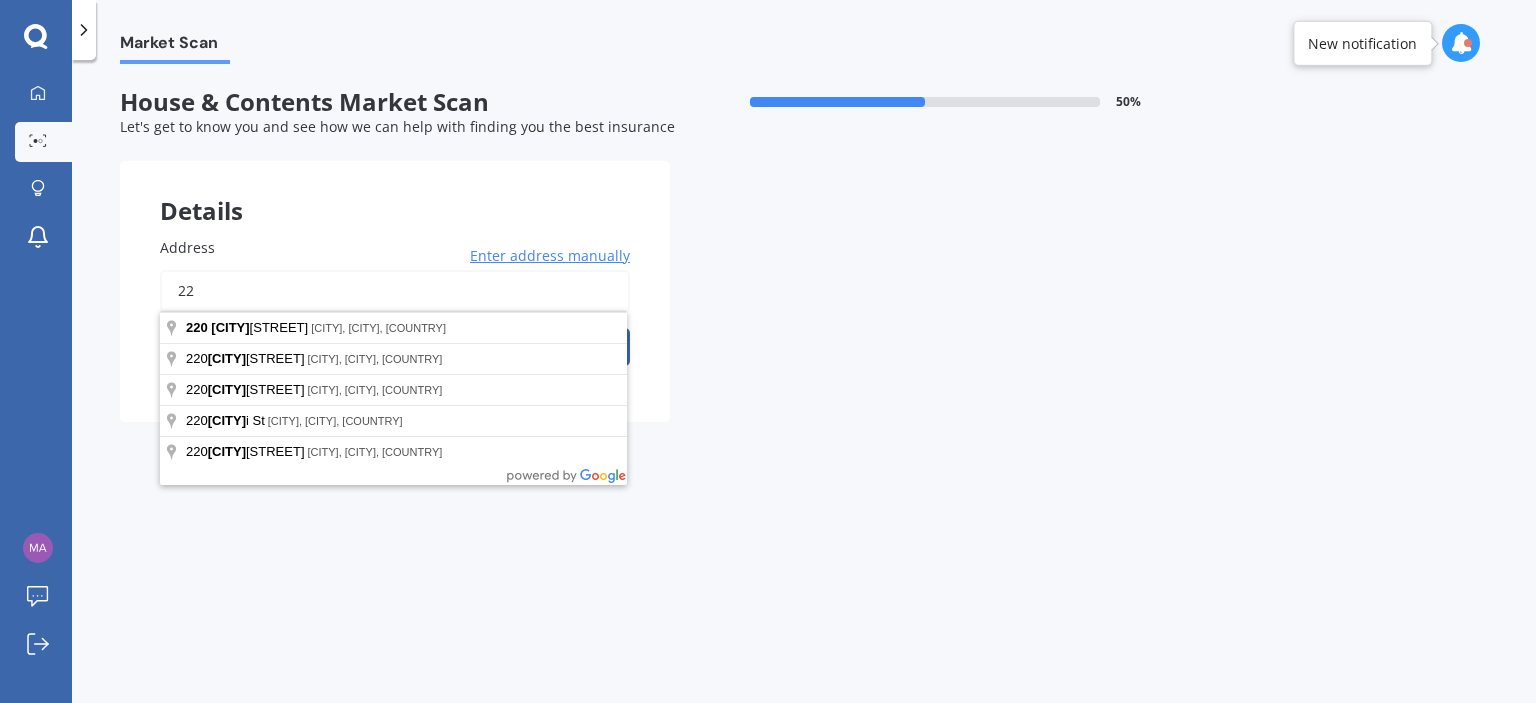 type on "2" 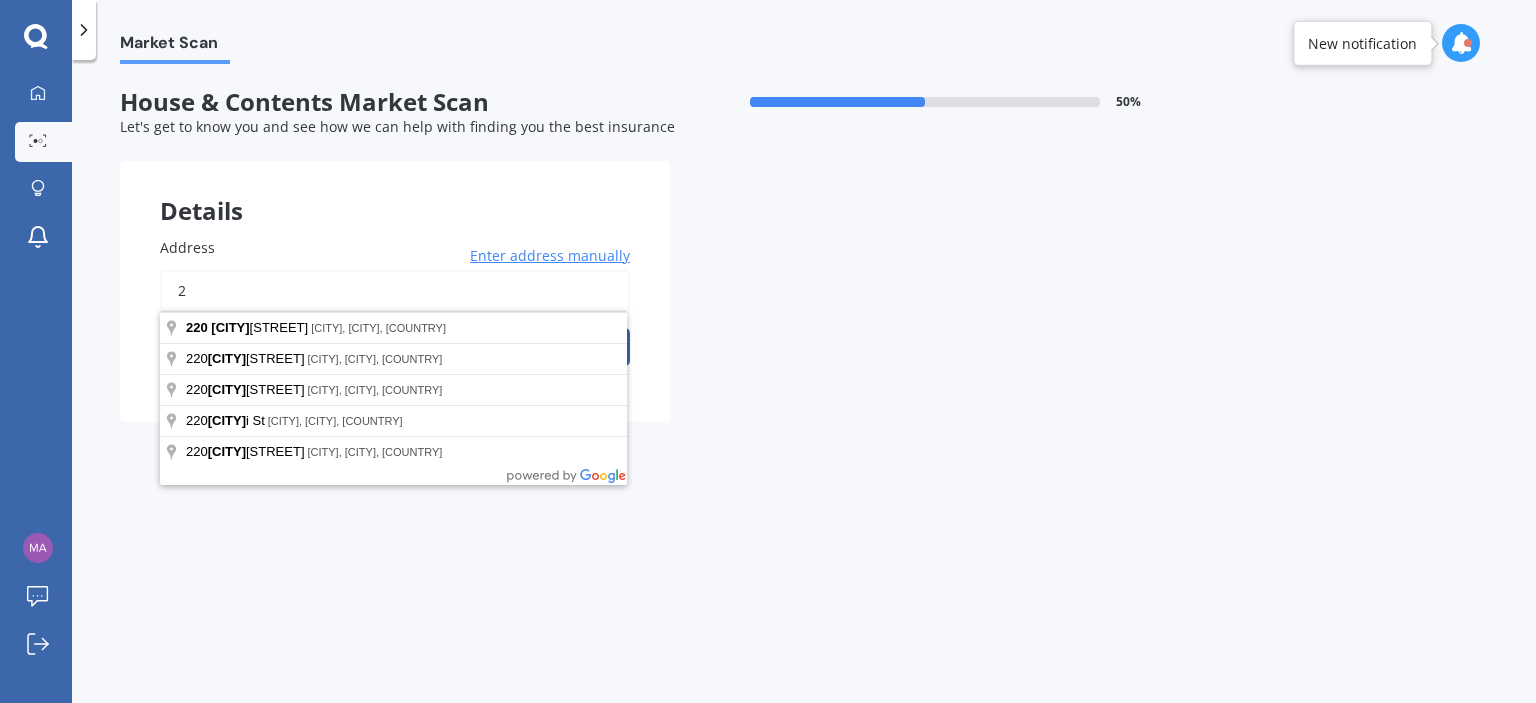type 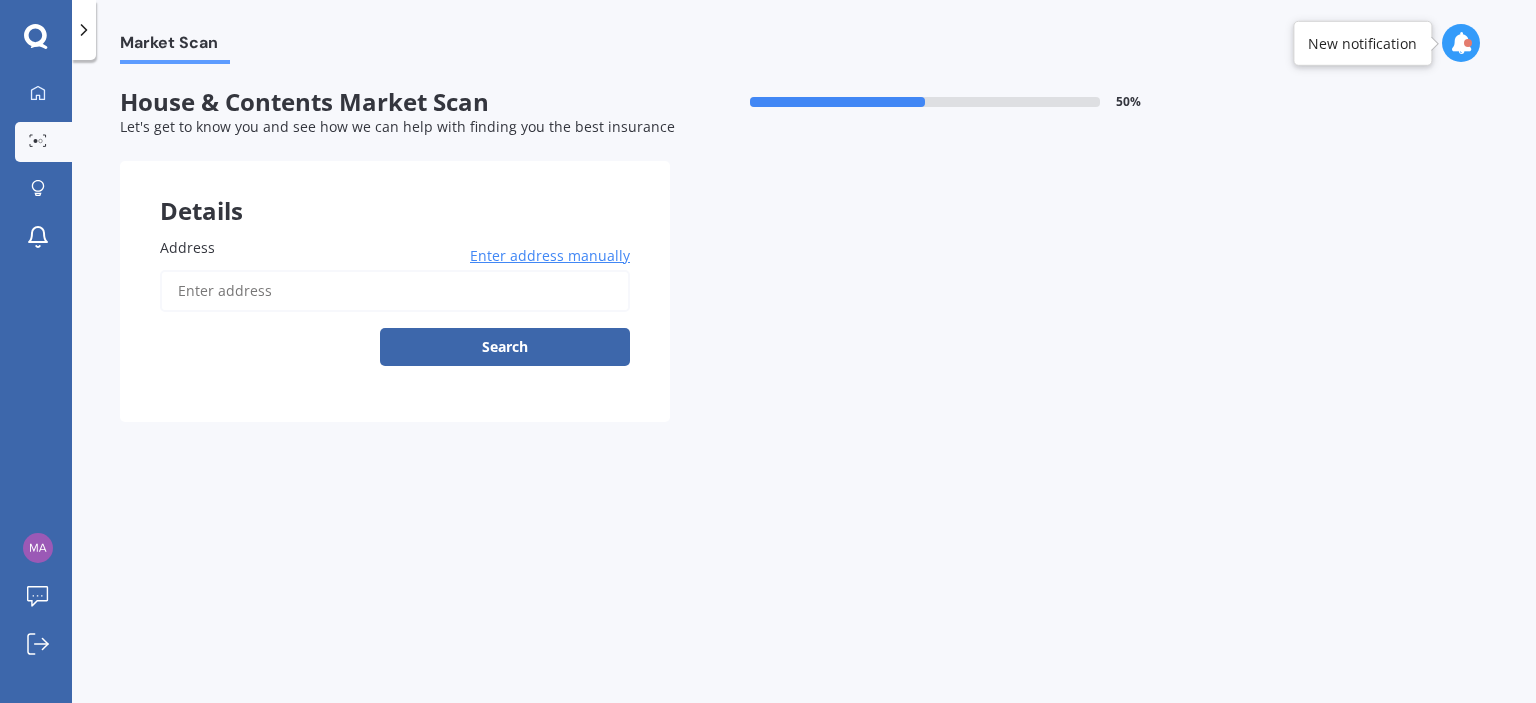 click at bounding box center [84, 30] 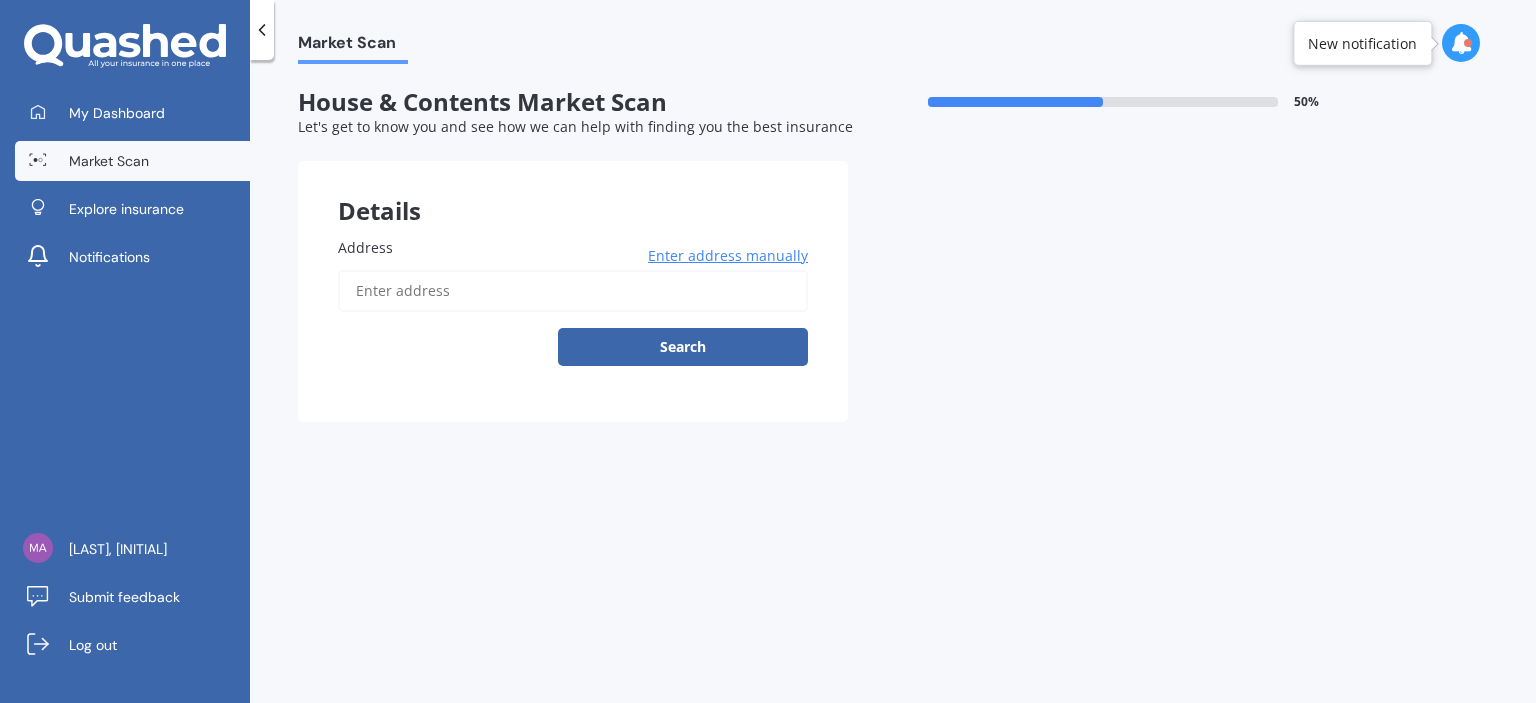 click on "Market Scan" at bounding box center (109, 161) 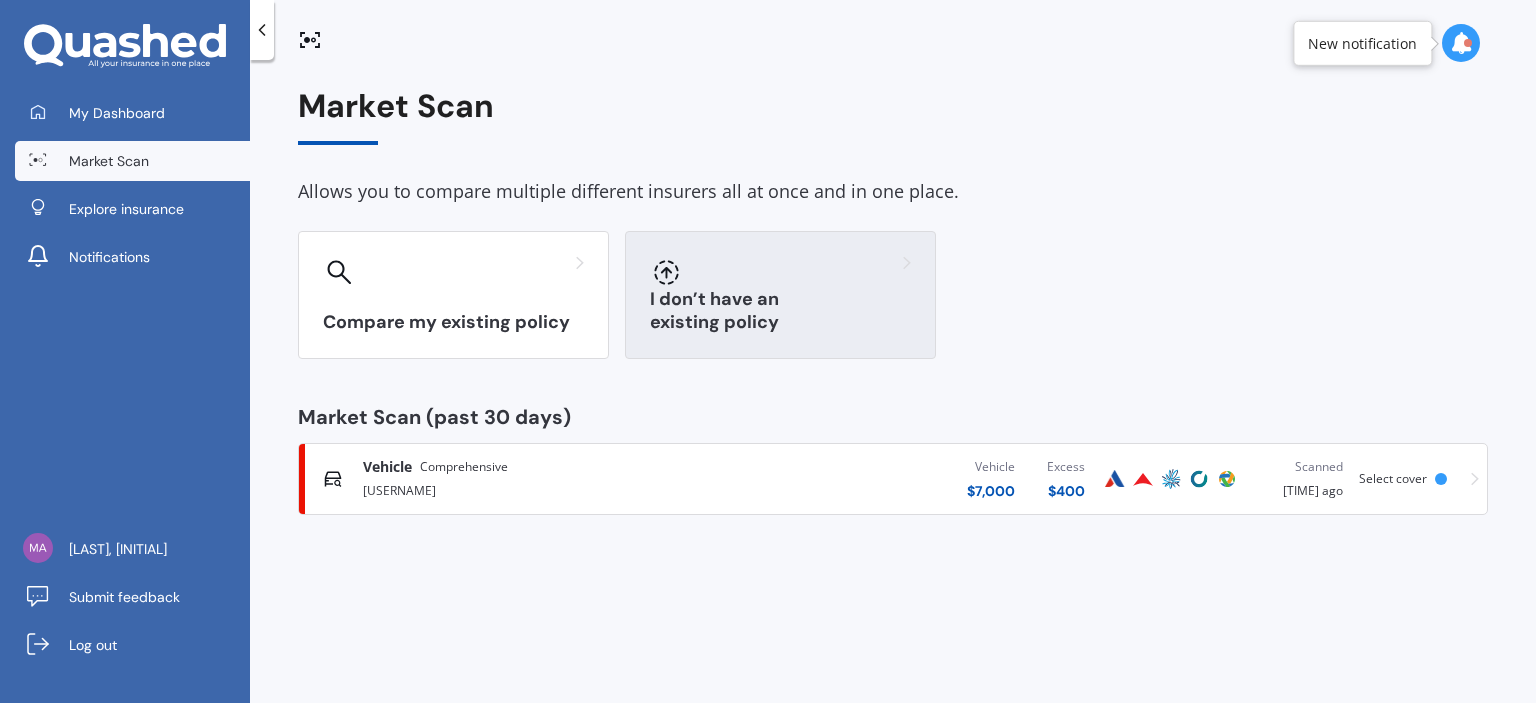 click on "I don’t have an existing policy" at bounding box center (780, 311) 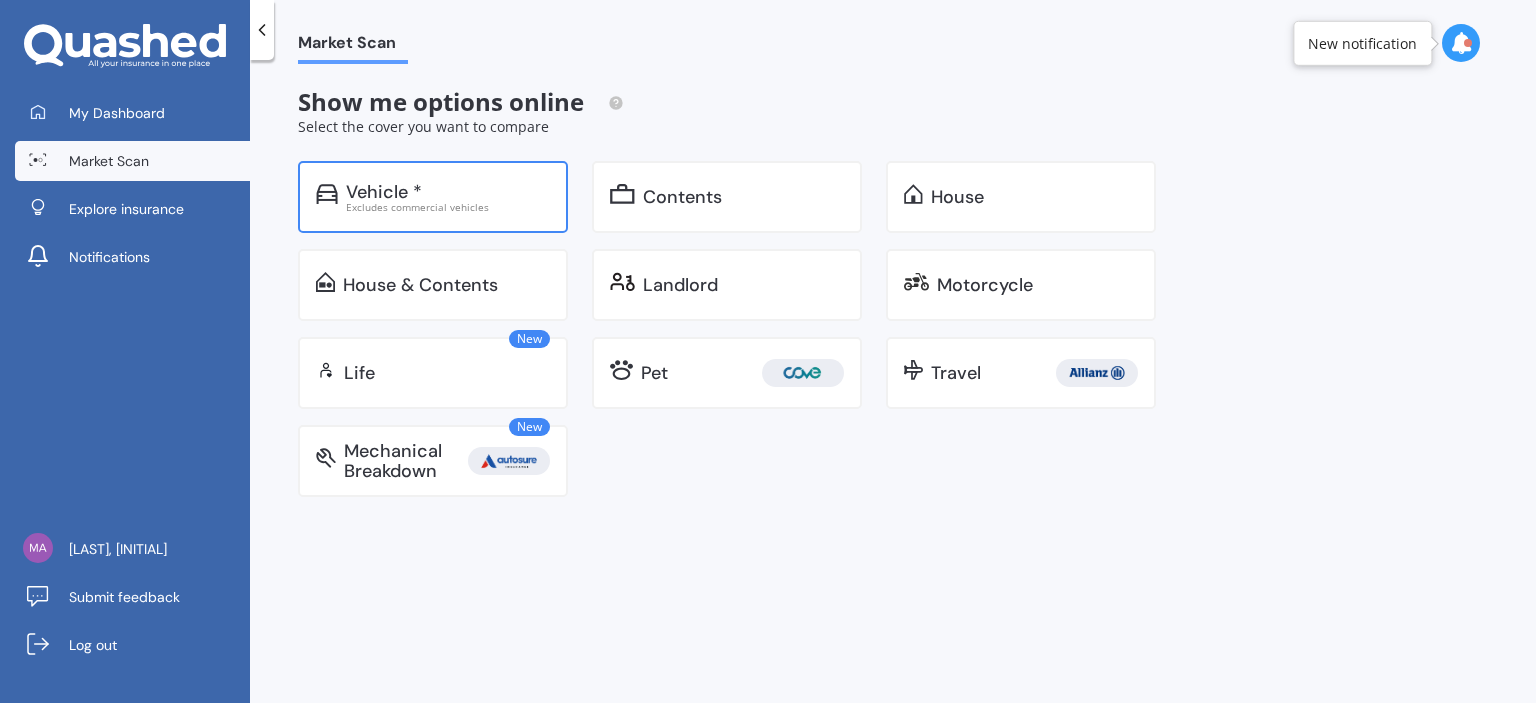 click on "Excludes commercial vehicles" at bounding box center (448, 207) 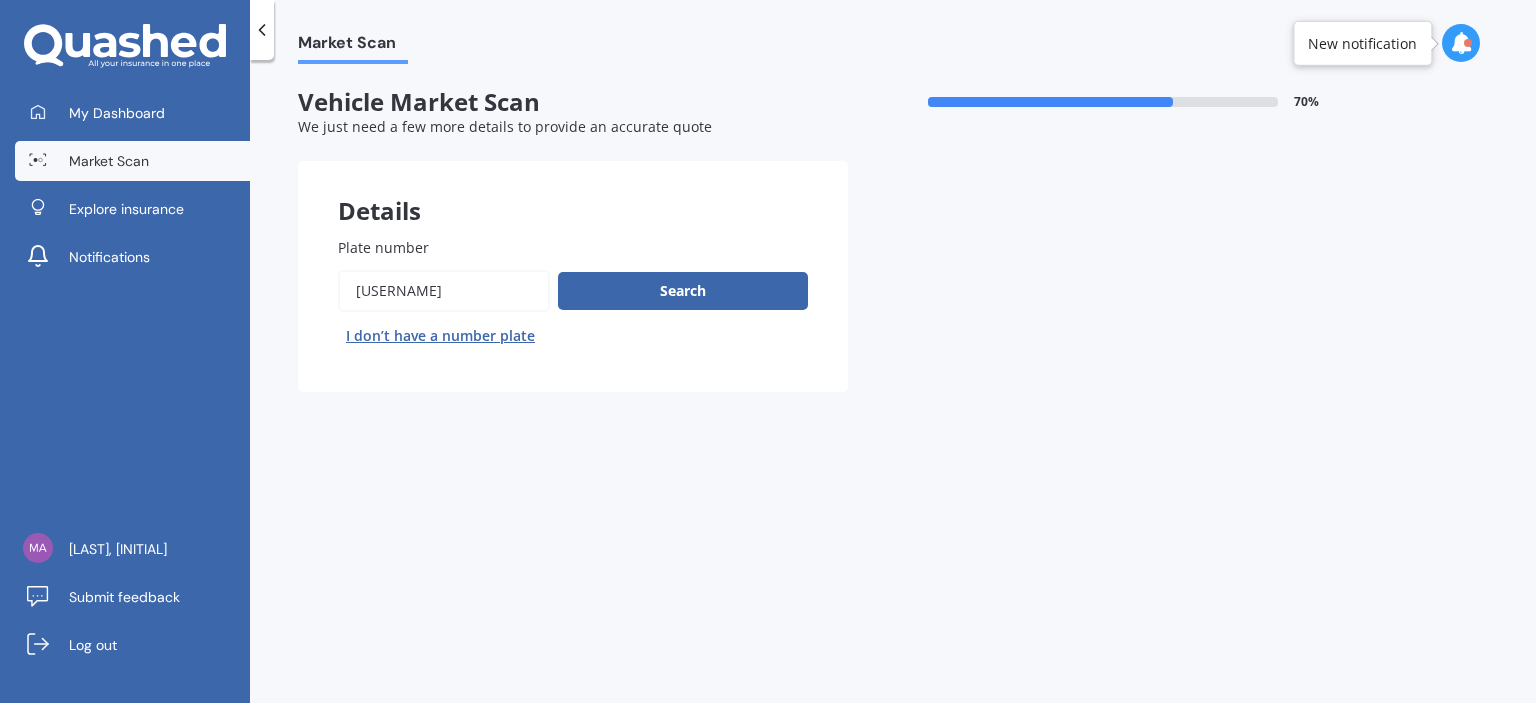 drag, startPoint x: 420, startPoint y: 291, endPoint x: 325, endPoint y: 293, distance: 95.02105 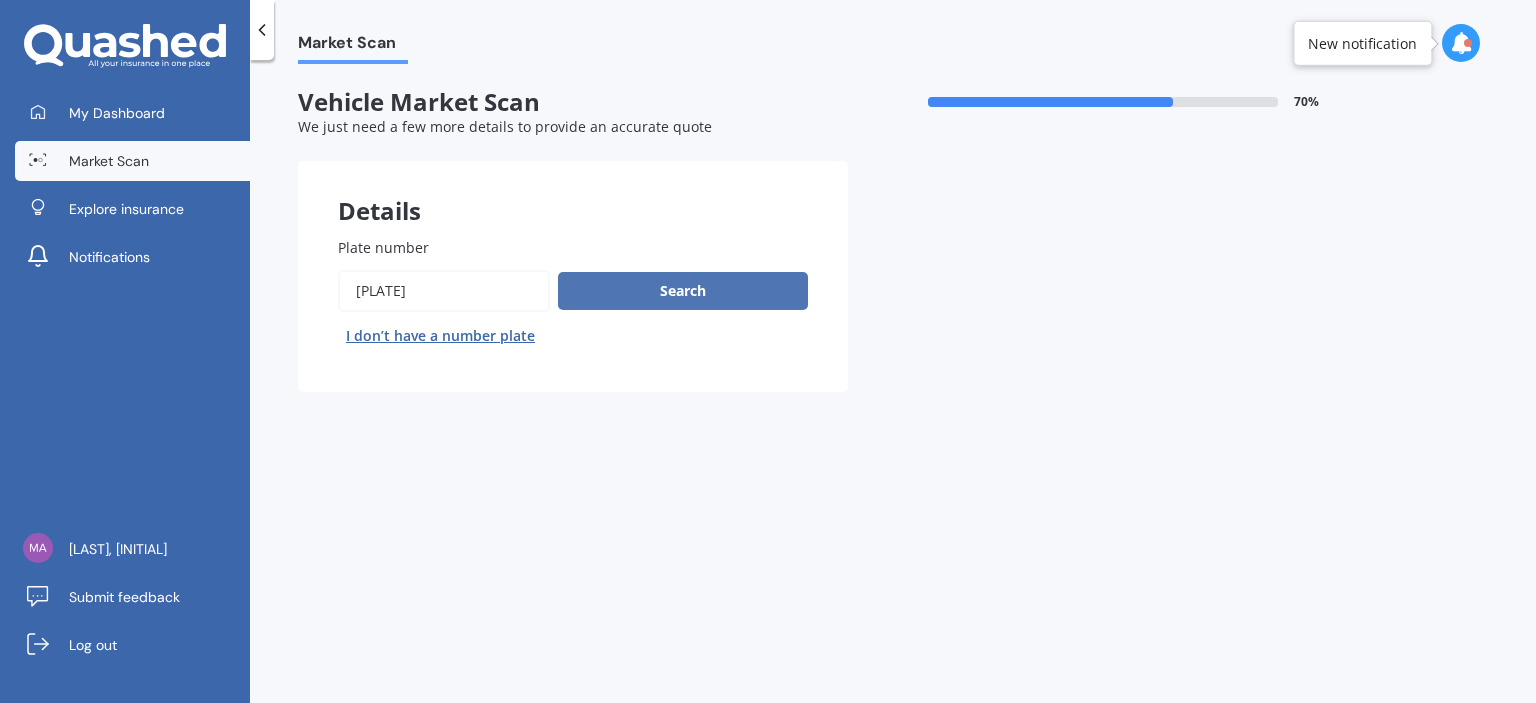 type on "[PLATE]" 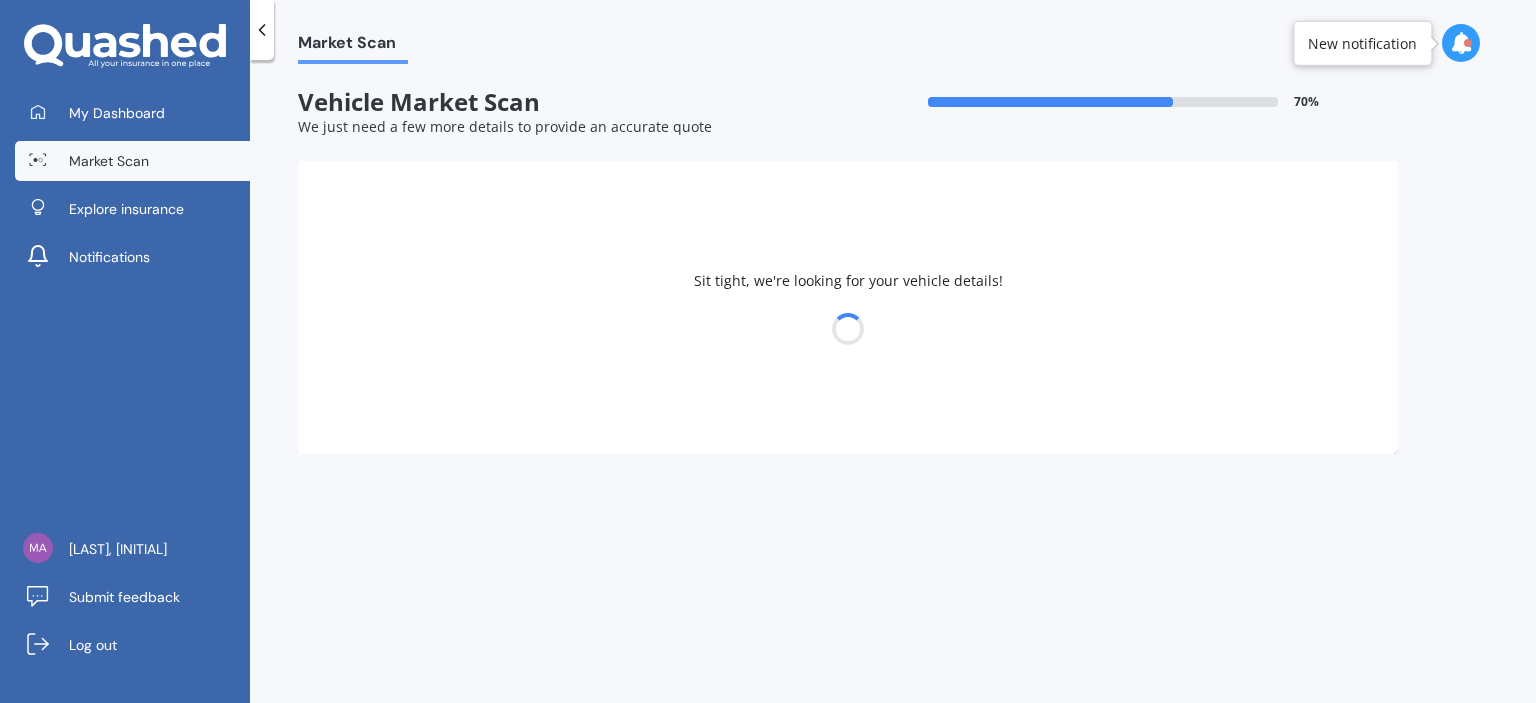 select on "PORSCHE" 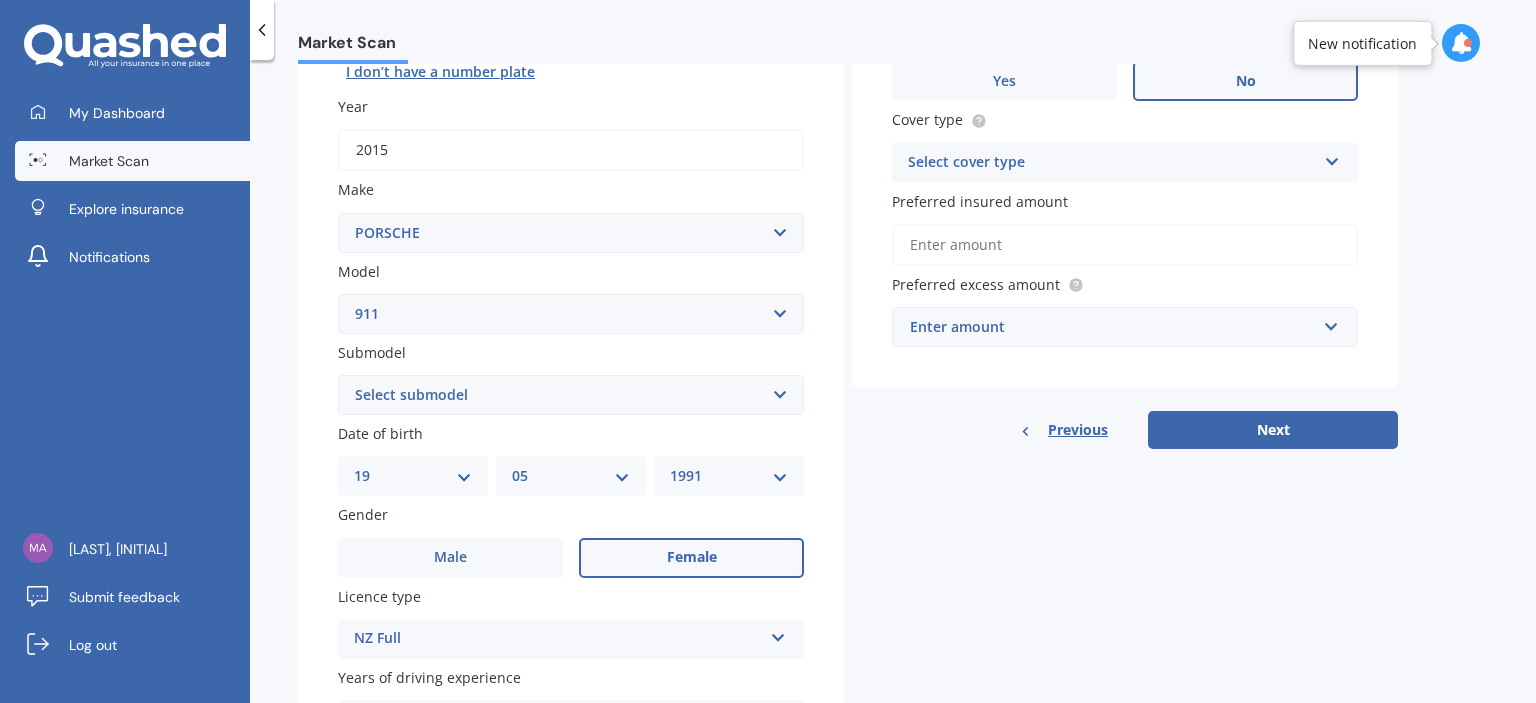 scroll, scrollTop: 300, scrollLeft: 0, axis: vertical 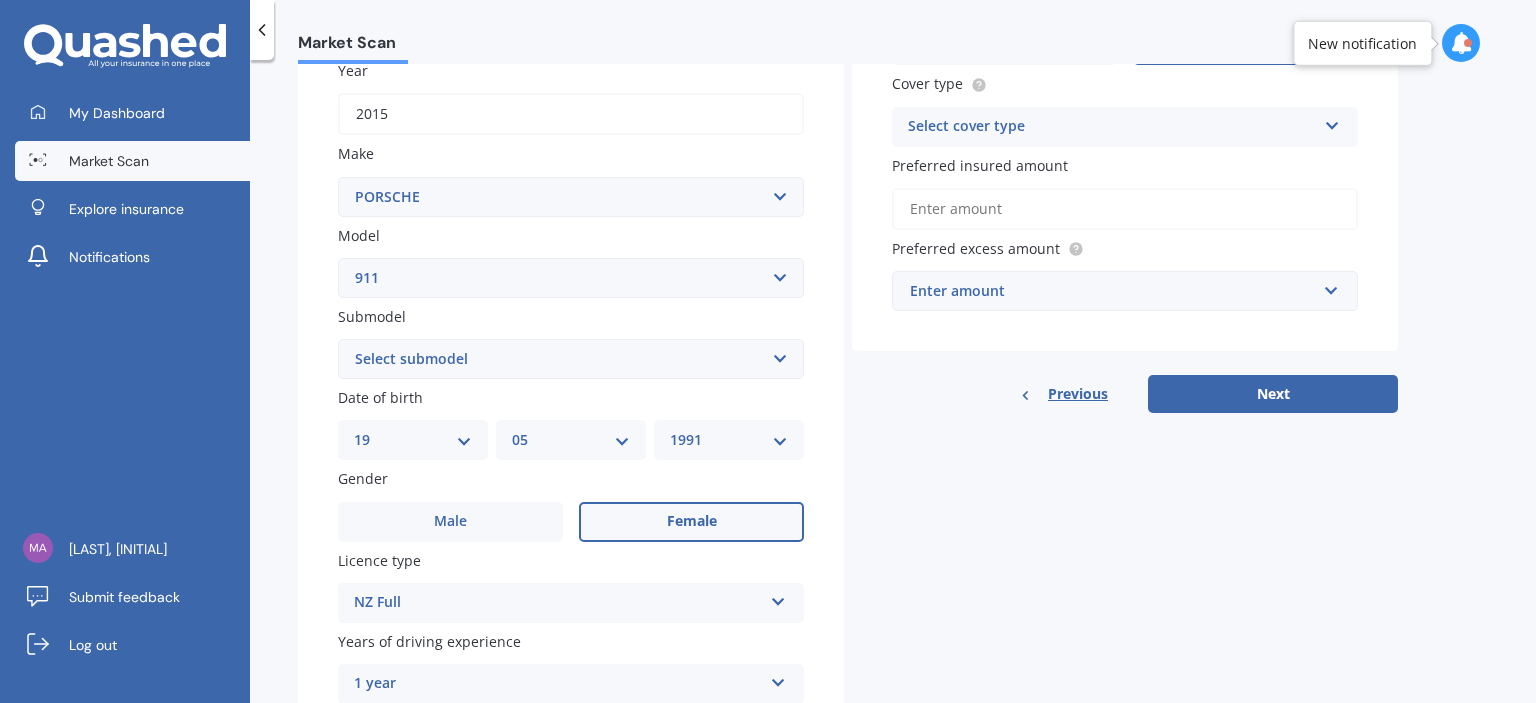 click on "Select submodel (All other) 2.7 Bi Turbo Carrera Carrera 2 Carrera 2.7 Carrera 3.0 Carrera 4 Carrera 4S Carrera 4S Cabriolet Carrera RS Carrera RS 2.7 Carrera S Carrera Sport Carrera targa E GT1 GT2 GT3 GTR LeMans Bi-Turbo RS Clubsport RS Touring S SC Speedster T Targa Turbo Turbo 3.6 Turbo Coupe Turbo S Turbo S Cabriolet" at bounding box center [571, 359] 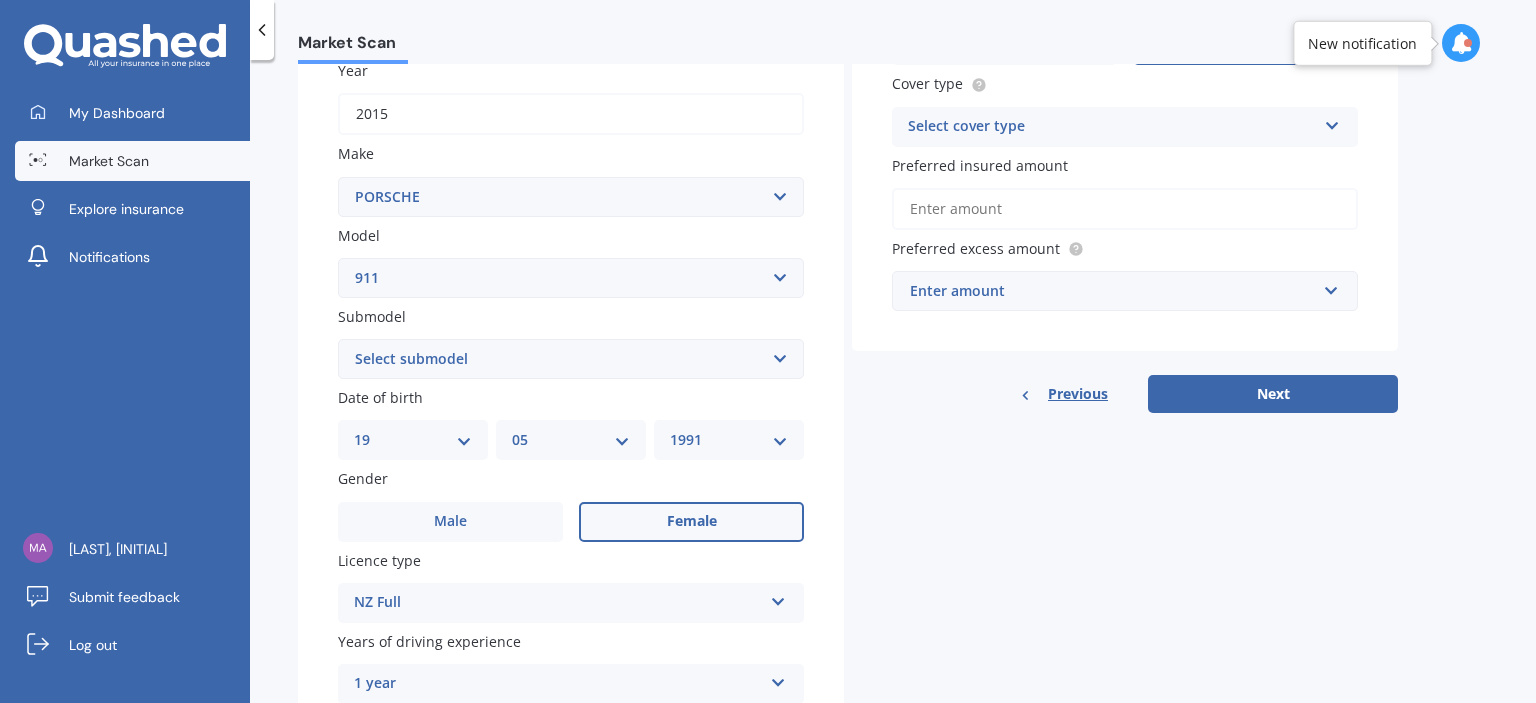 click on "Select submodel (All other) 2.7 Bi Turbo Carrera Carrera 2 Carrera 2.7 Carrera 3.0 Carrera 4 Carrera 4S Carrera 4S Cabriolet Carrera RS Carrera RS 2.7 Carrera S Carrera Sport Carrera targa E GT1 GT2 GT3 GTR LeMans Bi-Turbo RS Clubsport RS Touring S SC Speedster T Targa Turbo Turbo 3.6 Turbo Coupe Turbo S Turbo S Cabriolet" at bounding box center (571, 359) 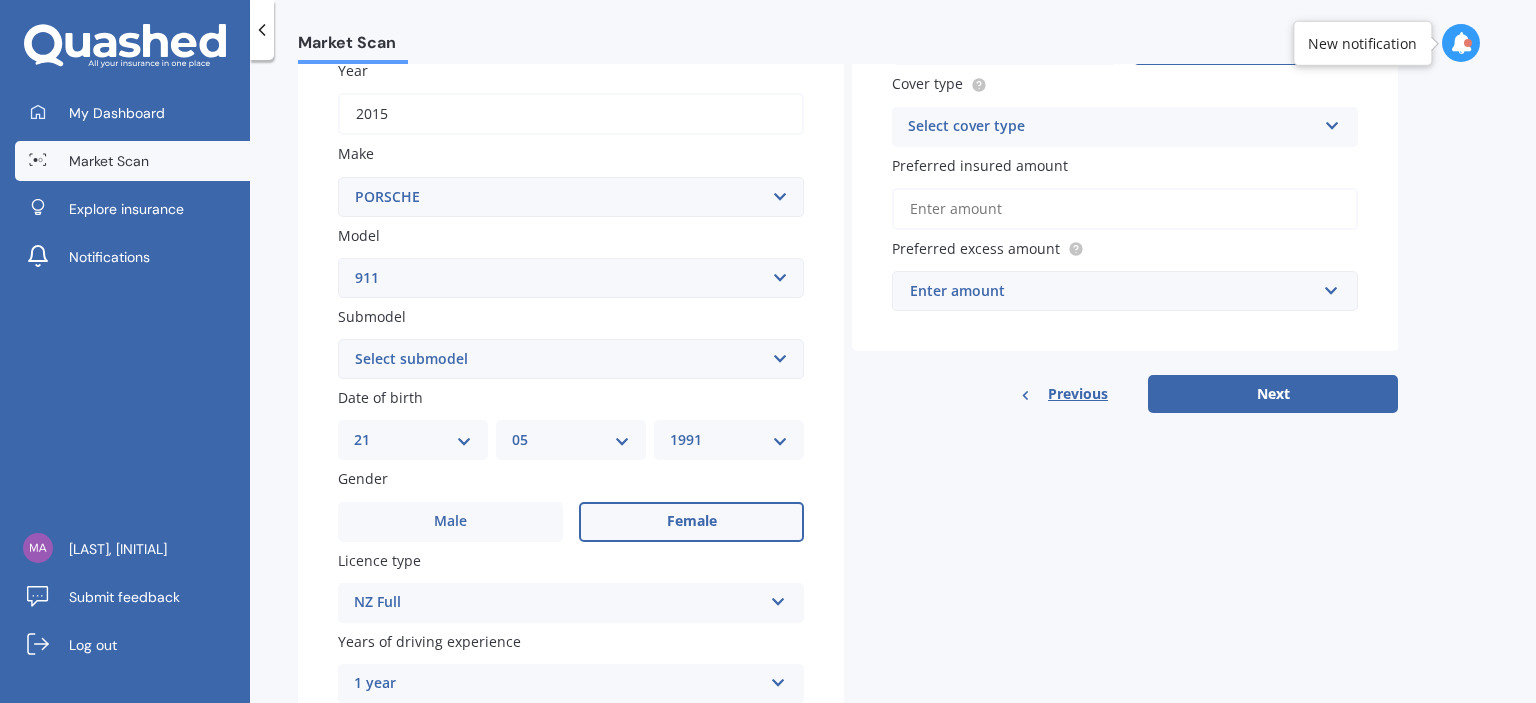 click on "DD 01 02 03 04 05 06 07 08 09 10 11 12 13 14 15 16 17 18 19 20 21 22 23 24 25 26 27 28 29 30 31" at bounding box center (413, 440) 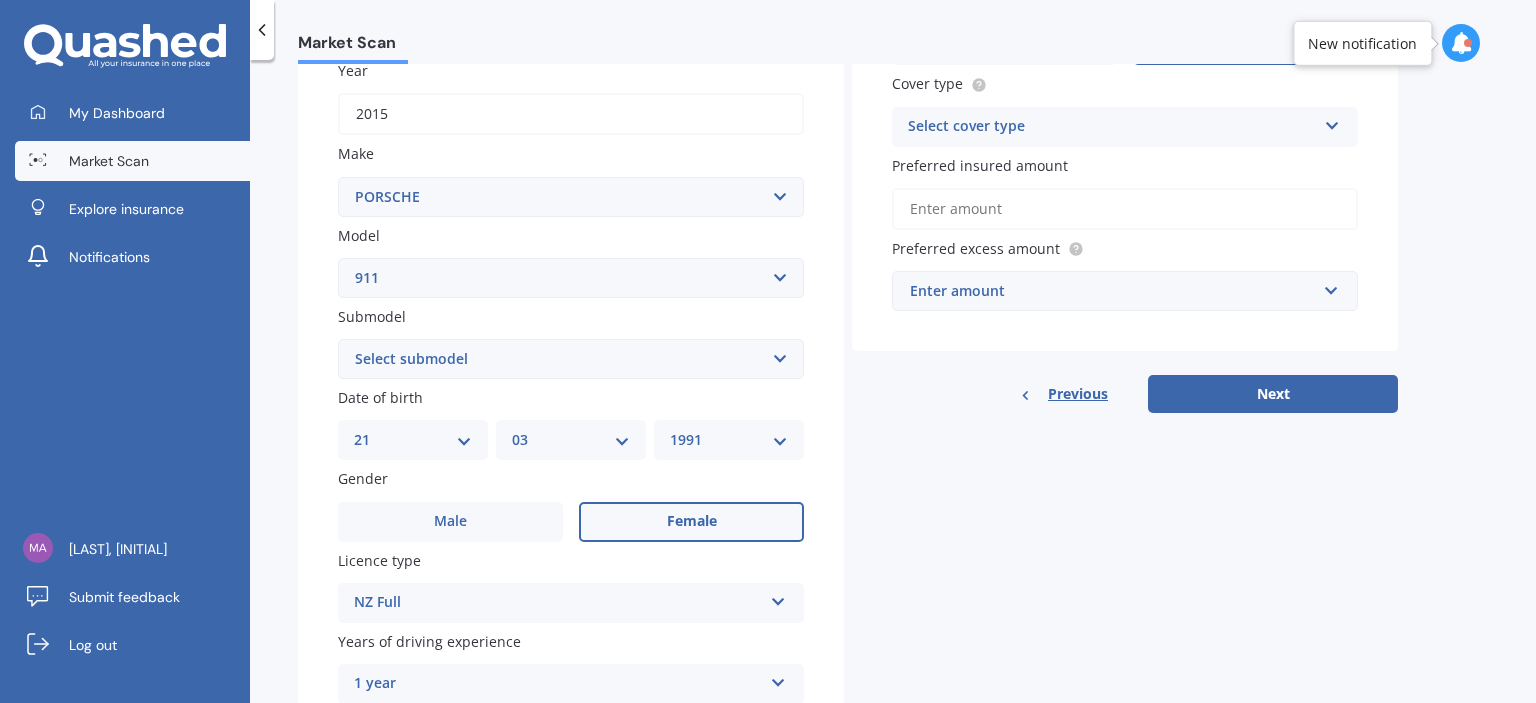 click on "MM 01 02 03 04 05 06 07 08 09 10 11 12" at bounding box center [571, 440] 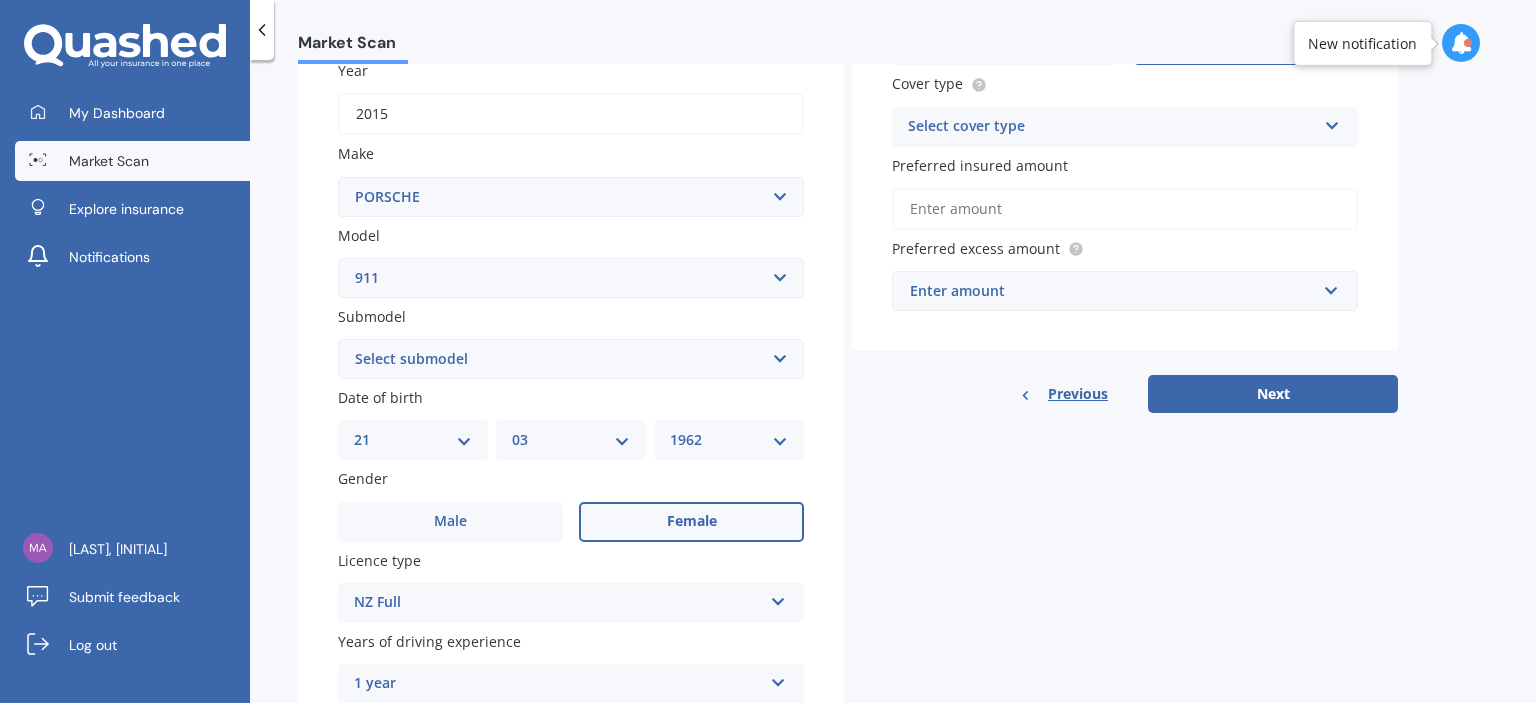 click on "YYYY 2025 2024 2023 2022 2021 2020 2019 2018 2017 2016 2015 2014 2013 2012 2011 2010 2009 2008 2007 2006 2005 2004 2003 2002 2001 2000 1999 1998 1997 1996 1995 1994 1993 1992 1991 1990 1989 1988 1987 1986 1985 1984 1983 1982 1981 1980 1979 1978 1977 1976 1975 1974 1973 1972 1971 1970 1969 1968 1967 1966 1965 1964 1963 1962 1961 1960 1959 1958 1957 1956 1955 1954 1953 1952 1951 1950 1949 1948 1947 1946 1945 1944 1943 1942 1941 1940 1939 1938 1937 1936 1935 1934 1933 1932 1931 1930 1929 1928 1927 1926" at bounding box center [729, 440] 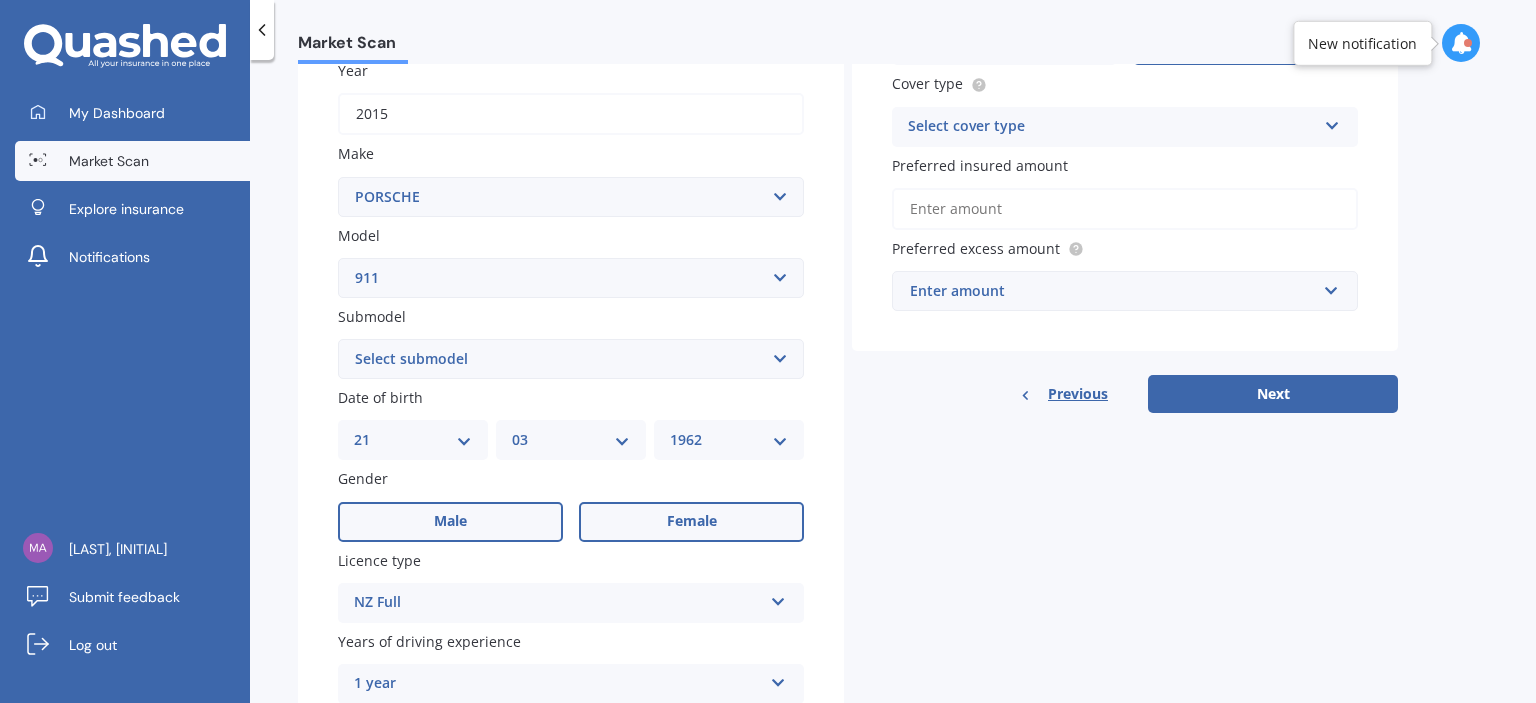 click on "Male" at bounding box center (450, 522) 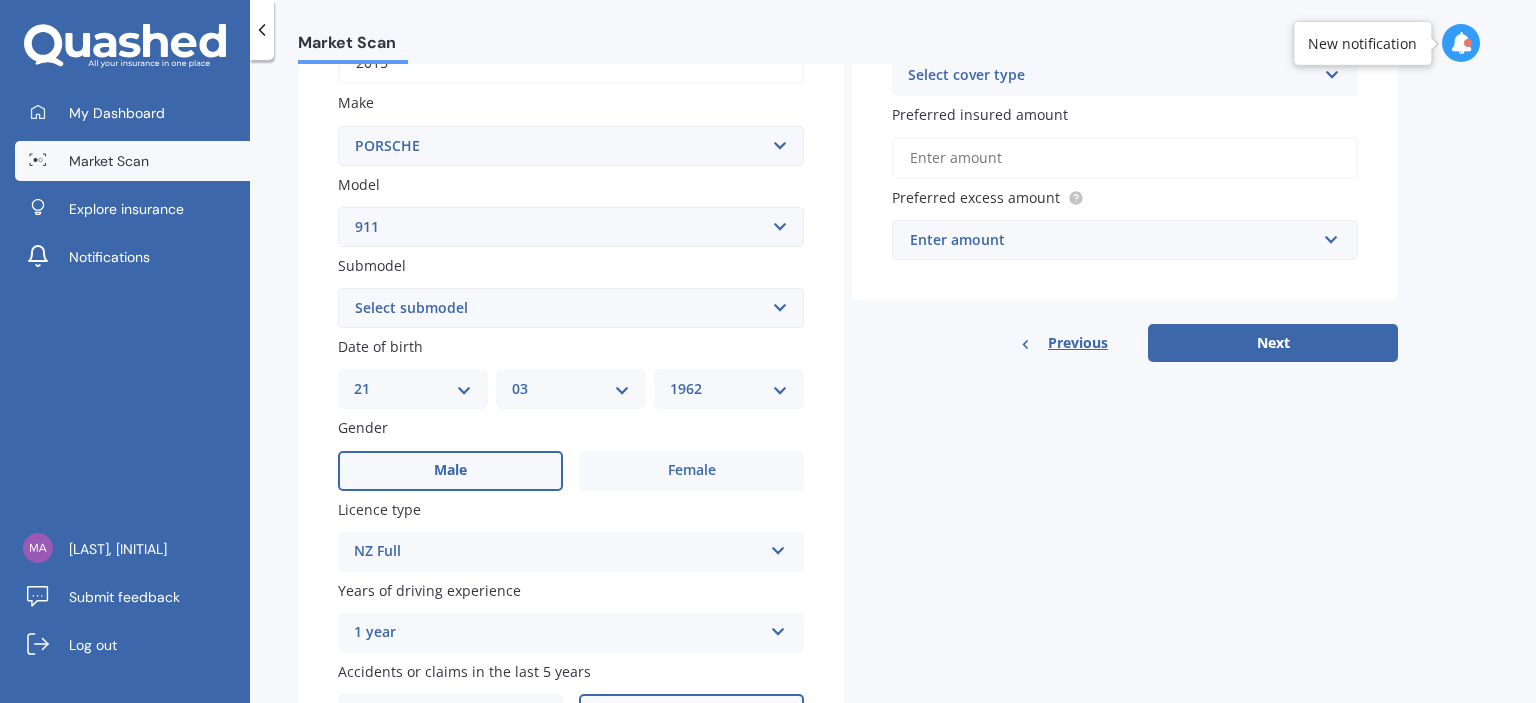 scroll, scrollTop: 474, scrollLeft: 0, axis: vertical 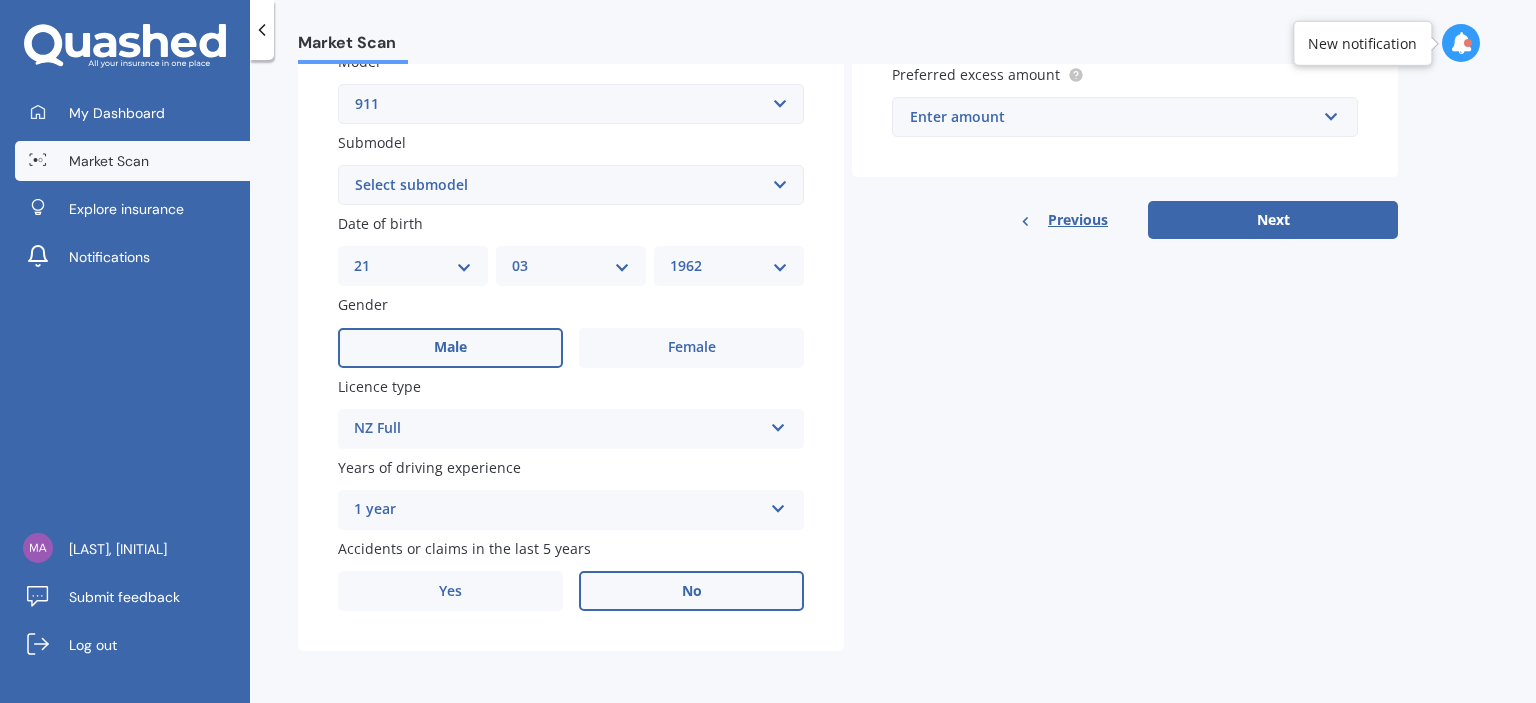 click on "1 year" at bounding box center [558, 510] 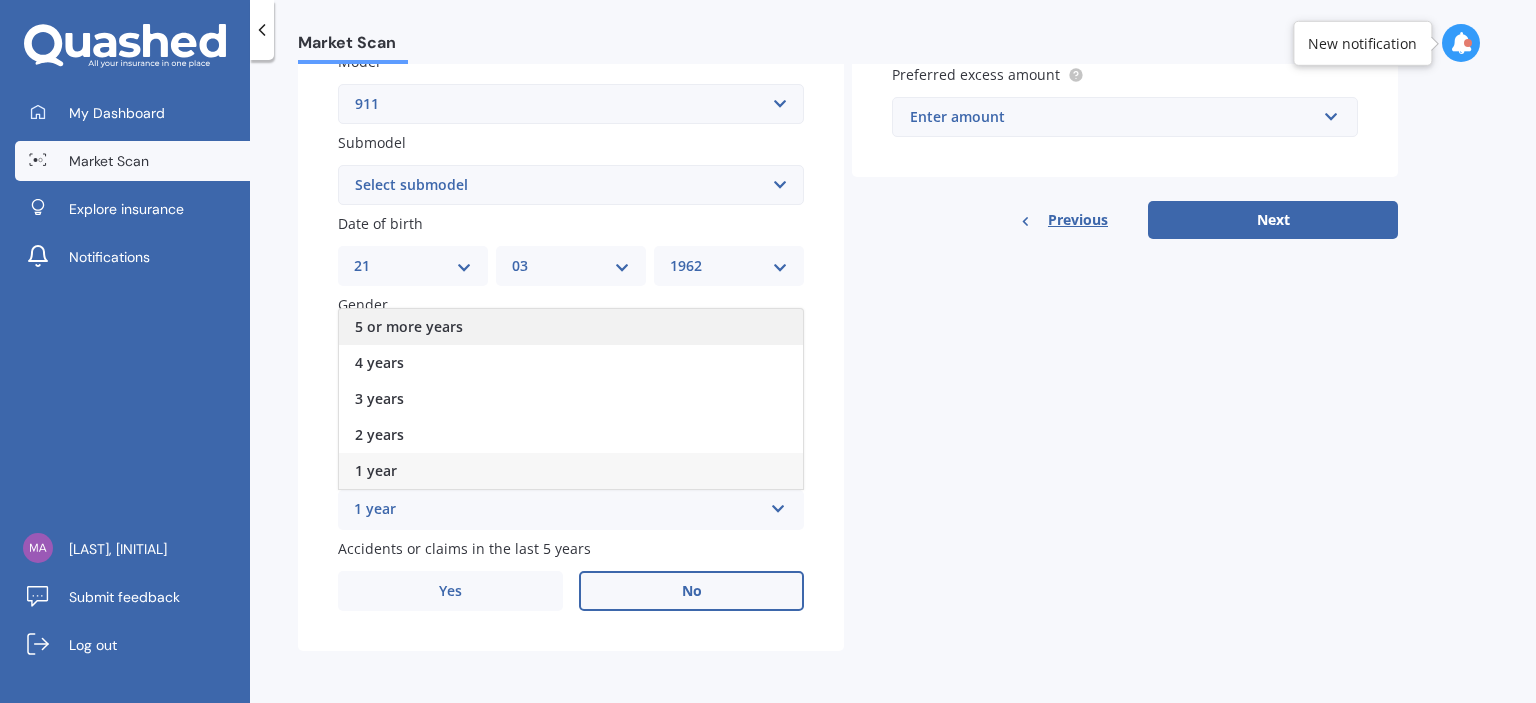 click on "5 or more years" at bounding box center (409, 326) 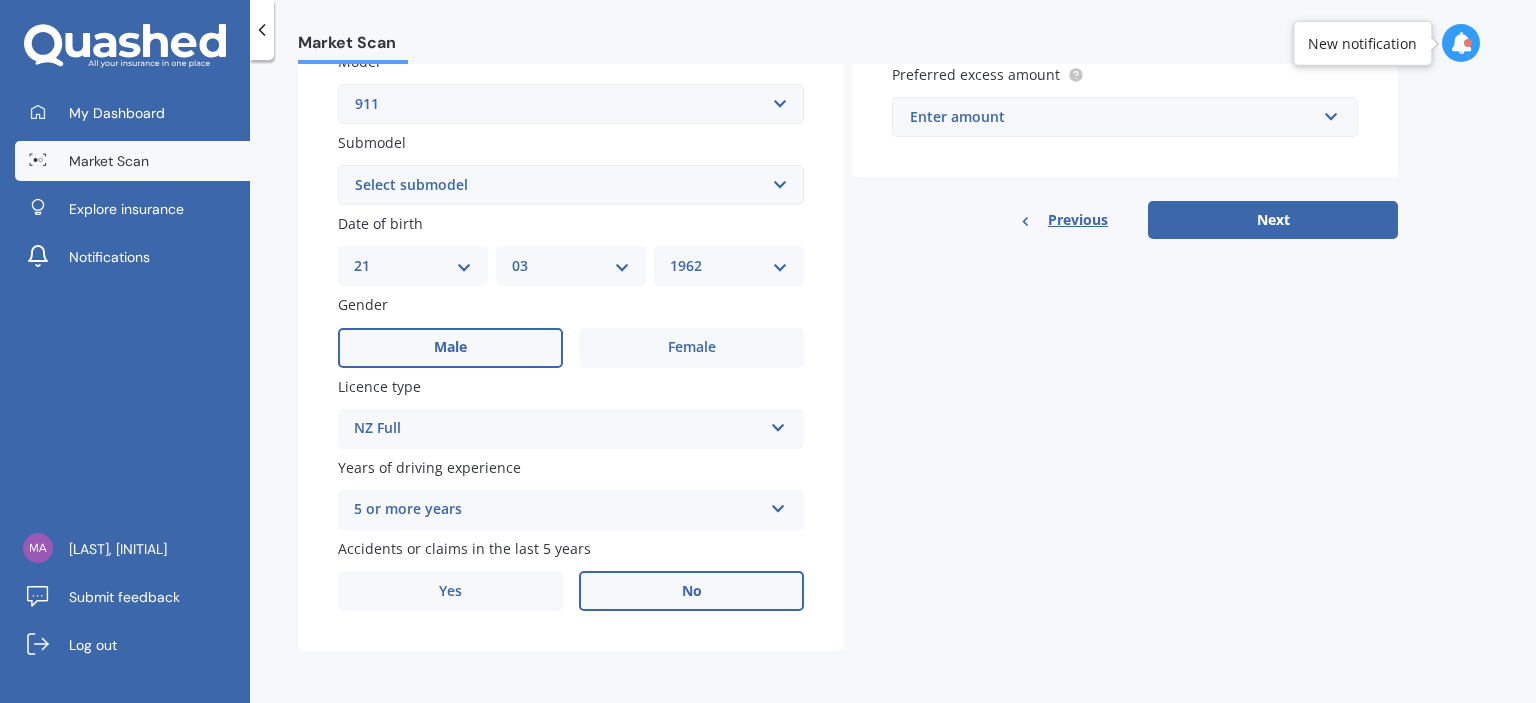 scroll, scrollTop: 74, scrollLeft: 0, axis: vertical 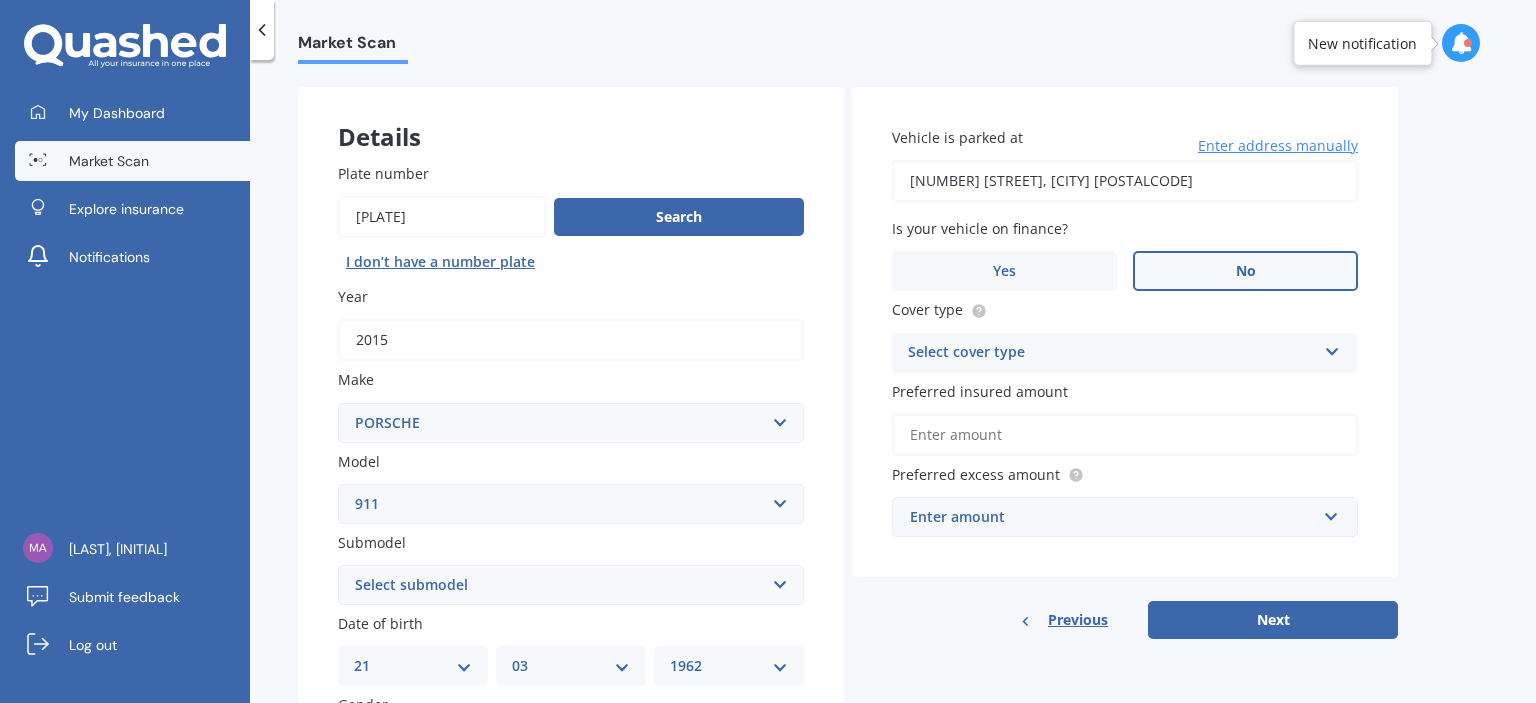 click on "[NUMBER] [STREET], [CITY] [POSTALCODE]" at bounding box center (1125, 181) 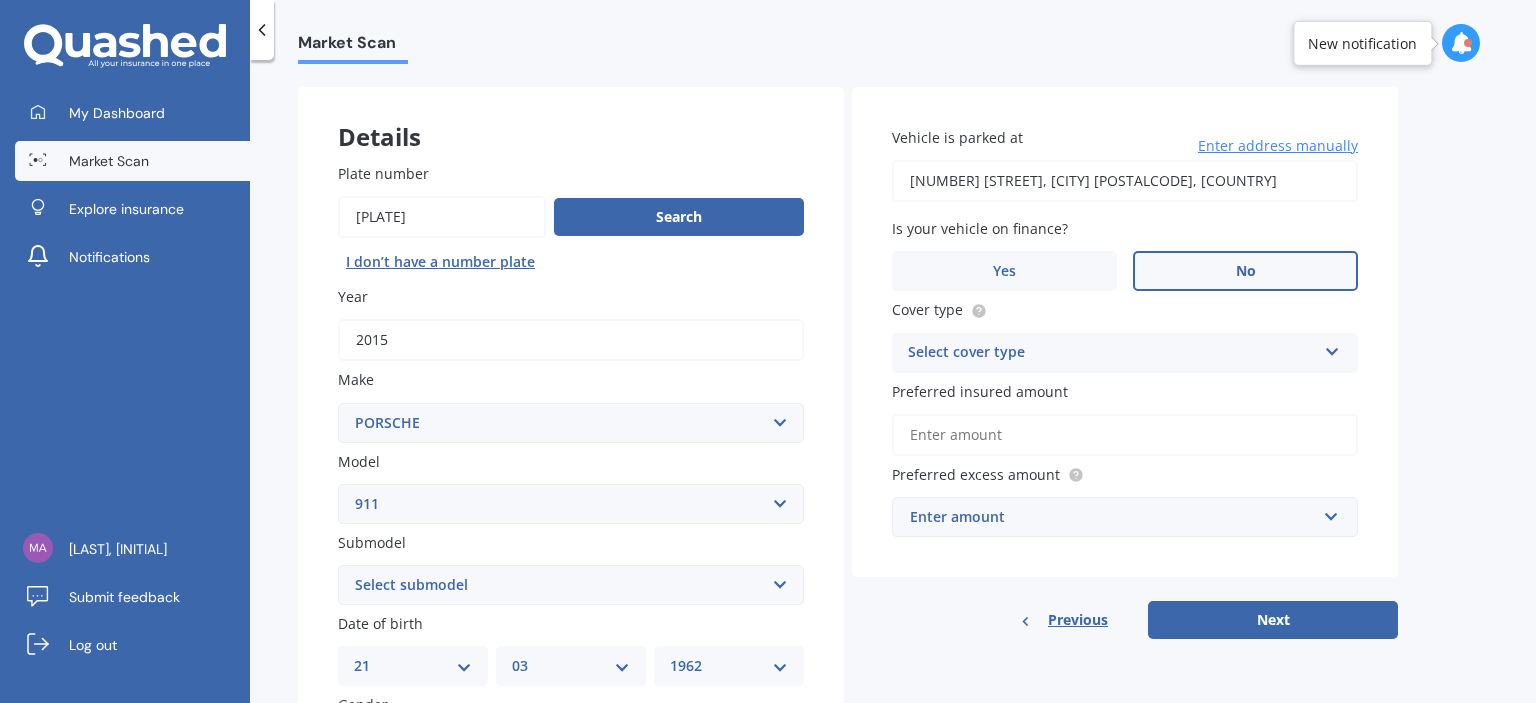 type on "[NUMBER] [STREET], [CITY] [POSTALCODE]" 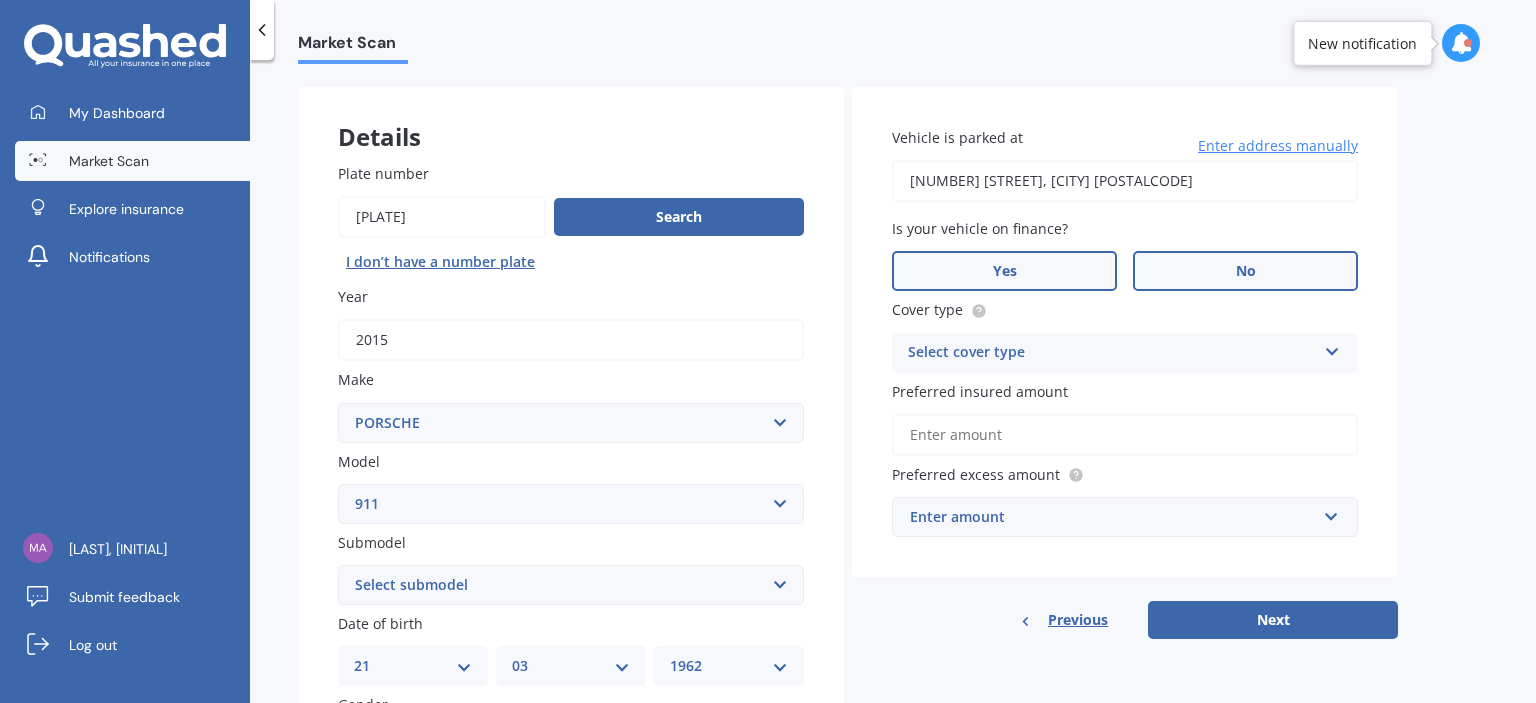 click on "Yes" at bounding box center [1004, 271] 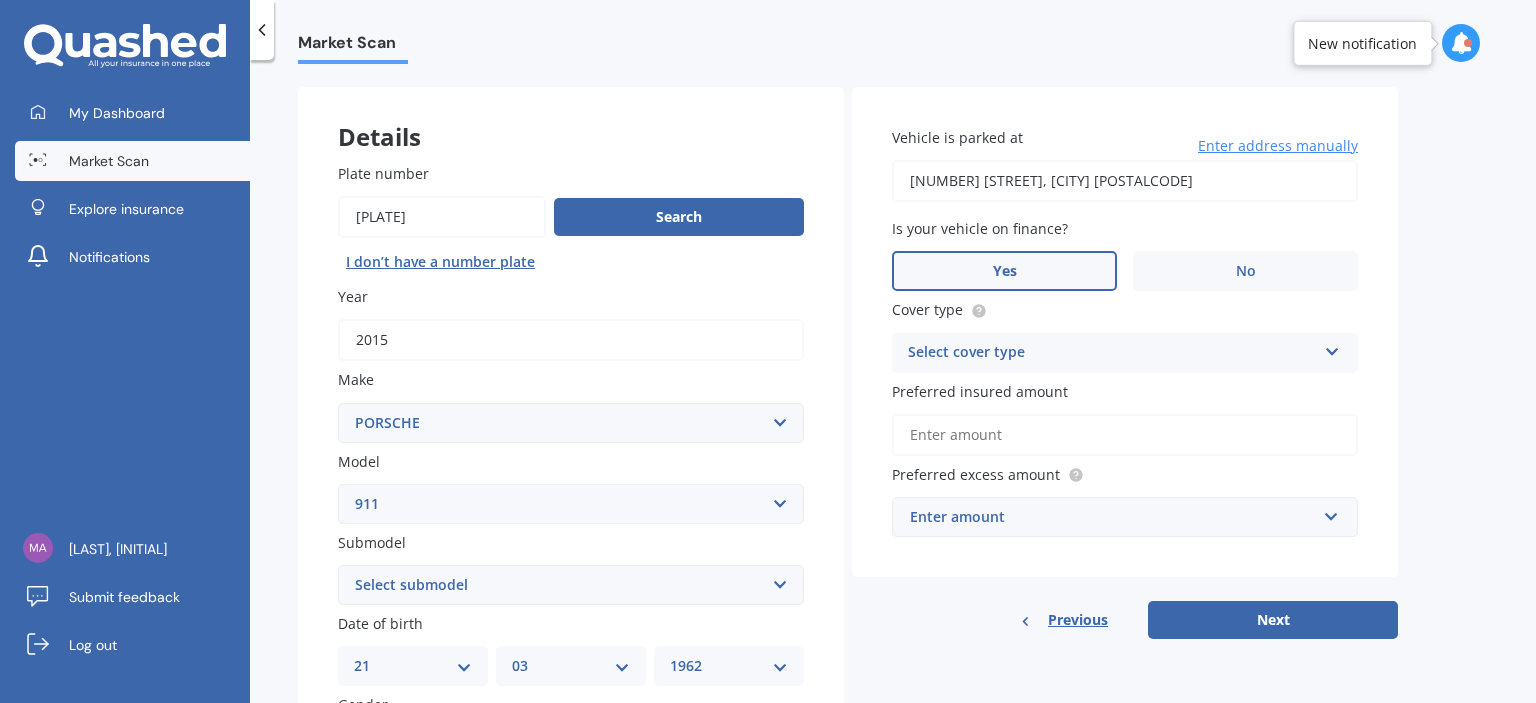 click on "Select cover type" at bounding box center [1112, 353] 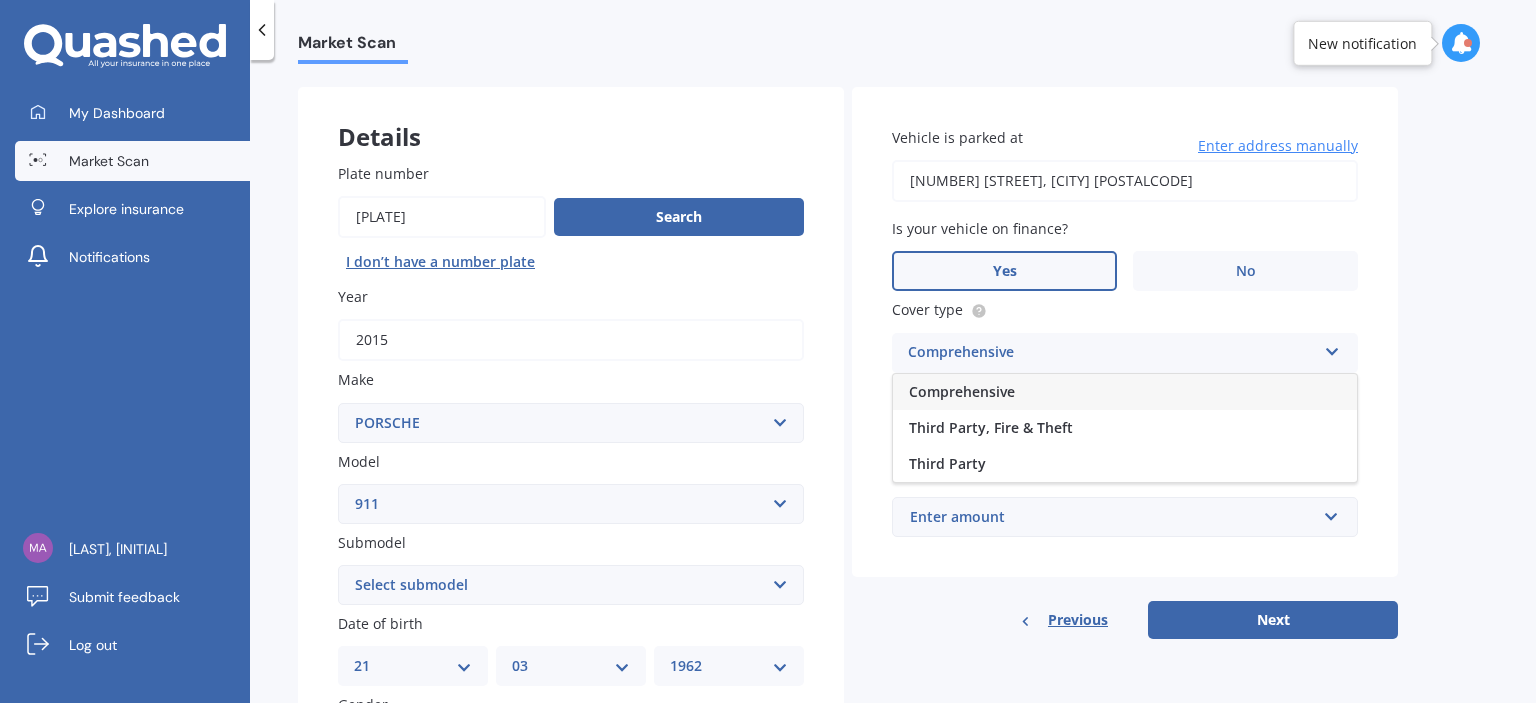 click on "Comprehensive" at bounding box center [962, 391] 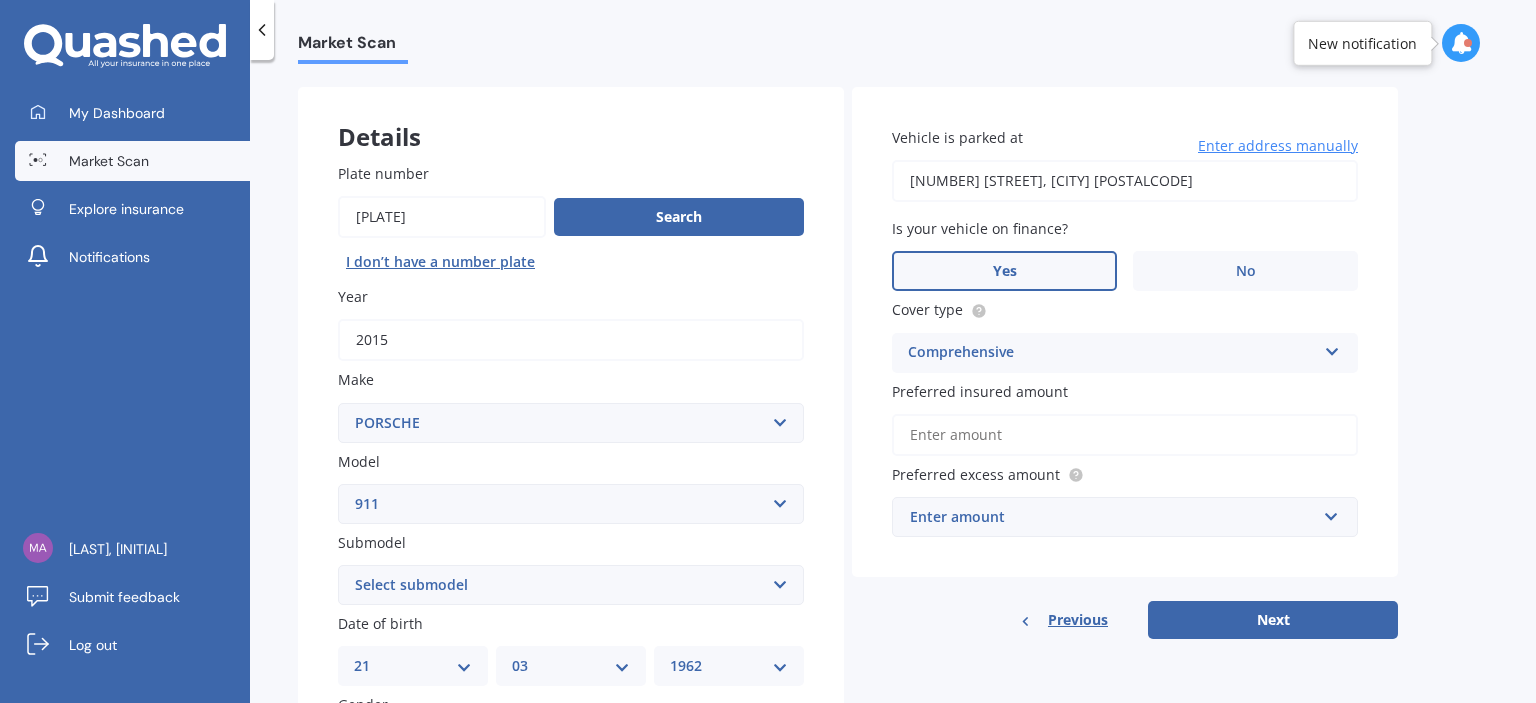 click on "Preferred insured amount" at bounding box center (1125, 435) 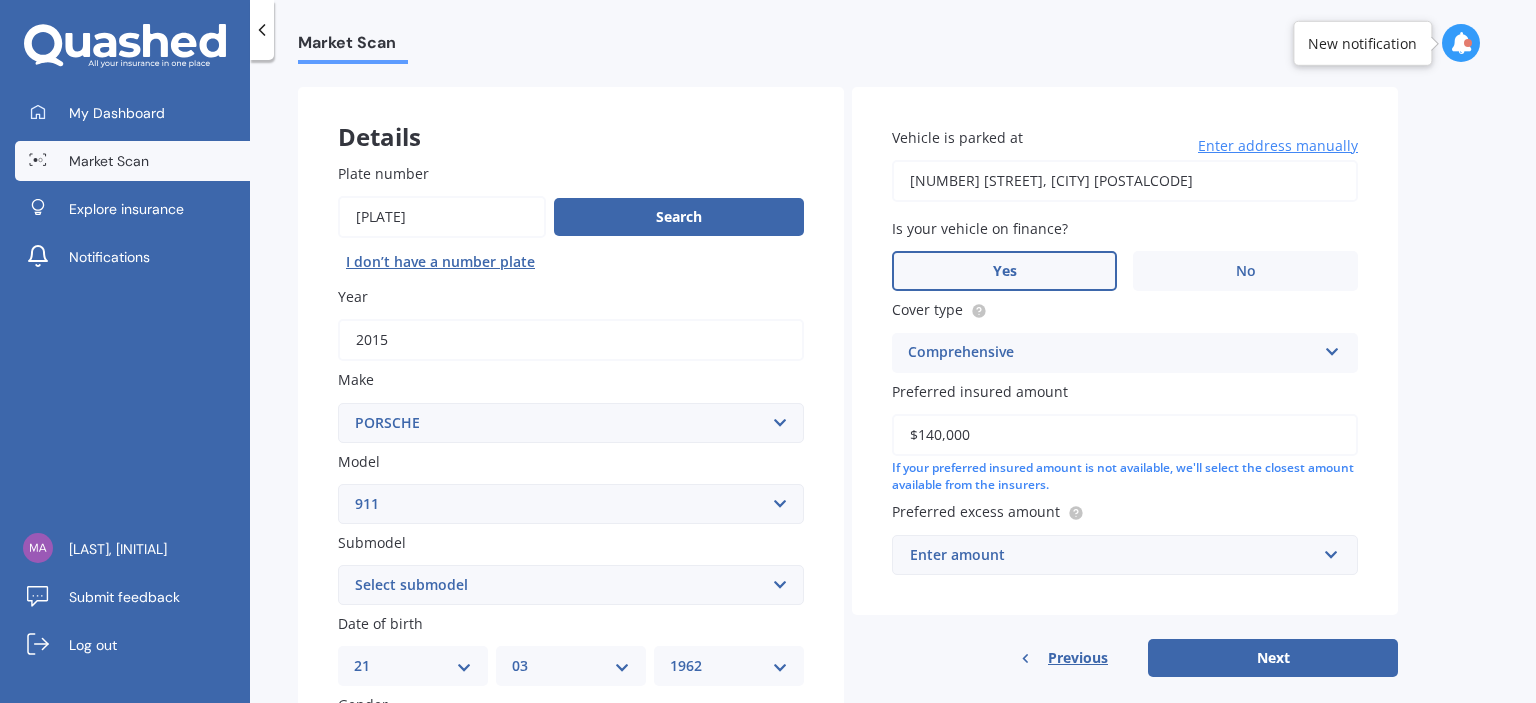 type on "$140,000" 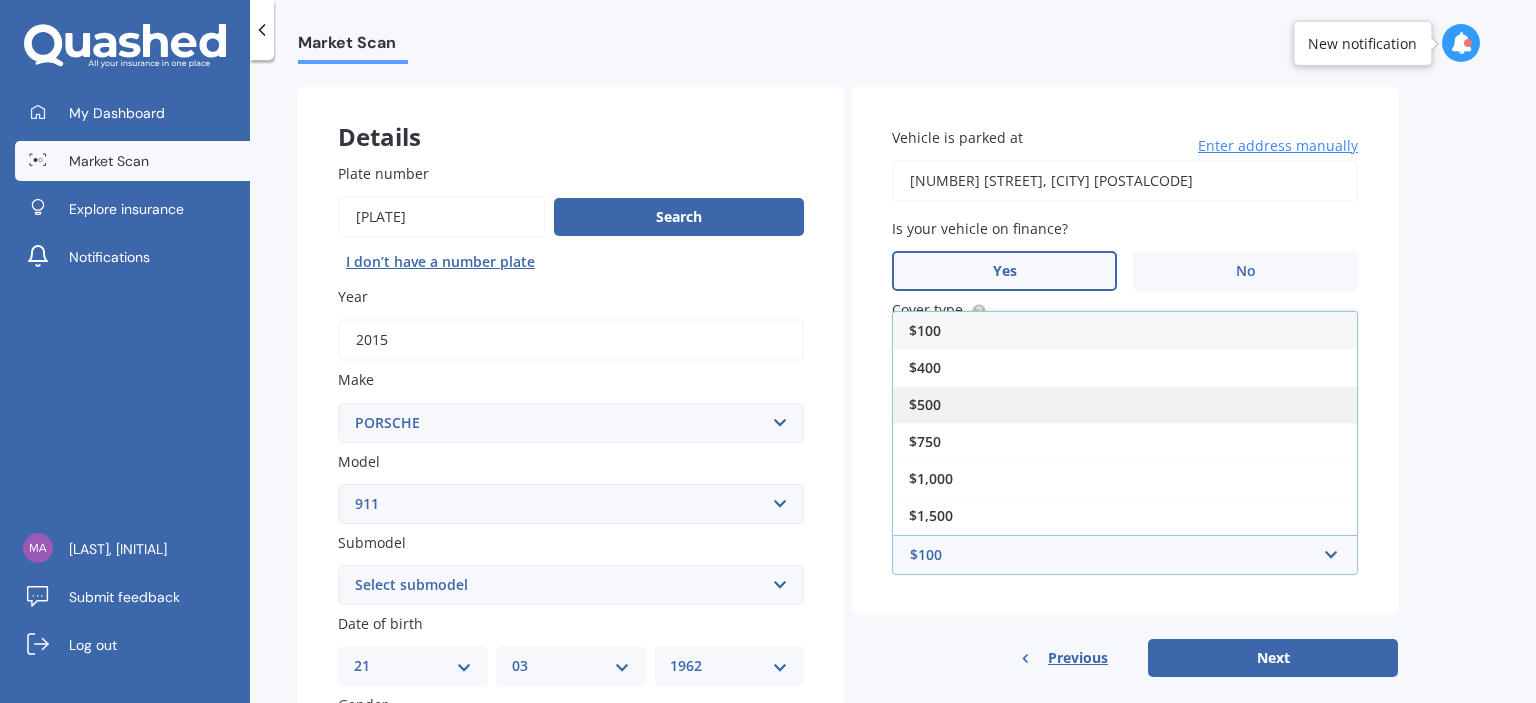 click on "$500" at bounding box center (1125, 404) 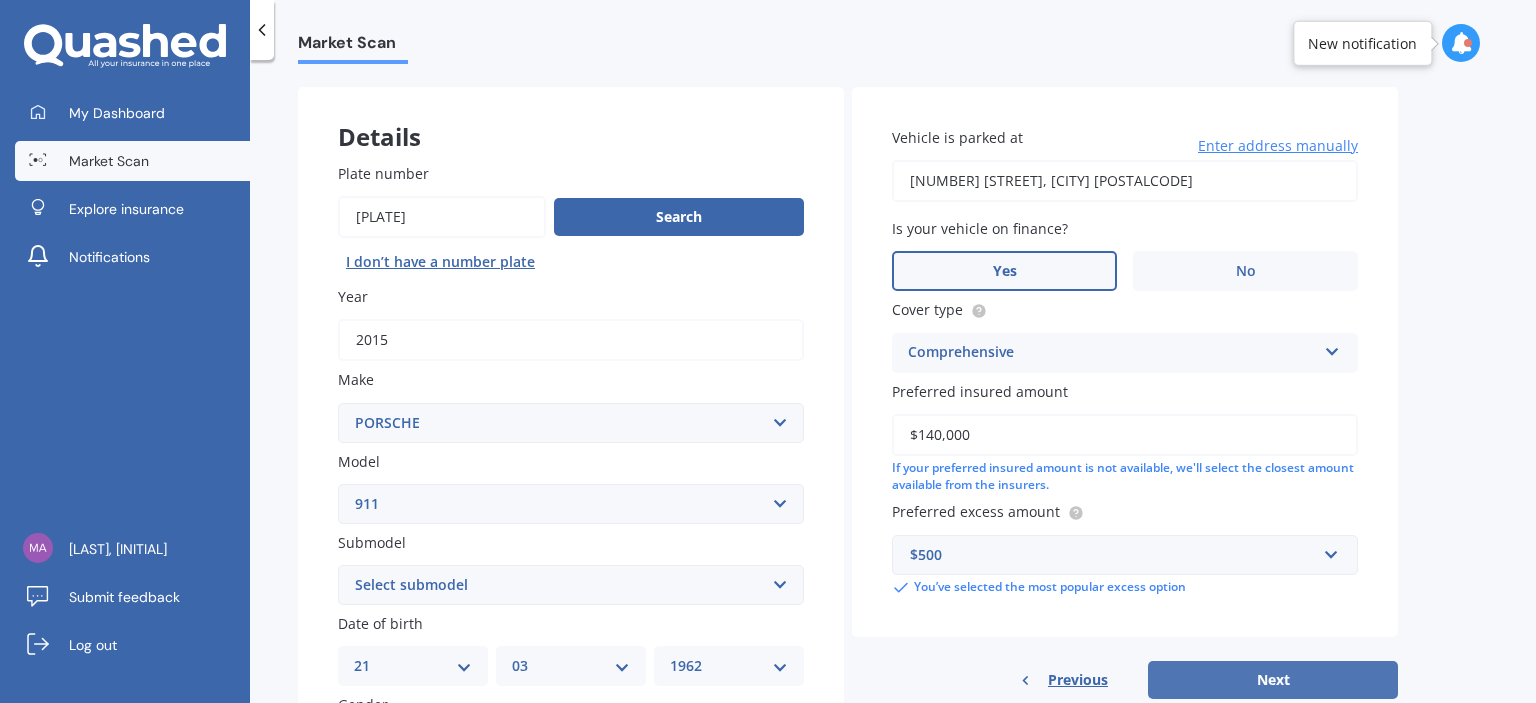 click on "Next" at bounding box center (1273, 680) 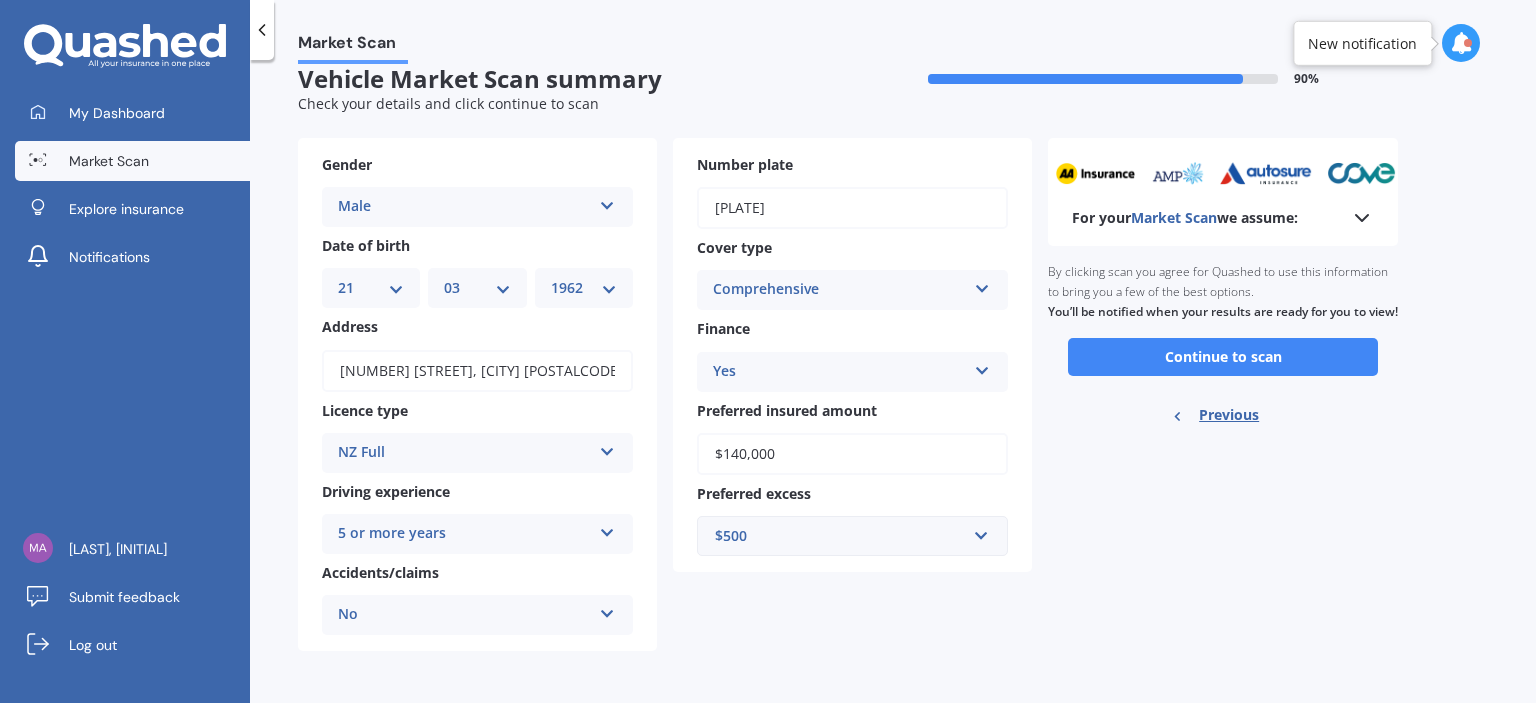 scroll, scrollTop: 0, scrollLeft: 0, axis: both 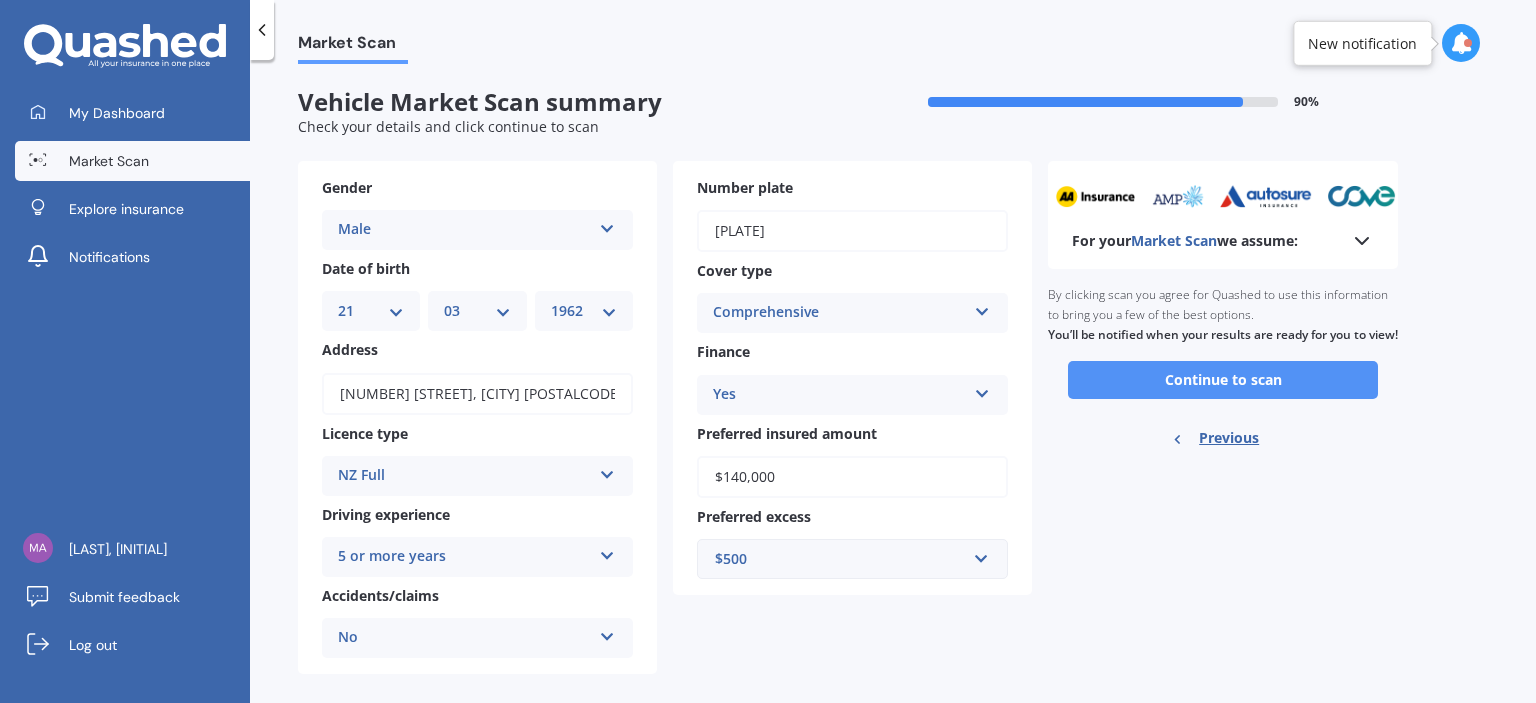 click on "Continue to scan" at bounding box center (1223, 380) 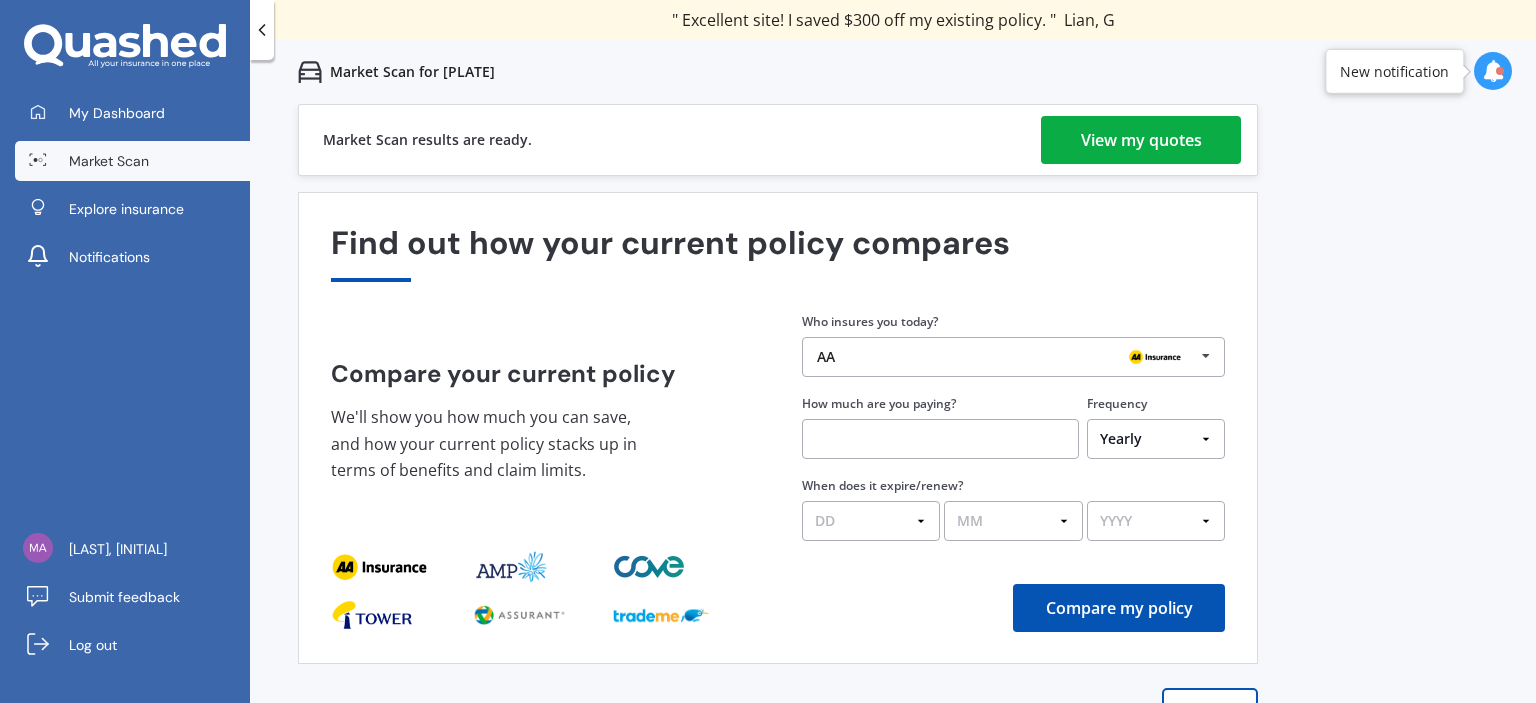 click on "View my quotes" at bounding box center (1141, 140) 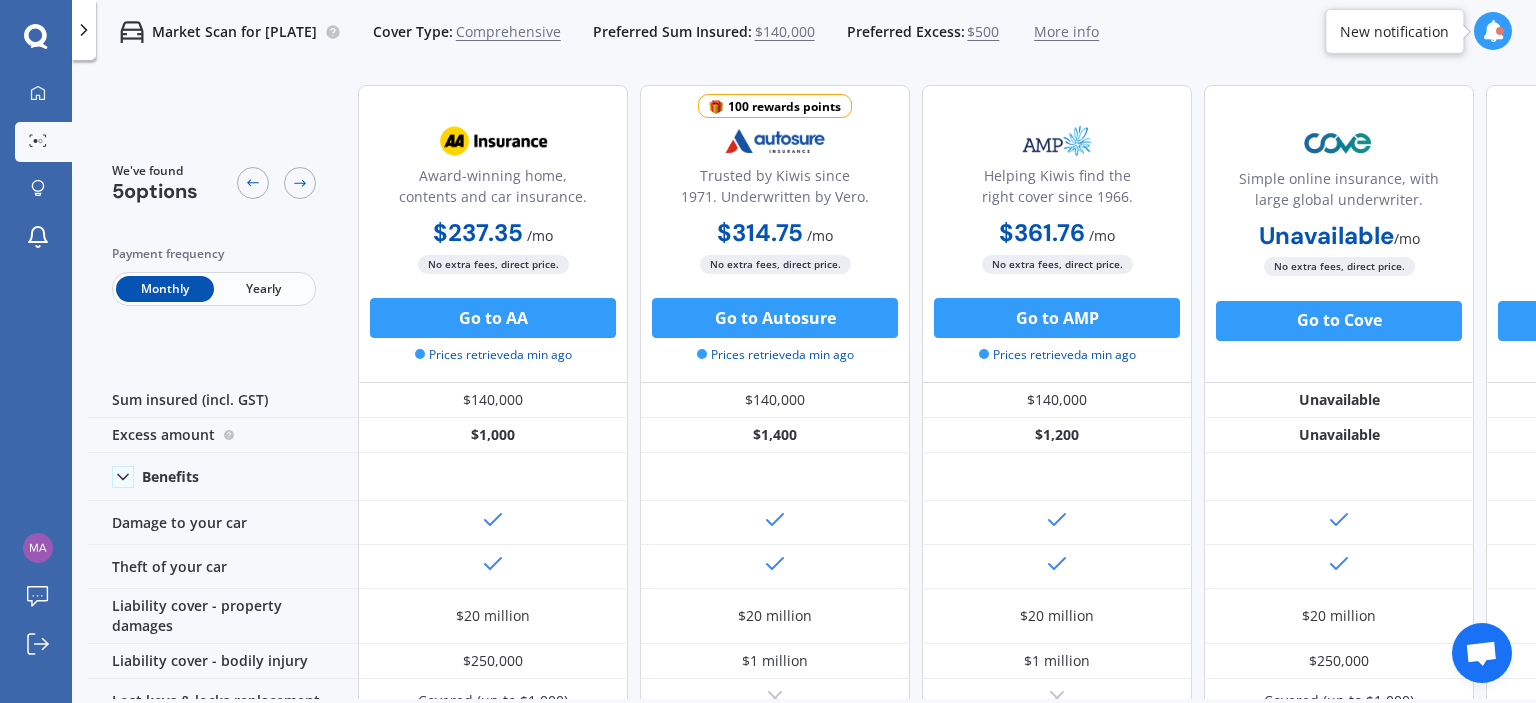 click on "Yearly" at bounding box center (263, 289) 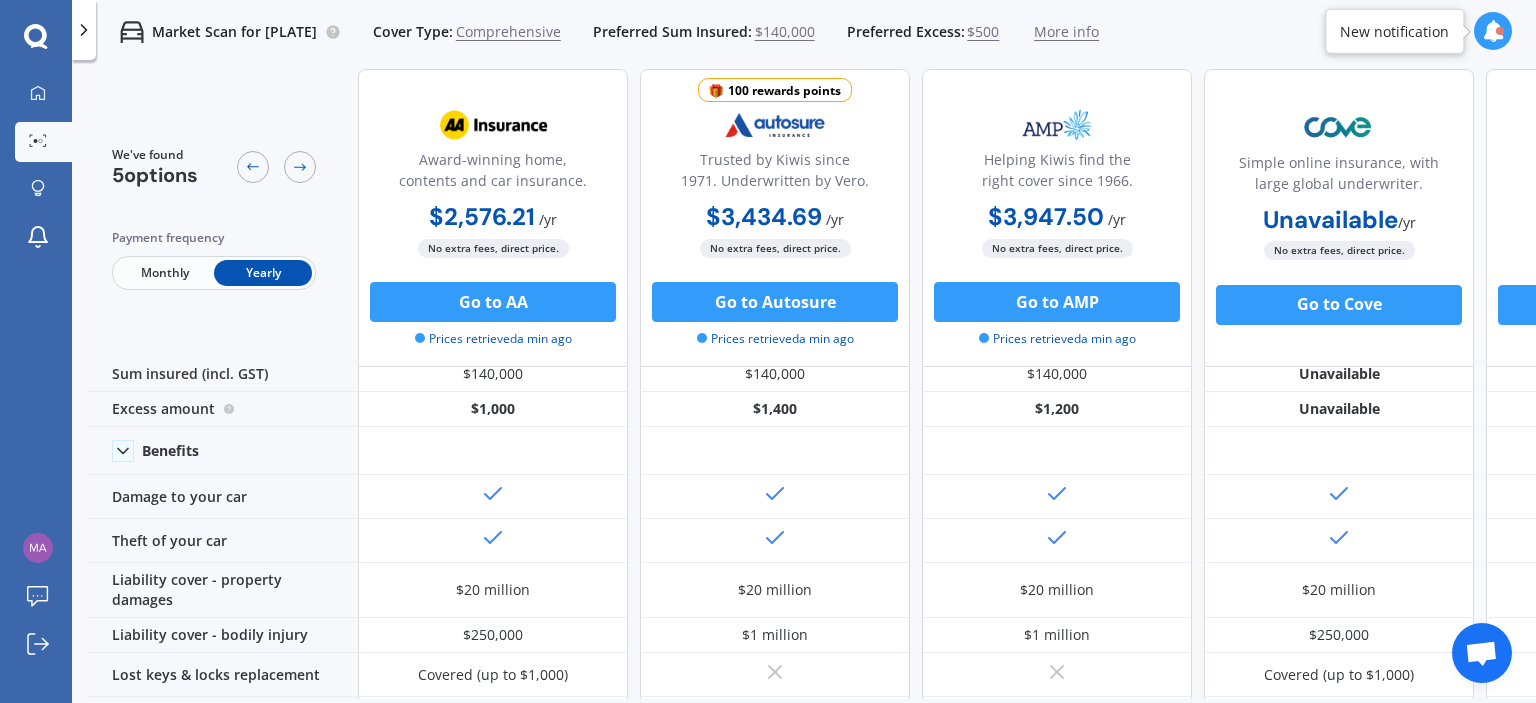 scroll, scrollTop: 0, scrollLeft: 0, axis: both 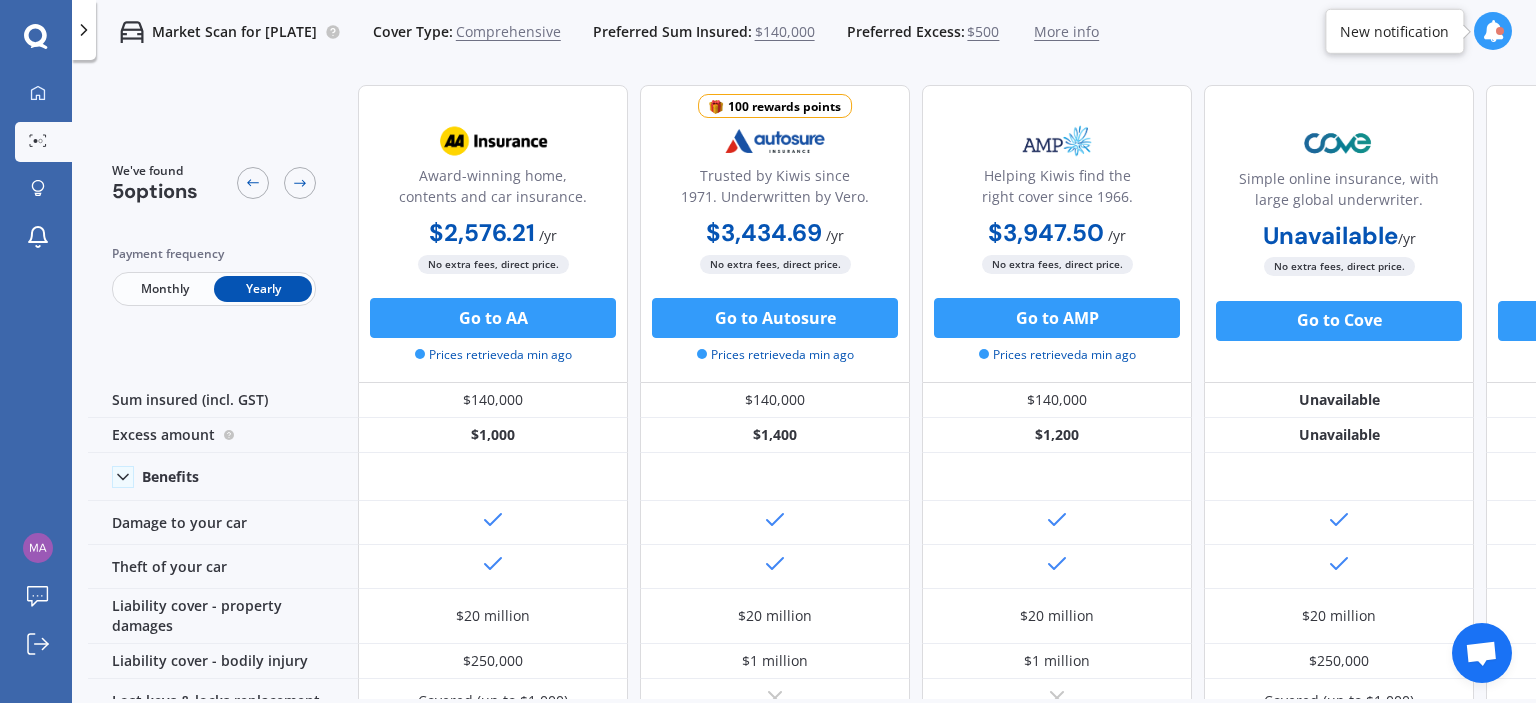 click 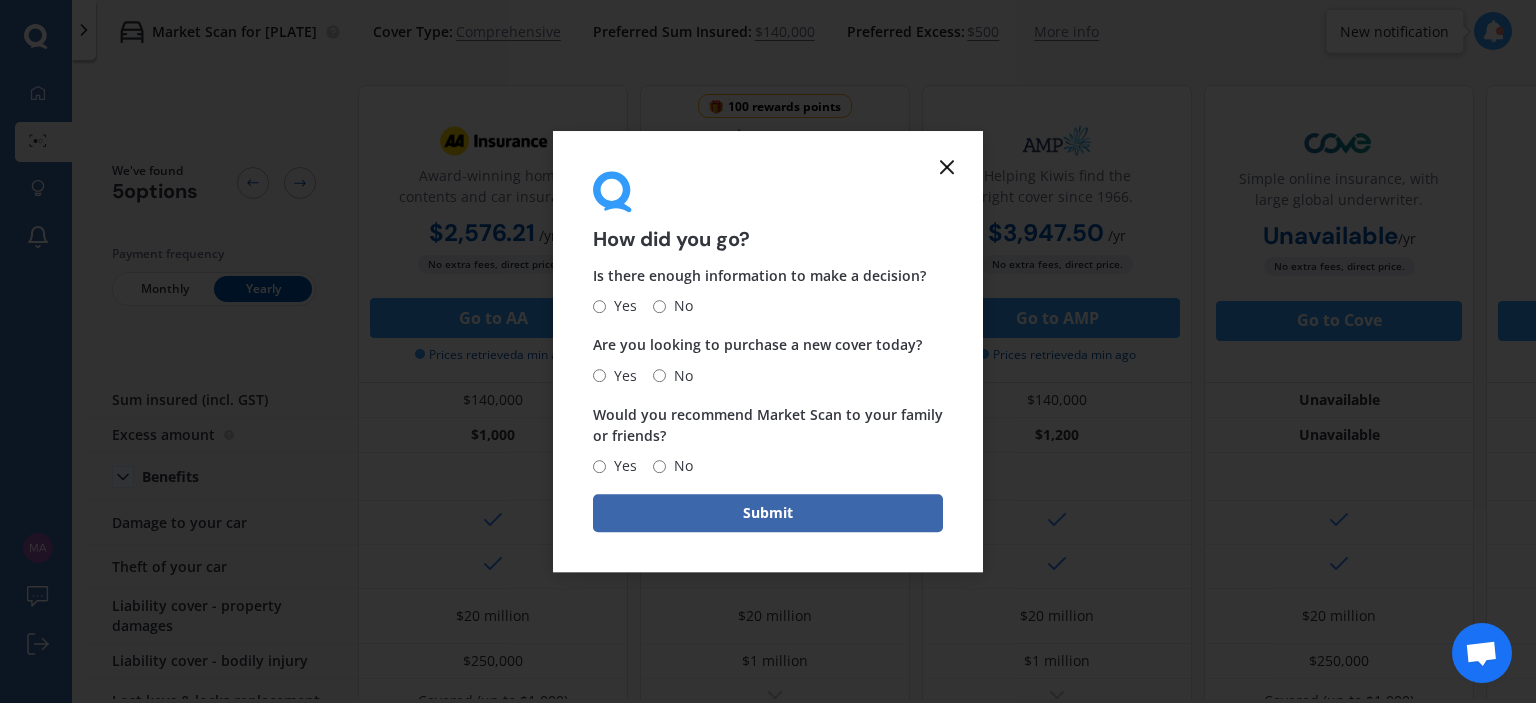 click on "No" at bounding box center (659, 306) 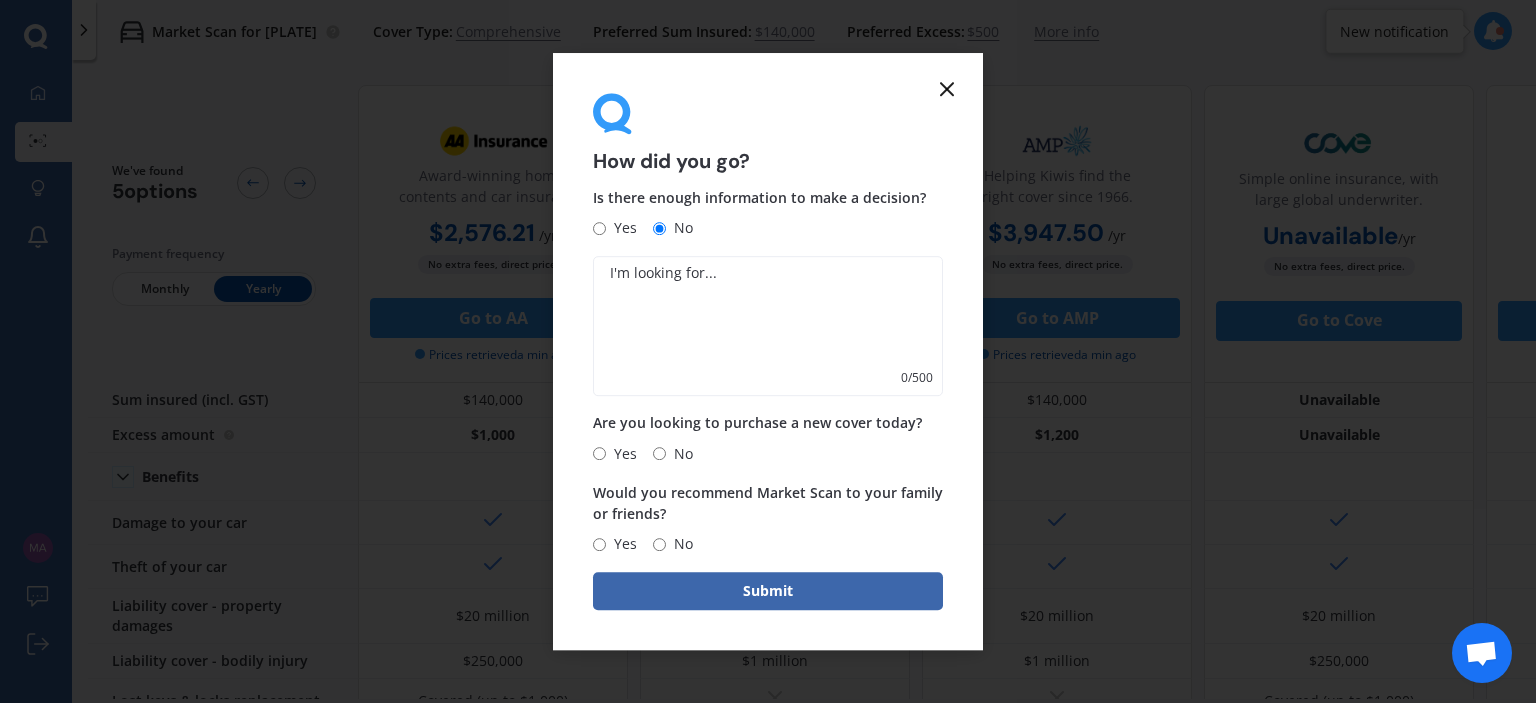 click on "No" at bounding box center (679, 454) 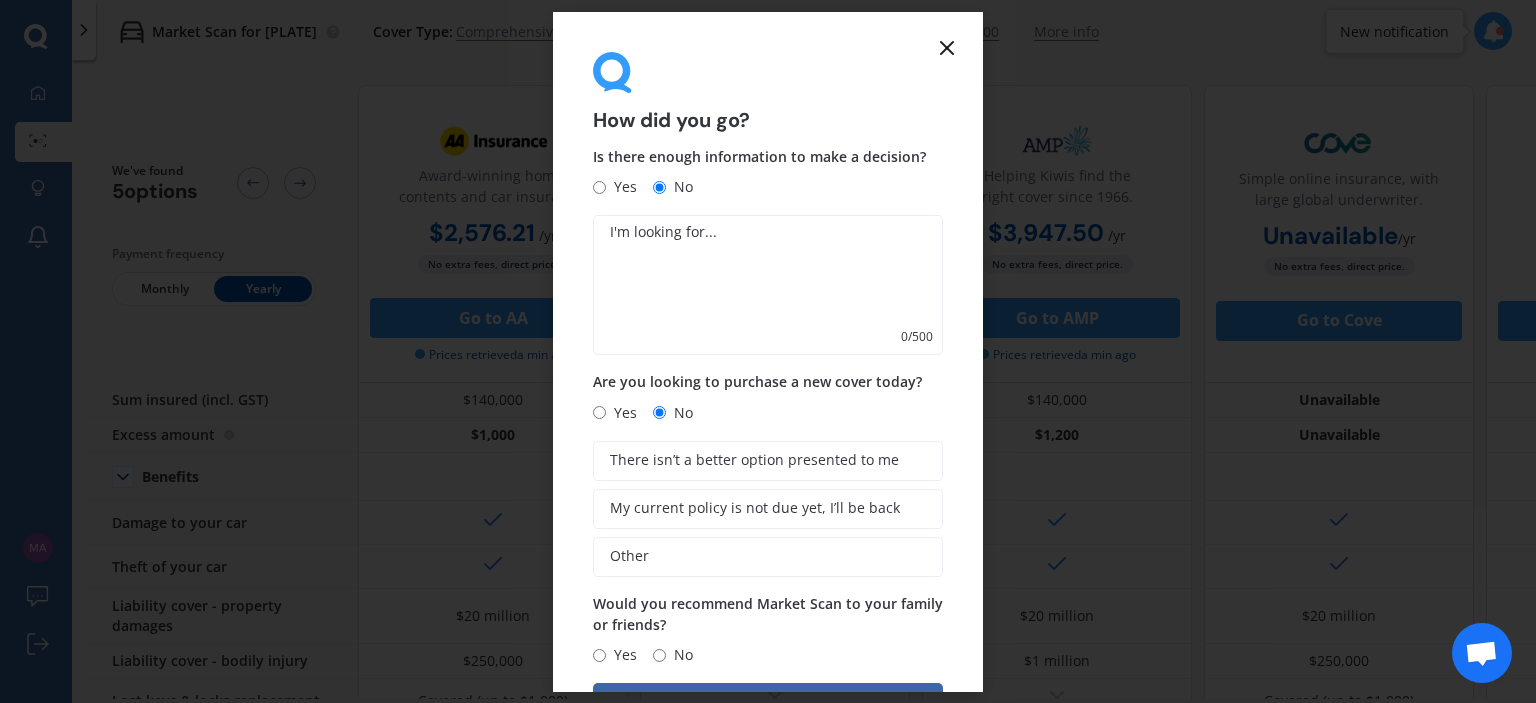 click 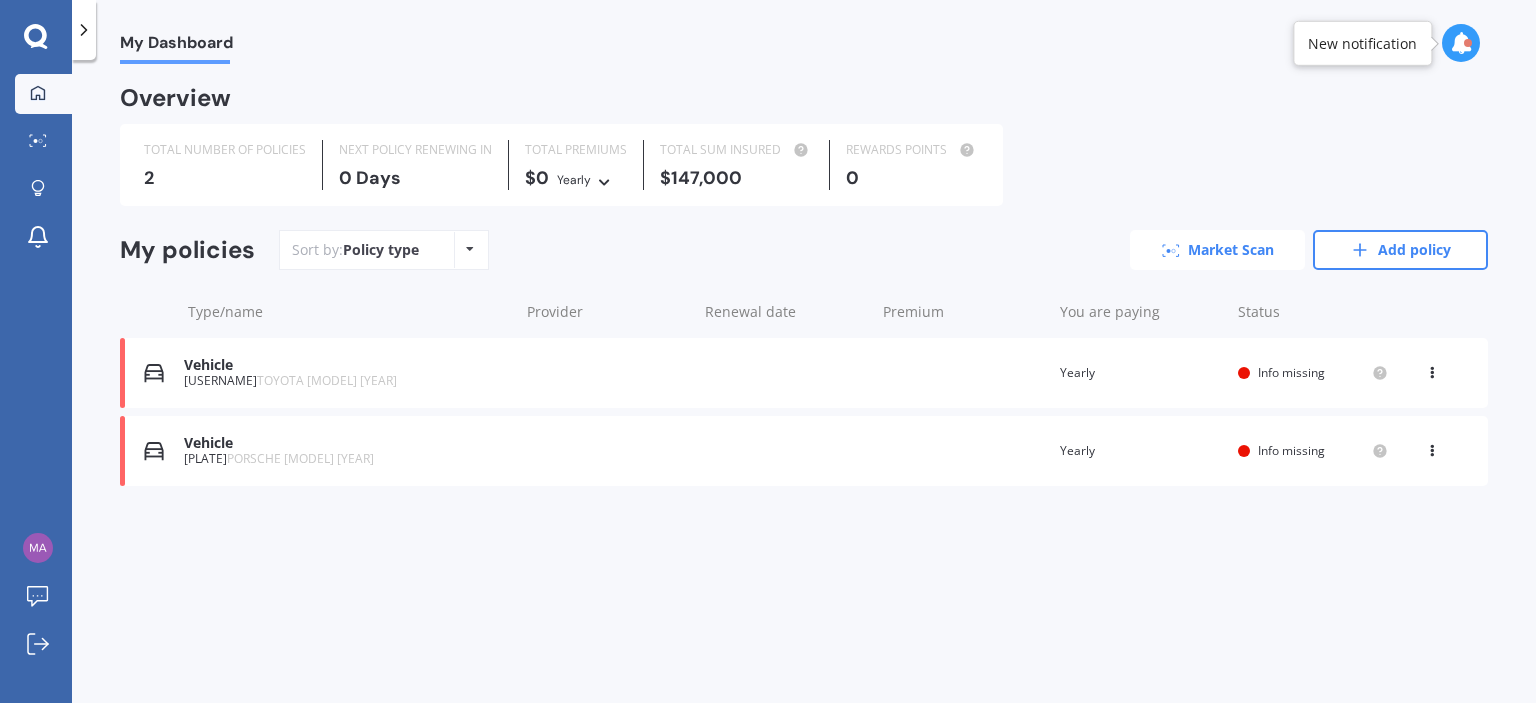 click on "Market Scan" at bounding box center [1217, 250] 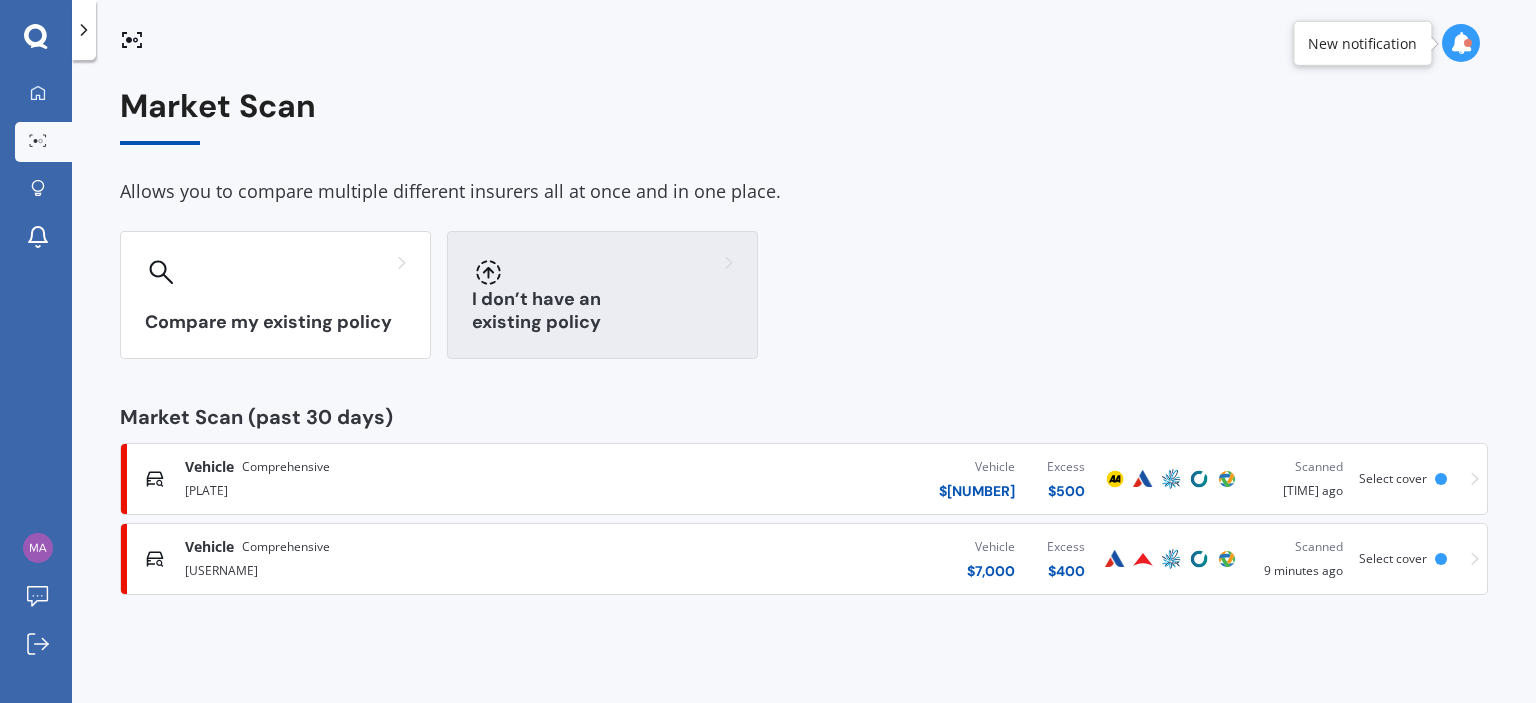 click at bounding box center [602, 272] 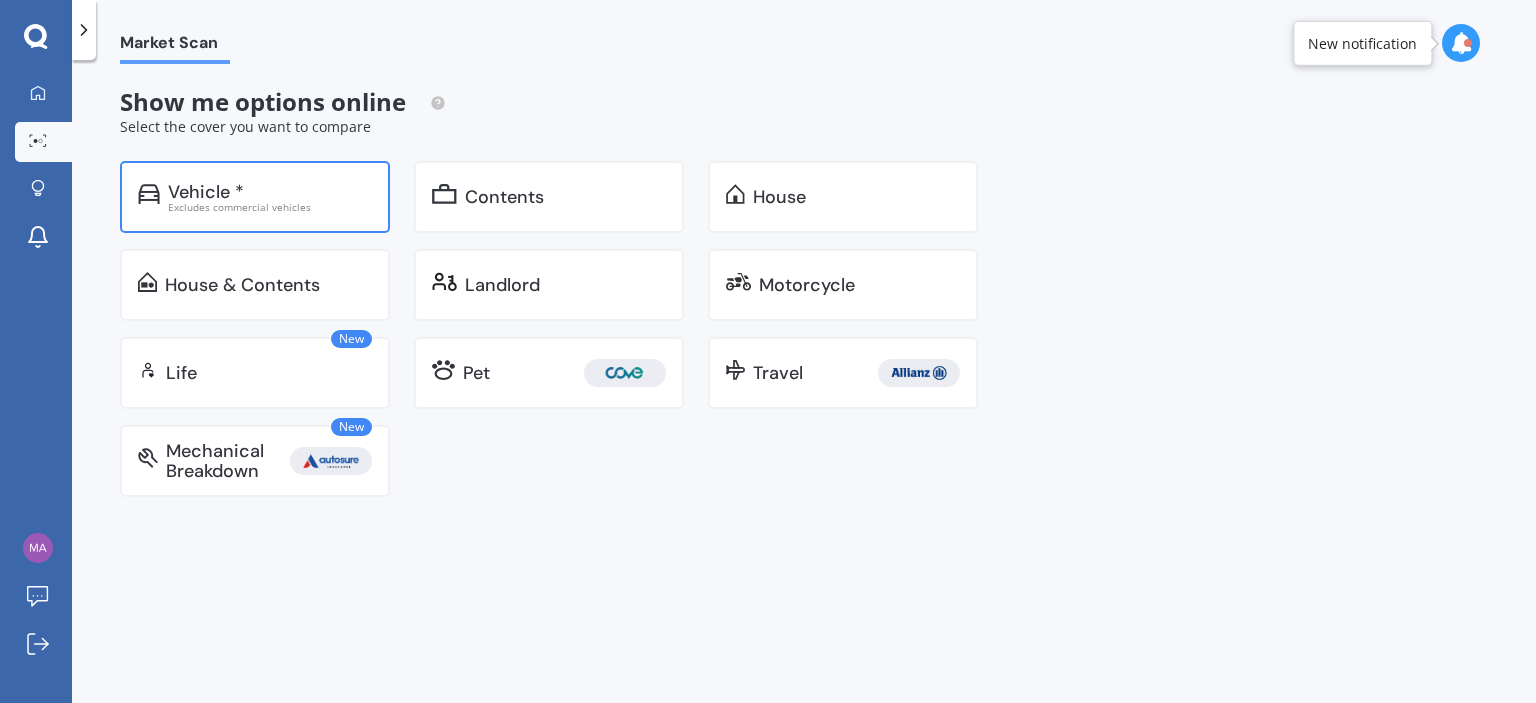 click on "Excludes commercial vehicles" at bounding box center [270, 207] 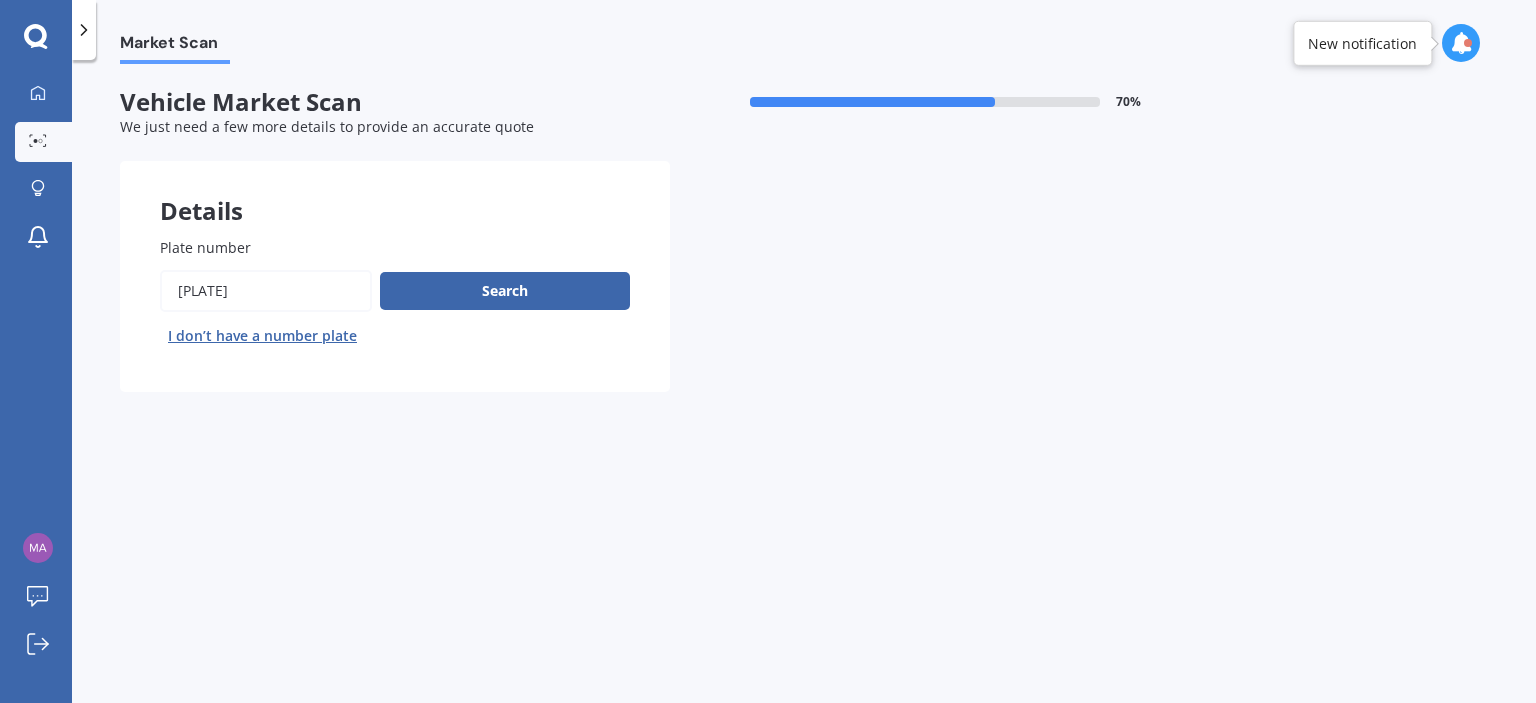 drag, startPoint x: 252, startPoint y: 292, endPoint x: 146, endPoint y: 272, distance: 107.87029 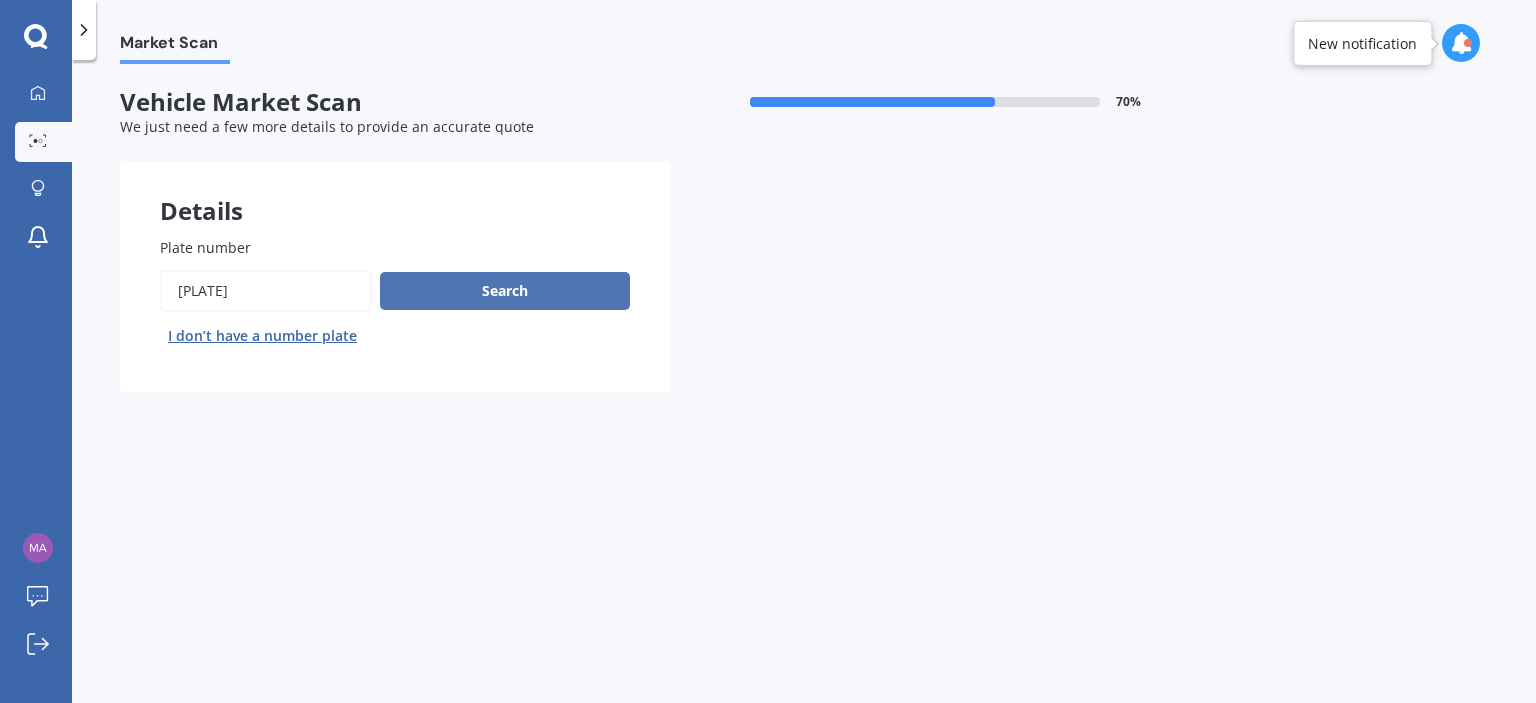 type on "[PLATE]" 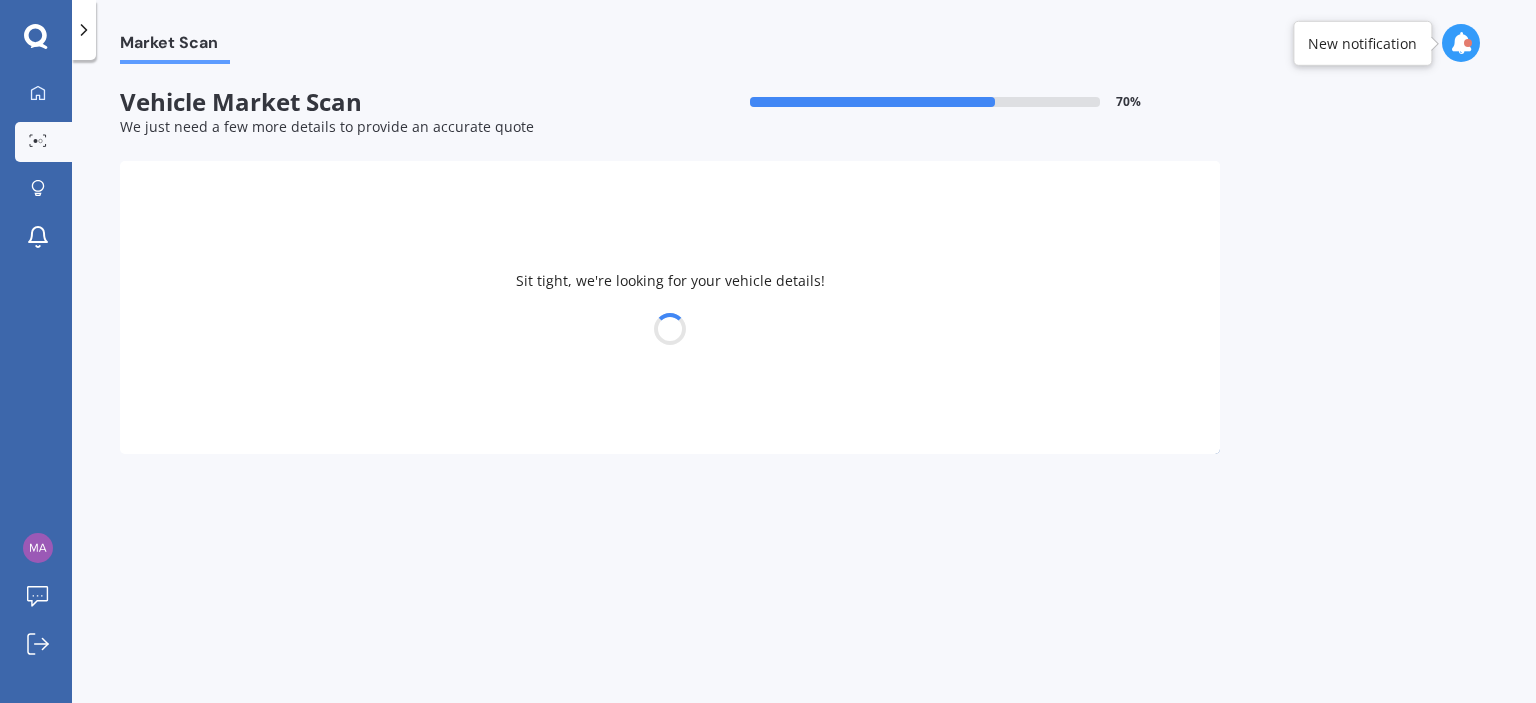 select on "[BRAND]" 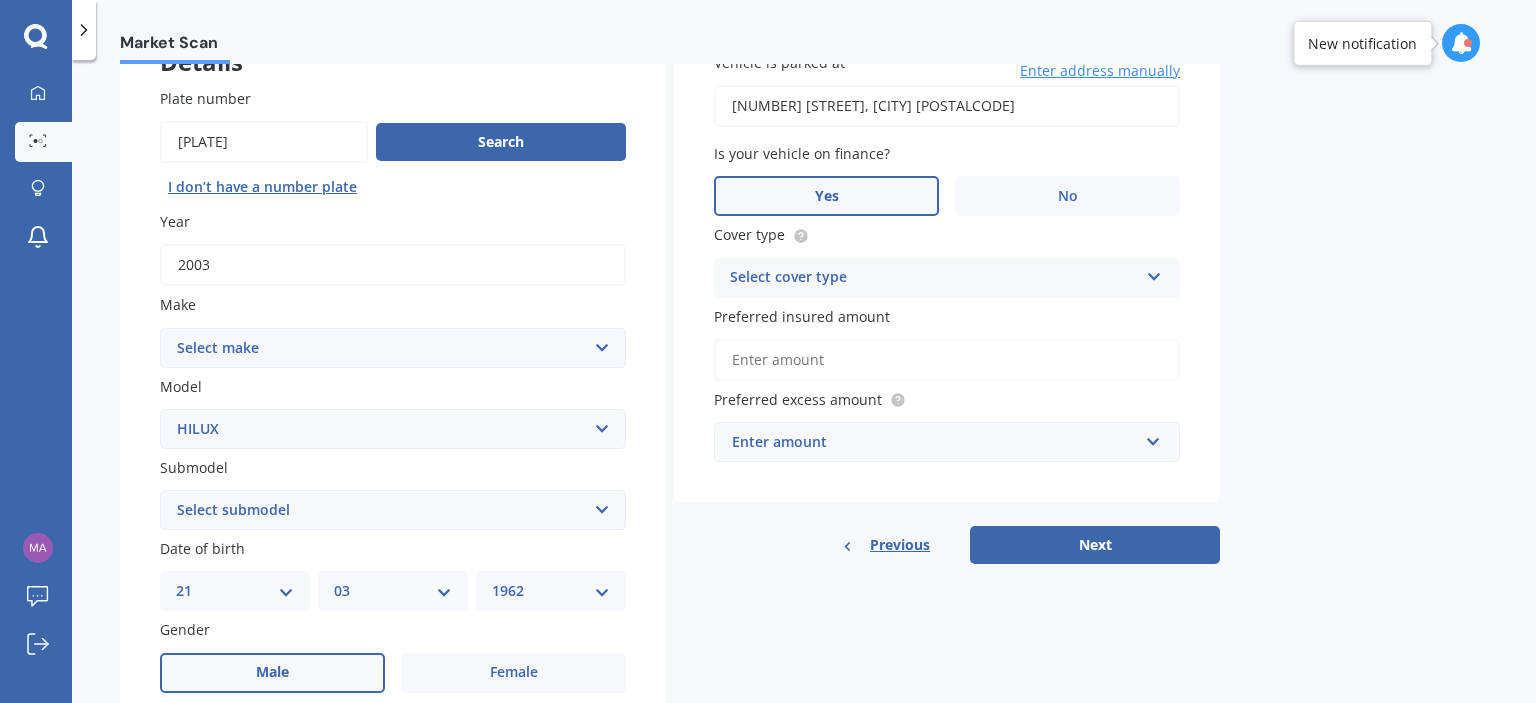 scroll, scrollTop: 200, scrollLeft: 0, axis: vertical 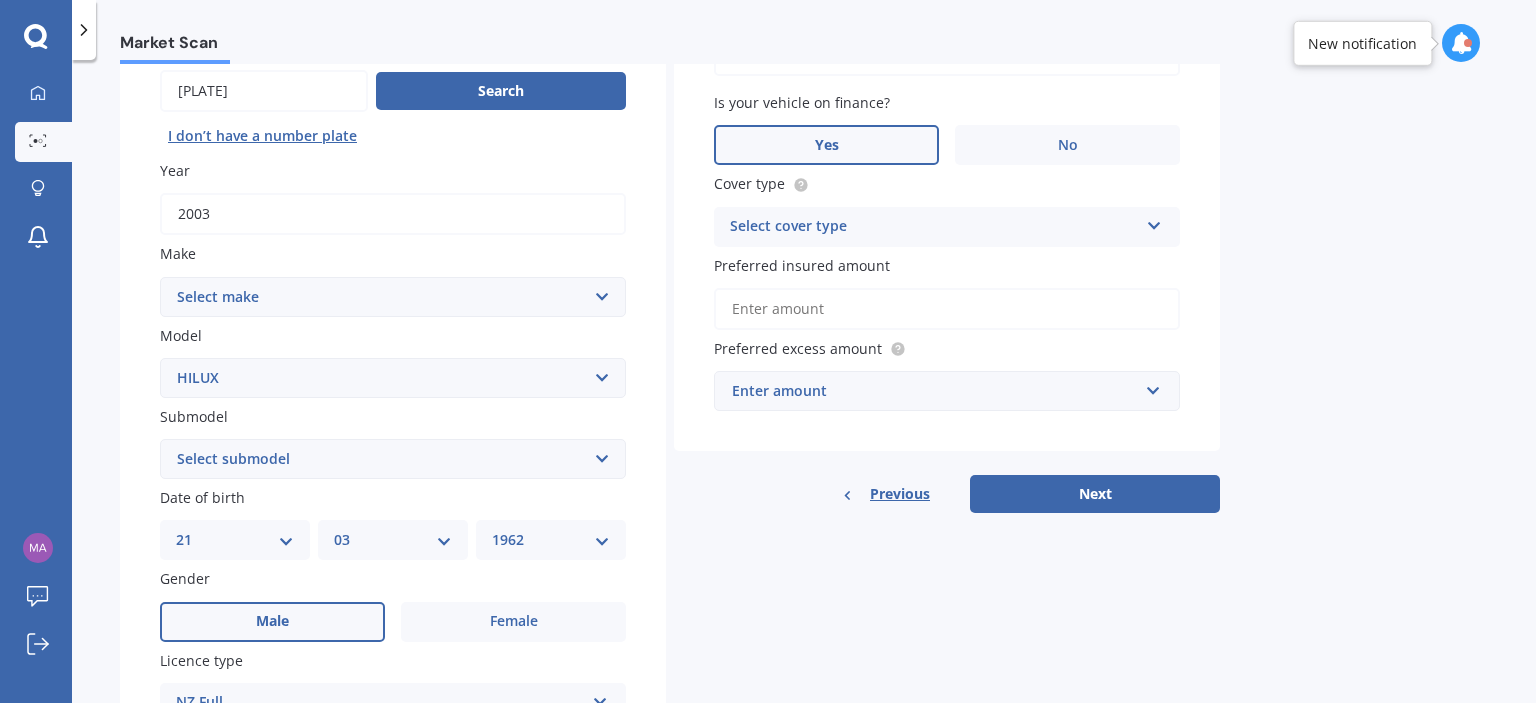 click on "Select submodel (All other) Diesel Diesel 4WD Petrol 4WD SR TD DC 2.8D/6AT/UT Surf 3.0L Diesel Turbo Ute diesel Ute diesel turbo V6" at bounding box center [393, 459] 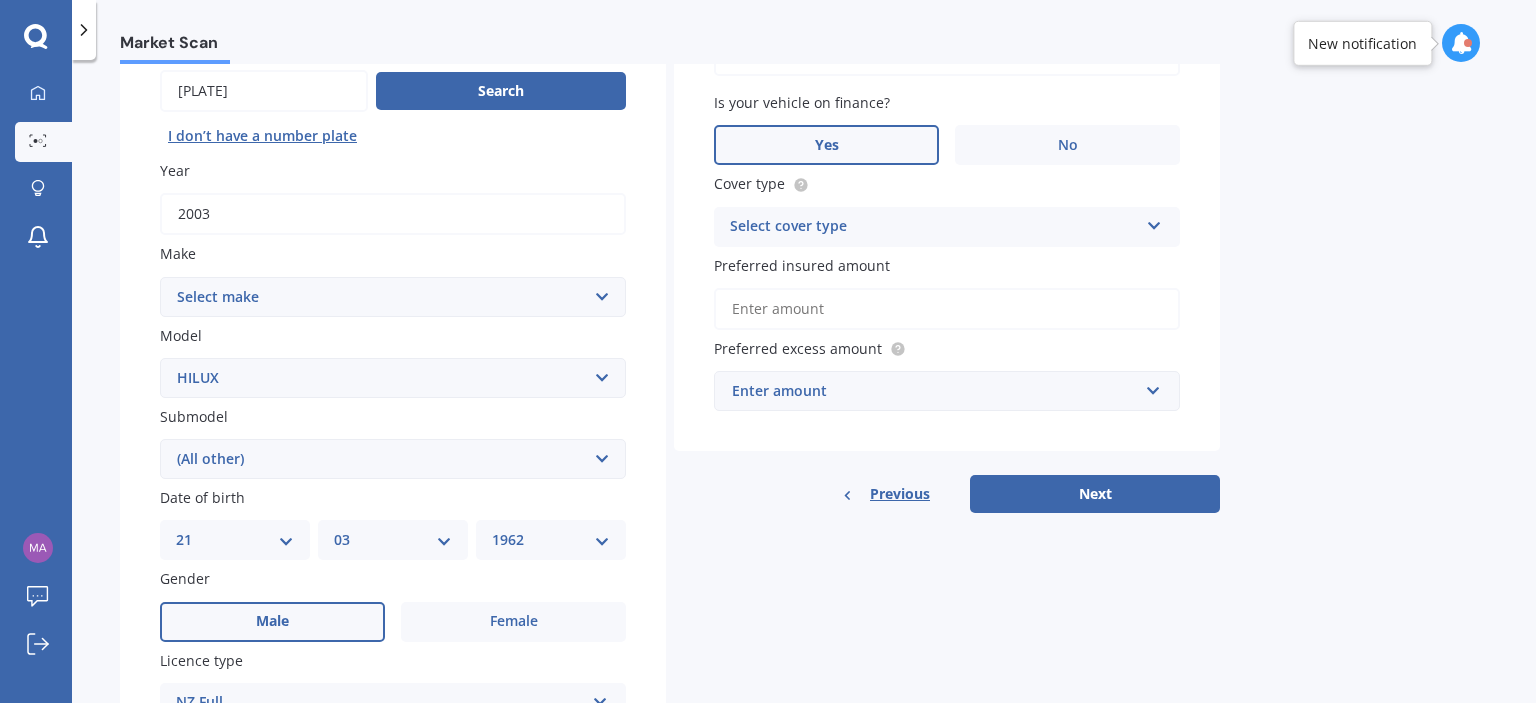 click on "Select submodel (All other) Diesel Diesel 4WD Petrol 4WD SR TD DC 2.8D/6AT/UT Surf 3.0L Diesel Turbo Ute diesel Ute diesel turbo V6" at bounding box center (393, 459) 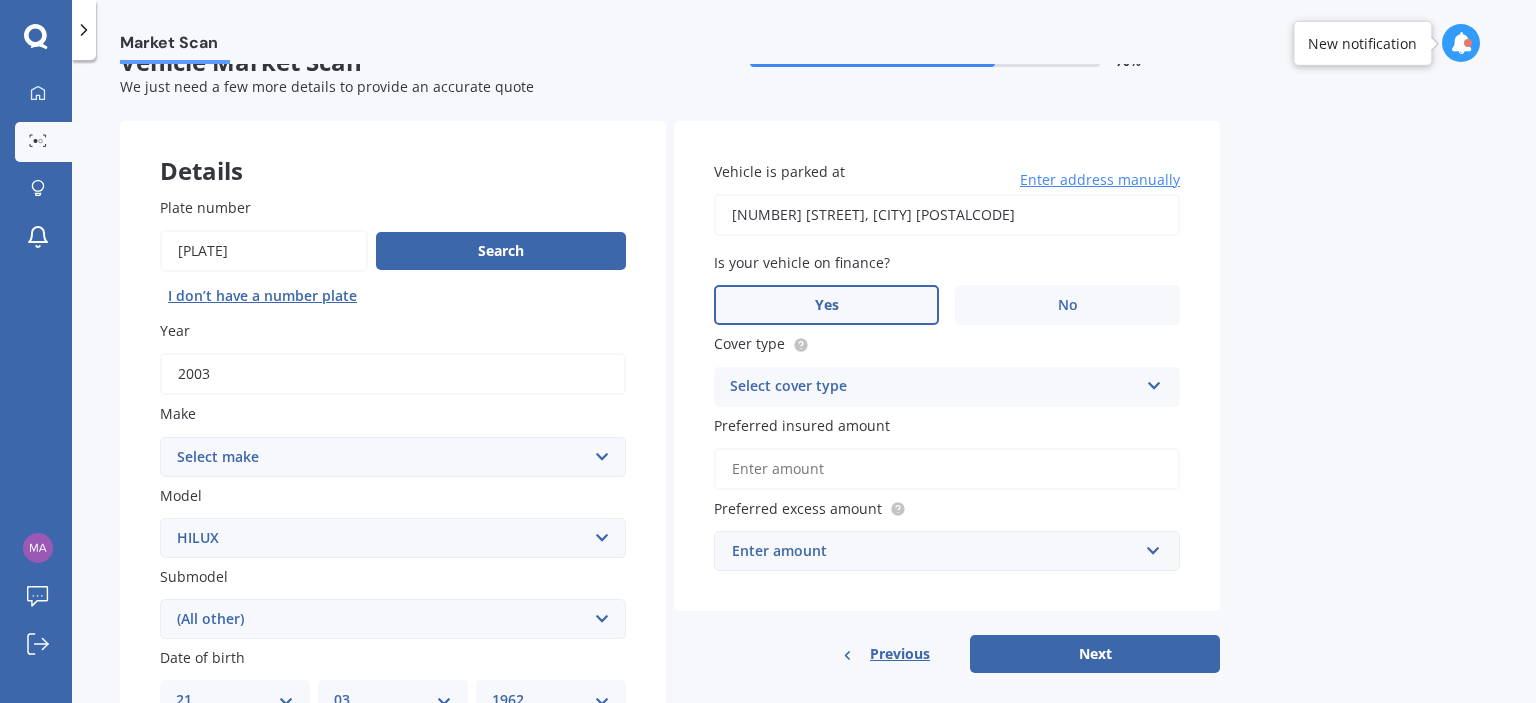 scroll, scrollTop: 0, scrollLeft: 0, axis: both 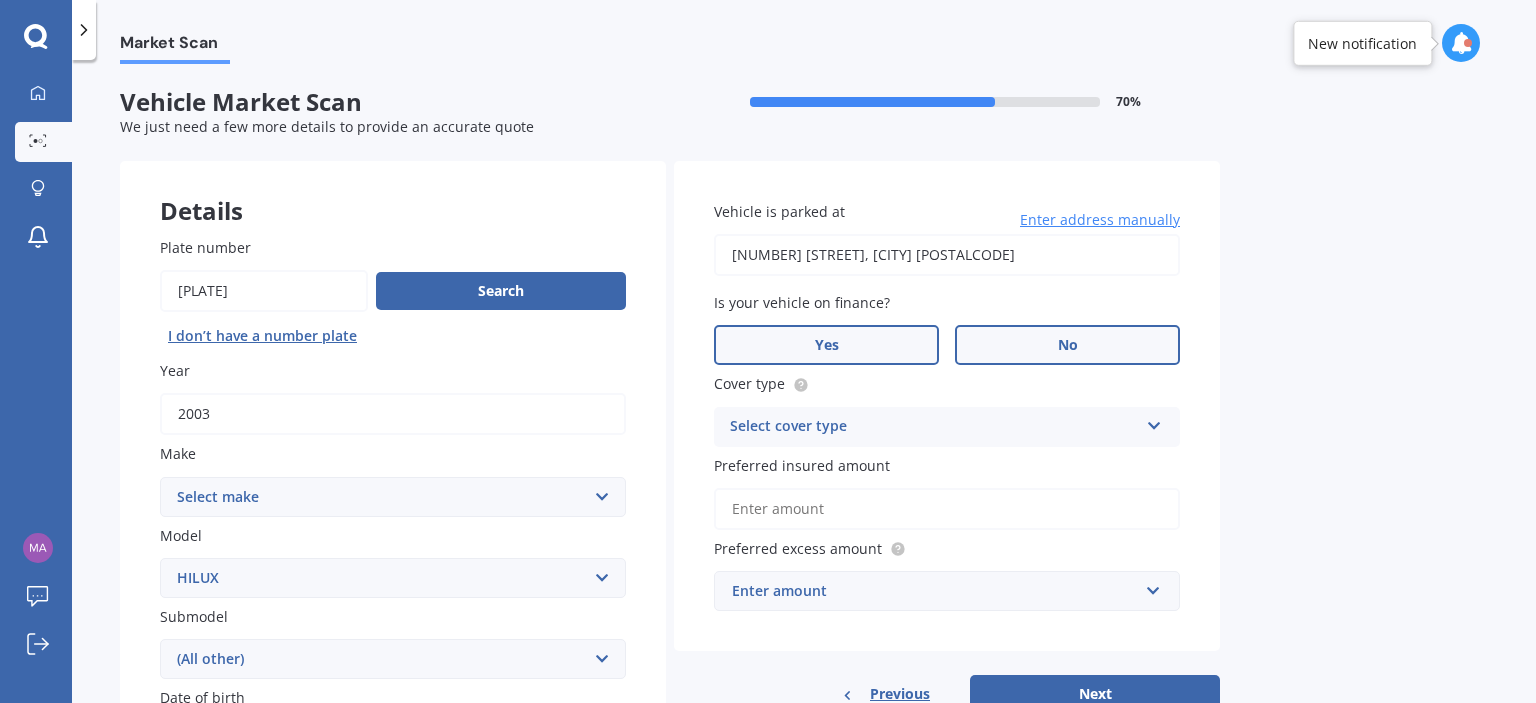 click on "No" at bounding box center (1067, 345) 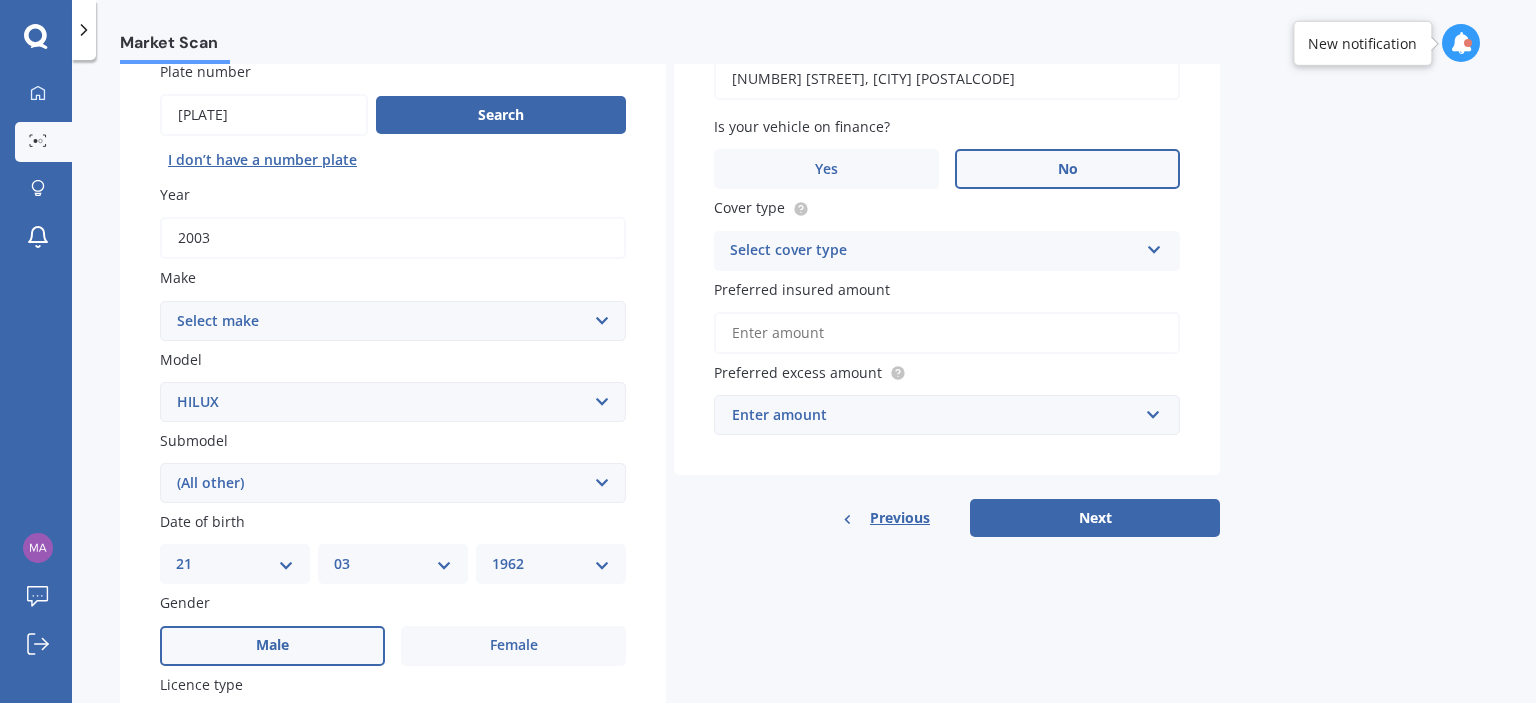 scroll, scrollTop: 200, scrollLeft: 0, axis: vertical 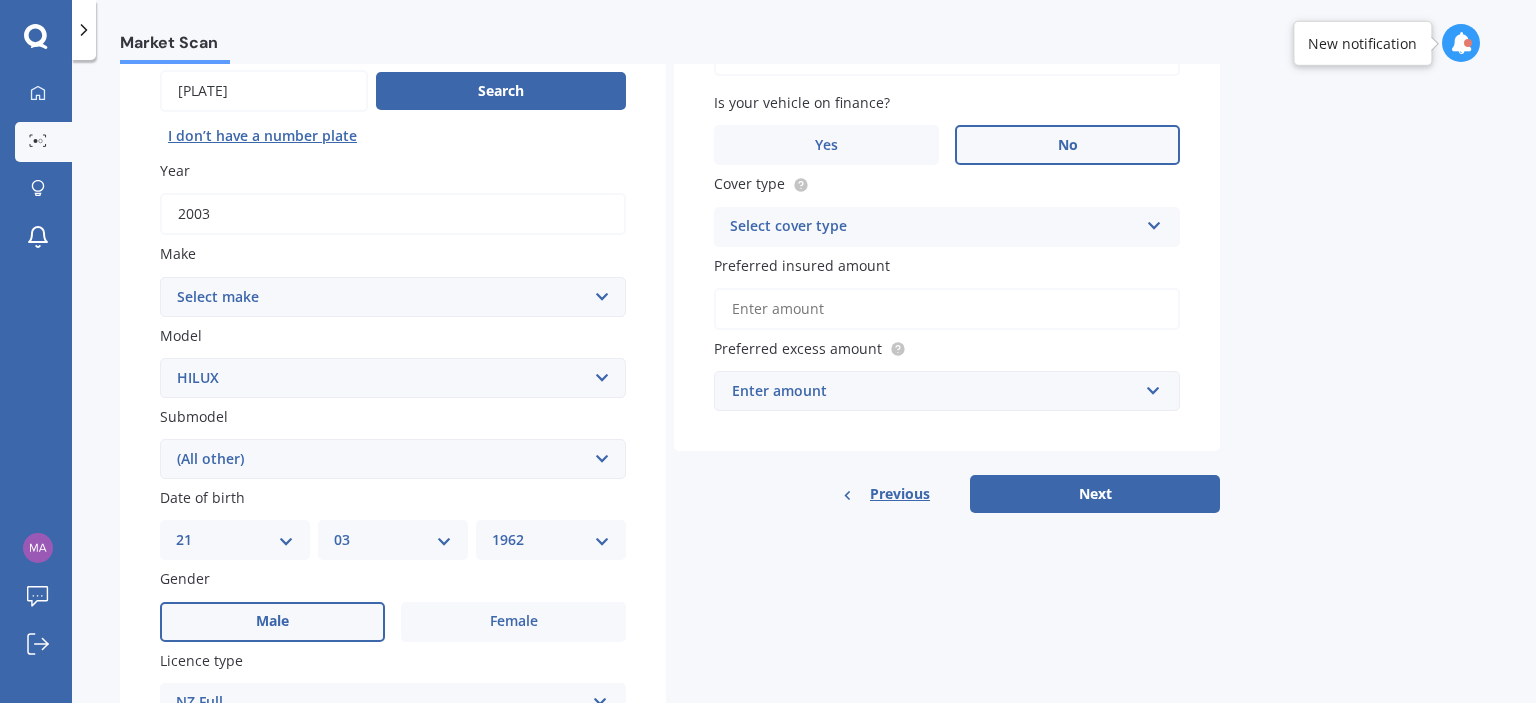 click on "Select cover type" at bounding box center [934, 227] 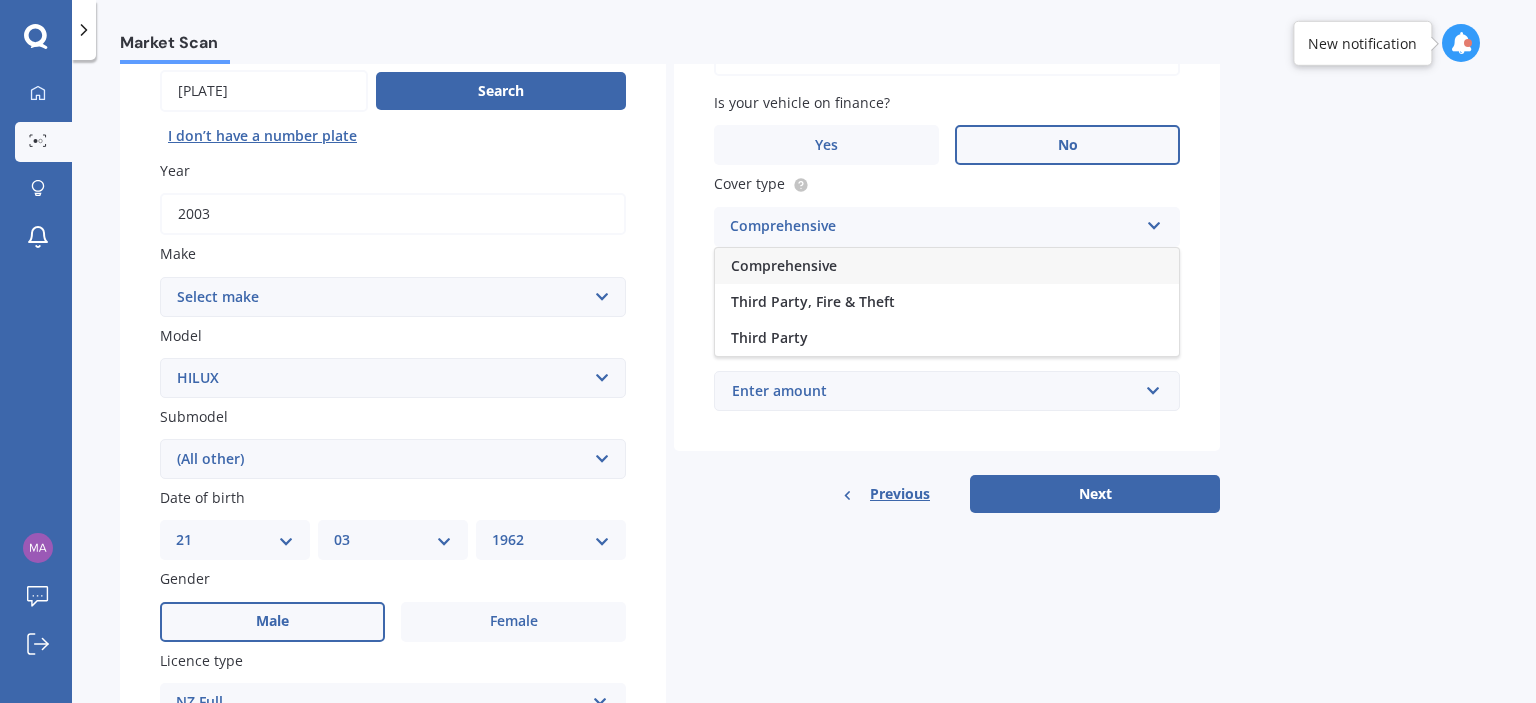 click on "Comprehensive" at bounding box center (947, 266) 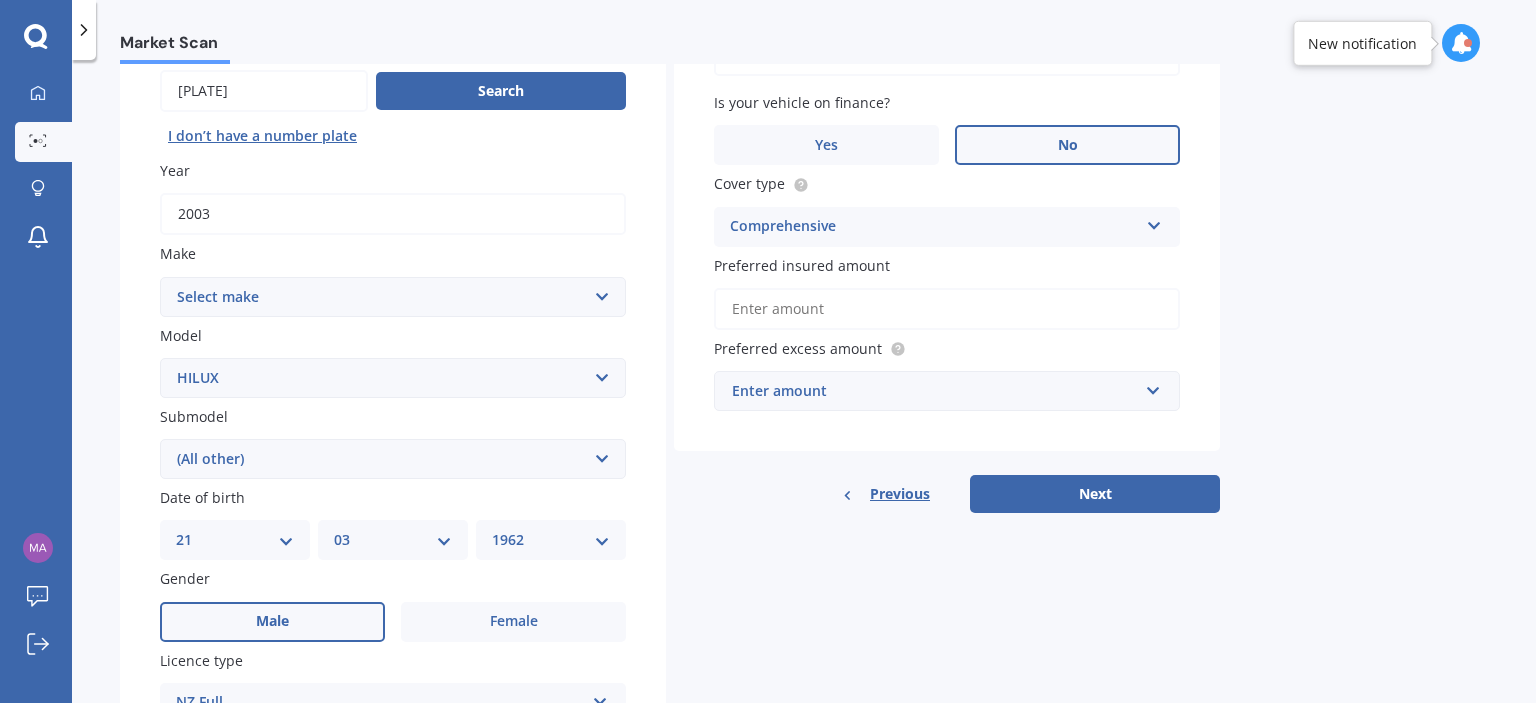 click on "Preferred insured amount" at bounding box center [947, 309] 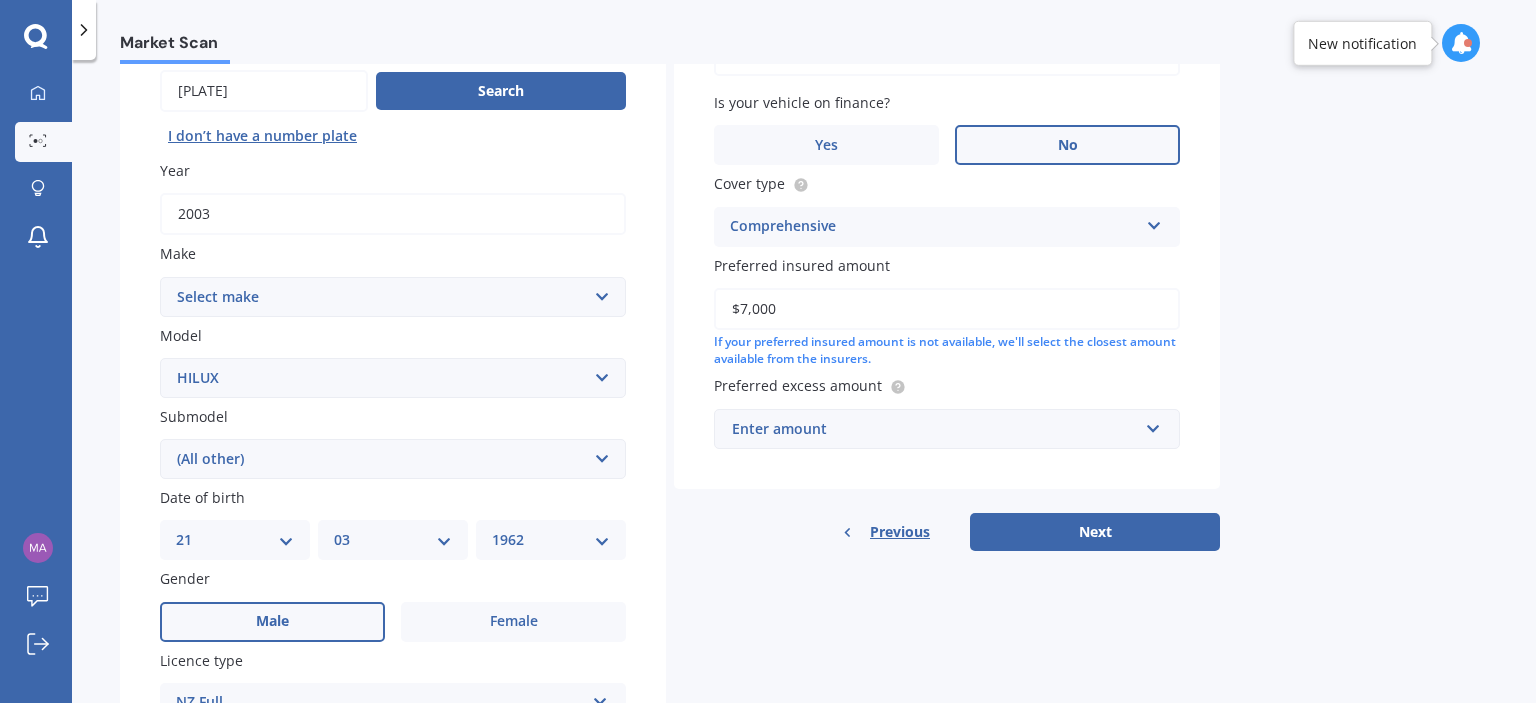 type on "$7,000" 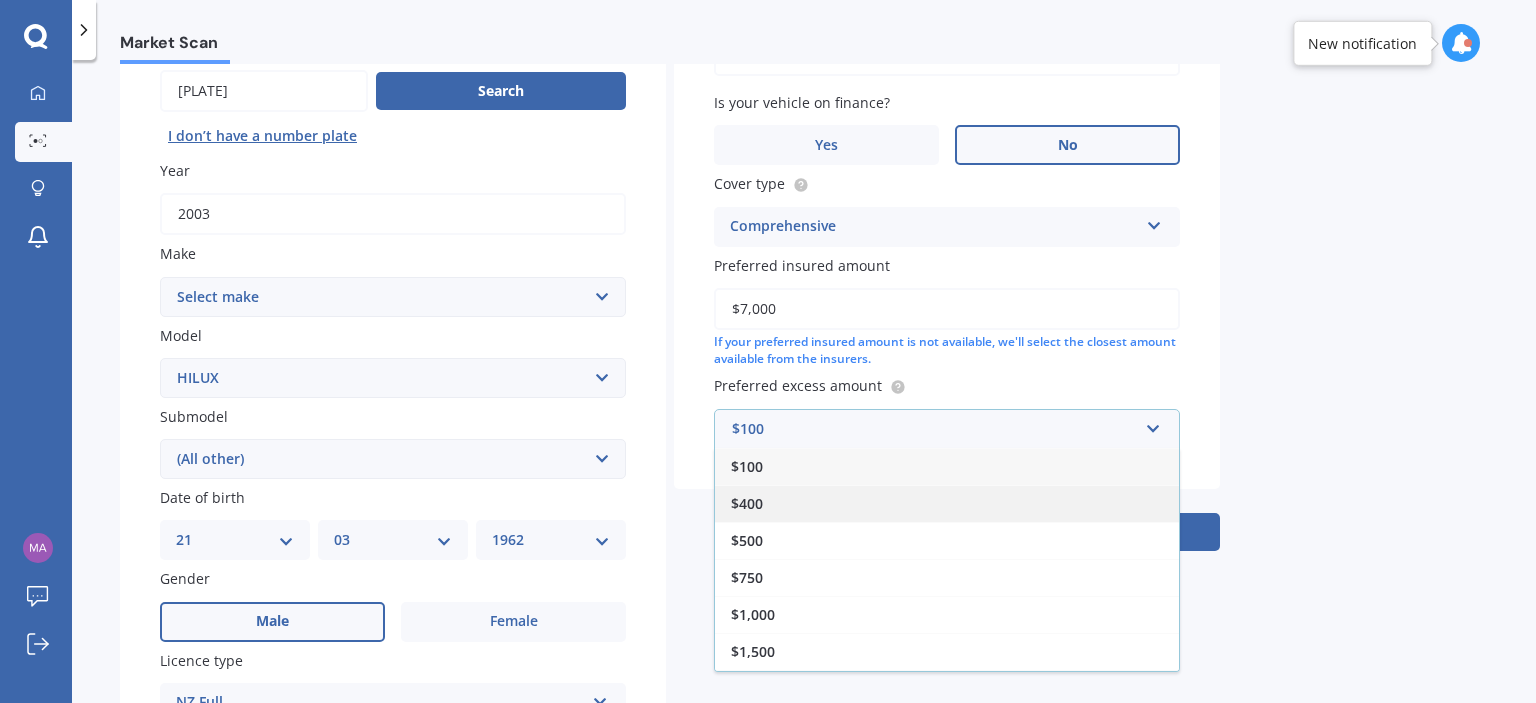 click on "$400" at bounding box center (747, 503) 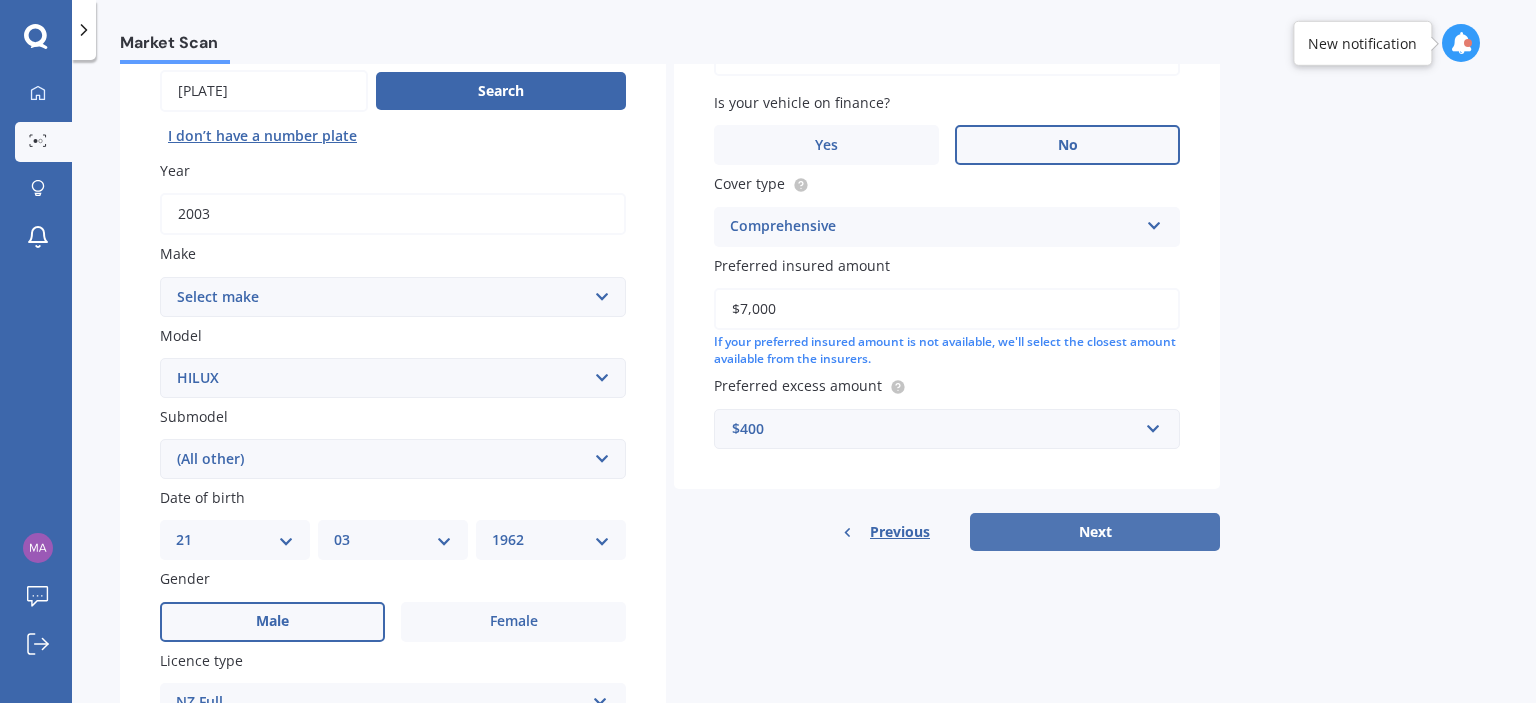 click on "Next" at bounding box center [1095, 532] 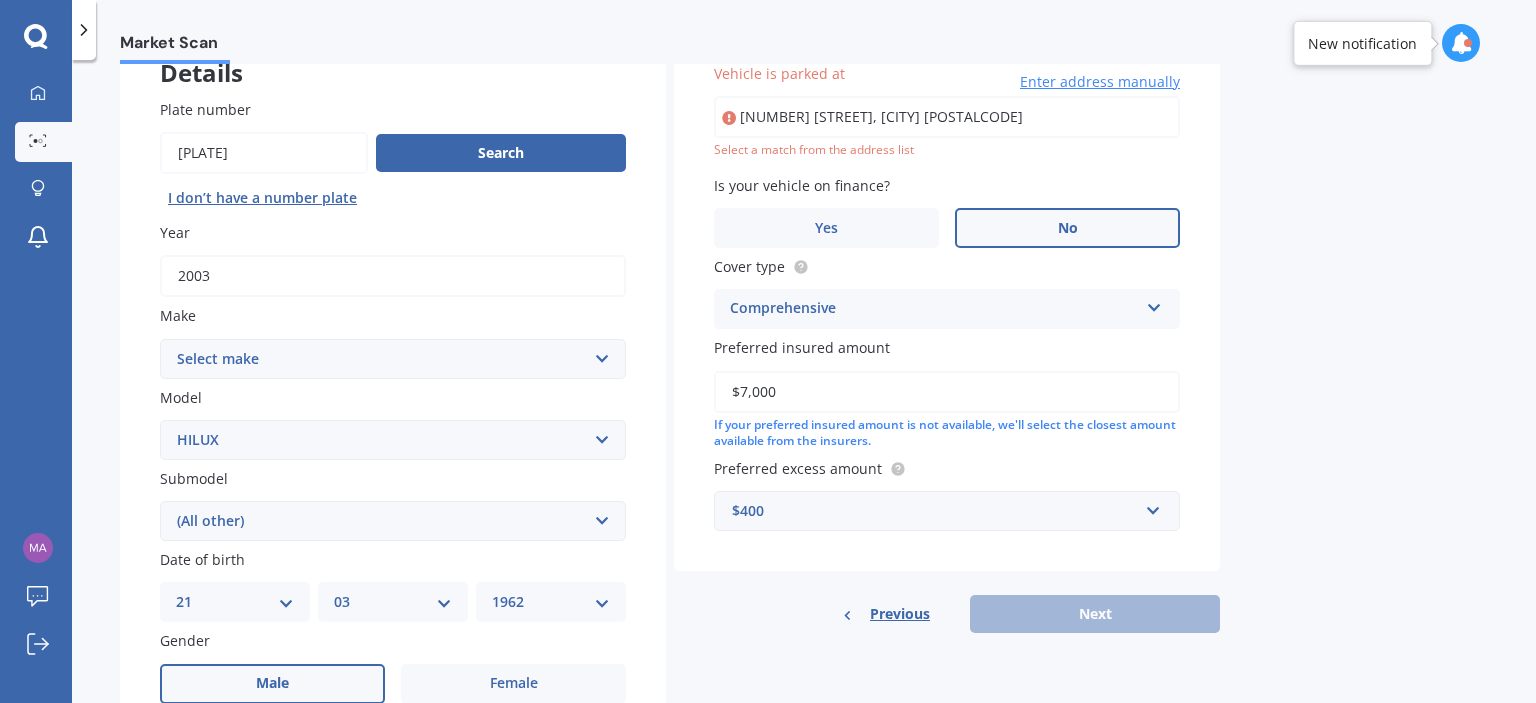 scroll, scrollTop: 136, scrollLeft: 0, axis: vertical 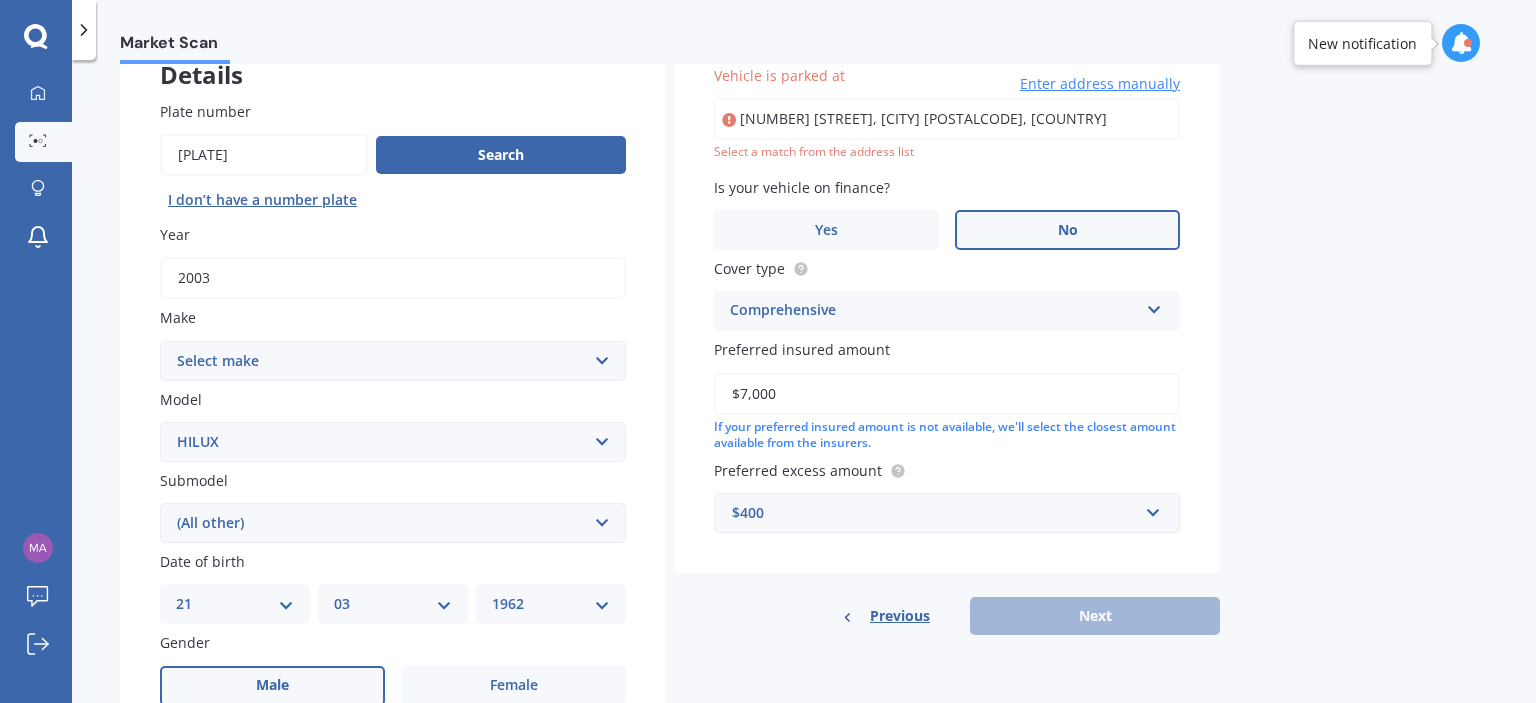 type on "[NUMBER] [STREET], [CITY] [POSTALCODE]" 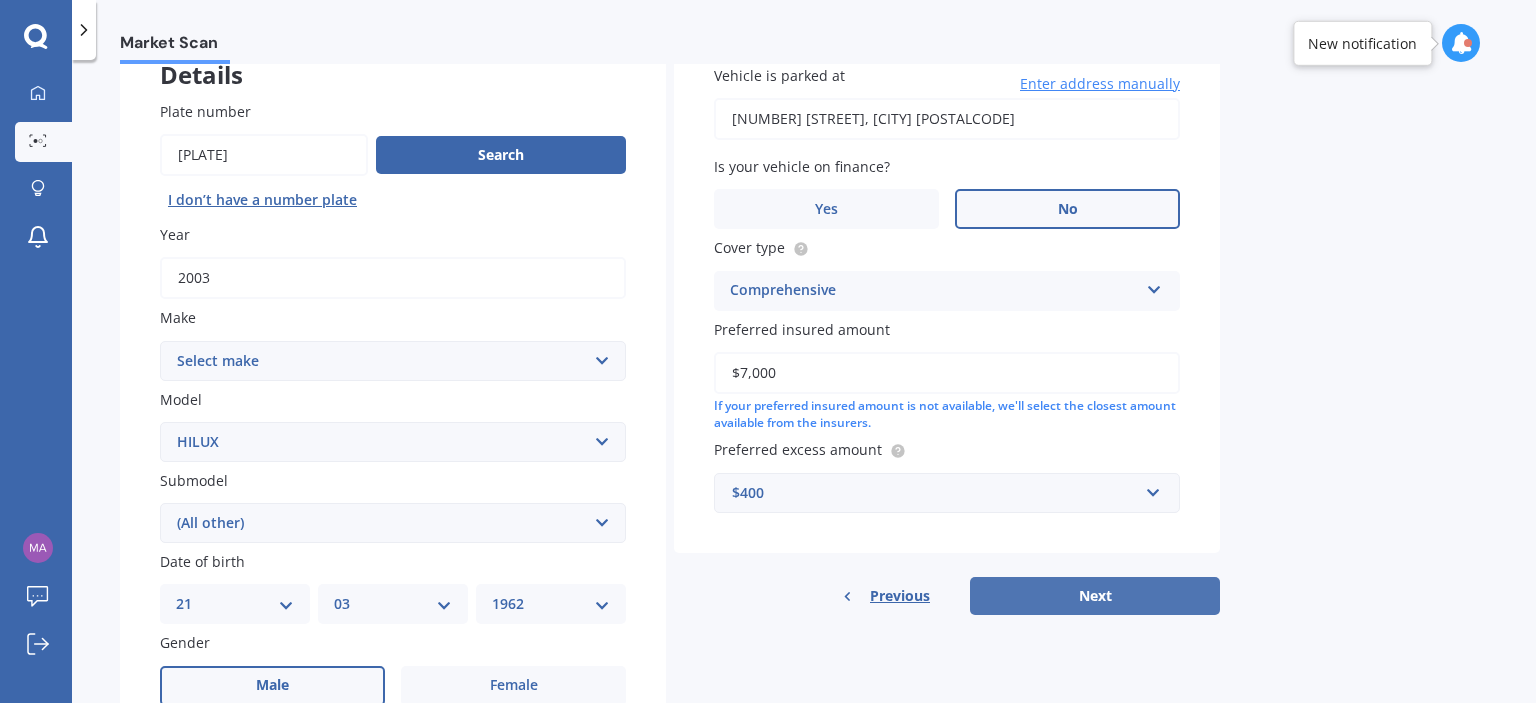 click on "Next" at bounding box center (1095, 596) 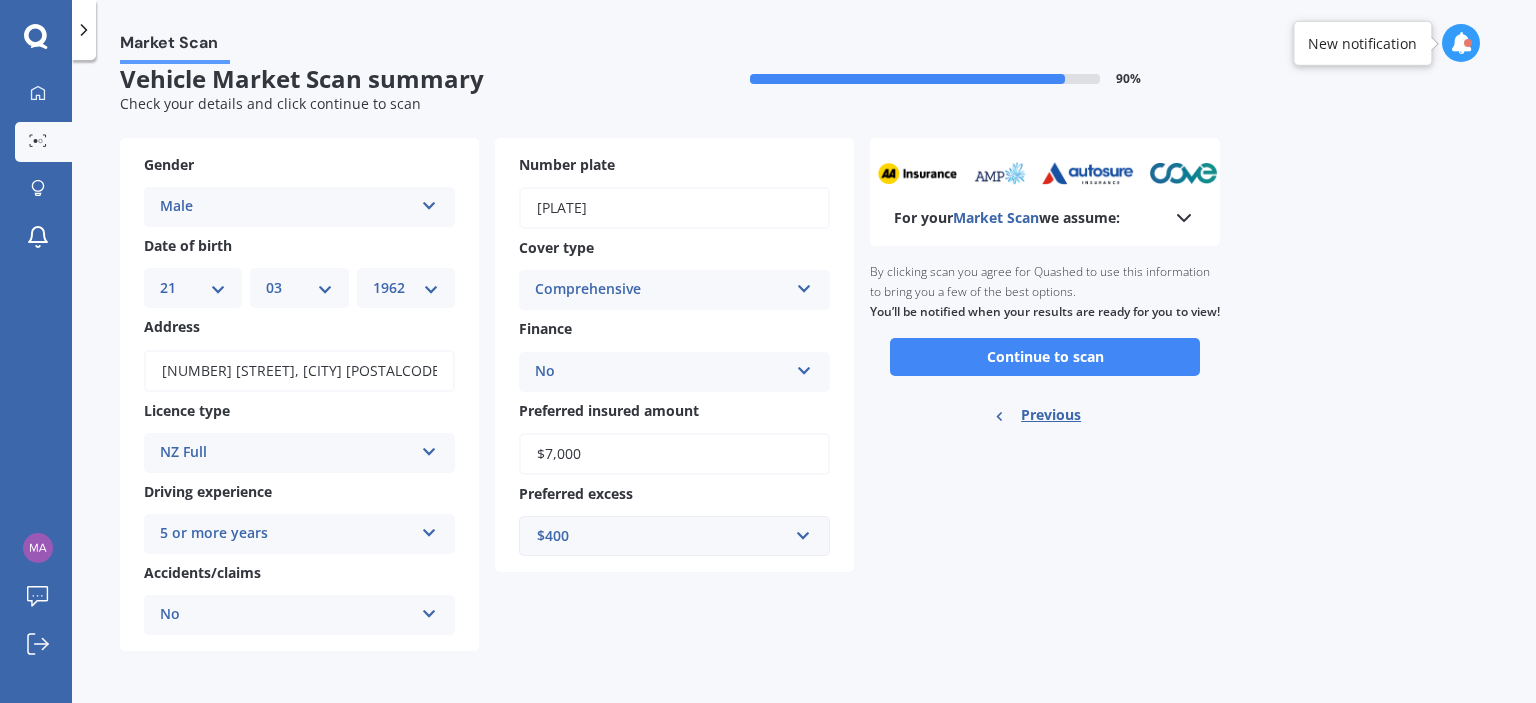 scroll, scrollTop: 0, scrollLeft: 0, axis: both 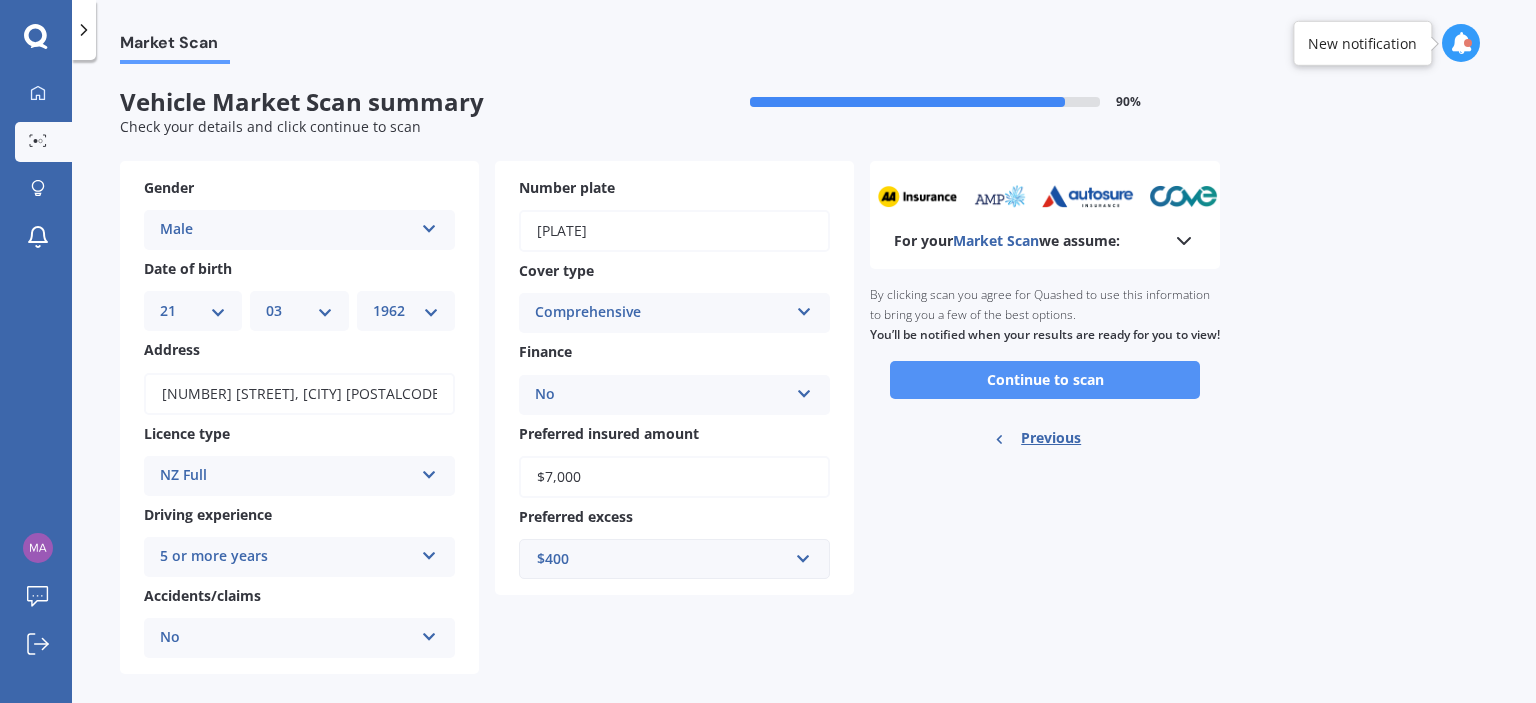 click on "Continue to scan" at bounding box center [1045, 380] 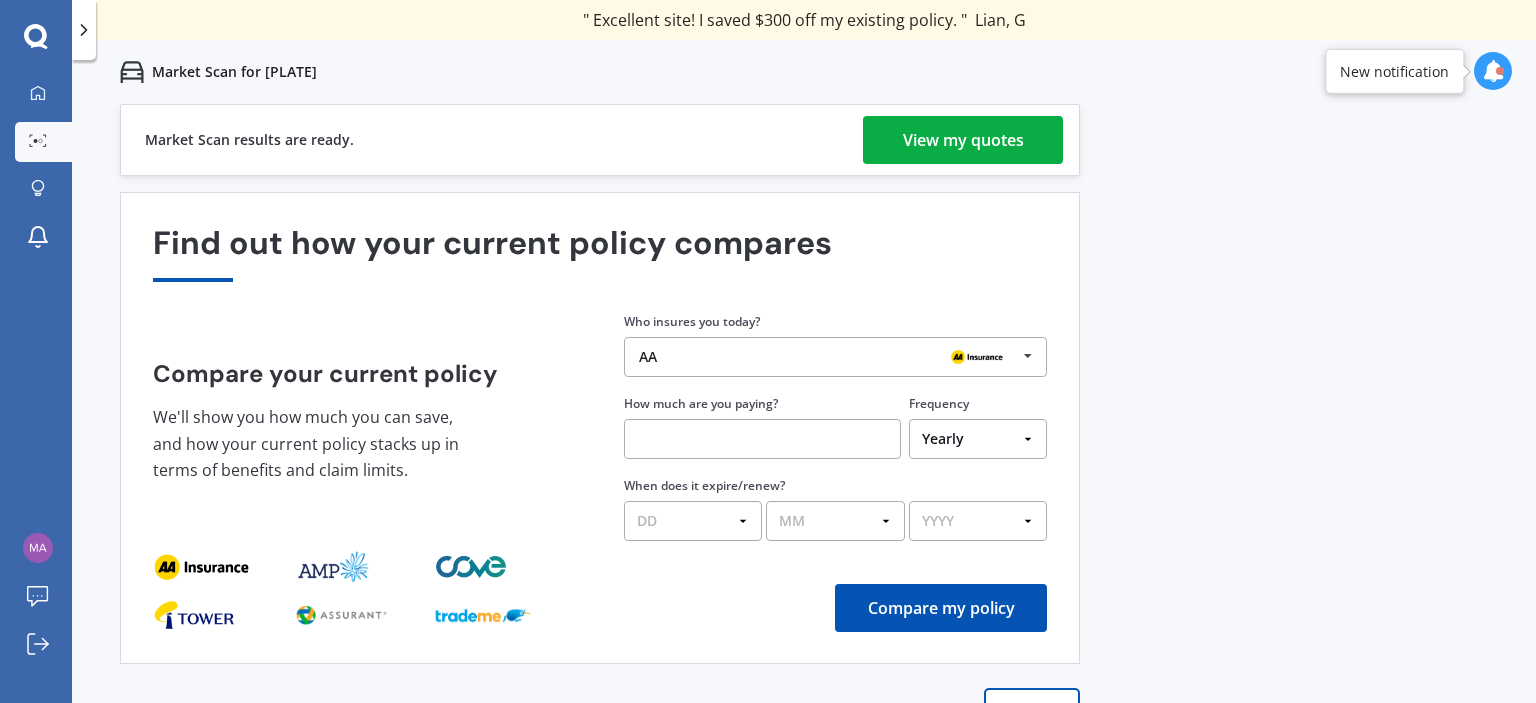 click on "View my quotes" at bounding box center (963, 140) 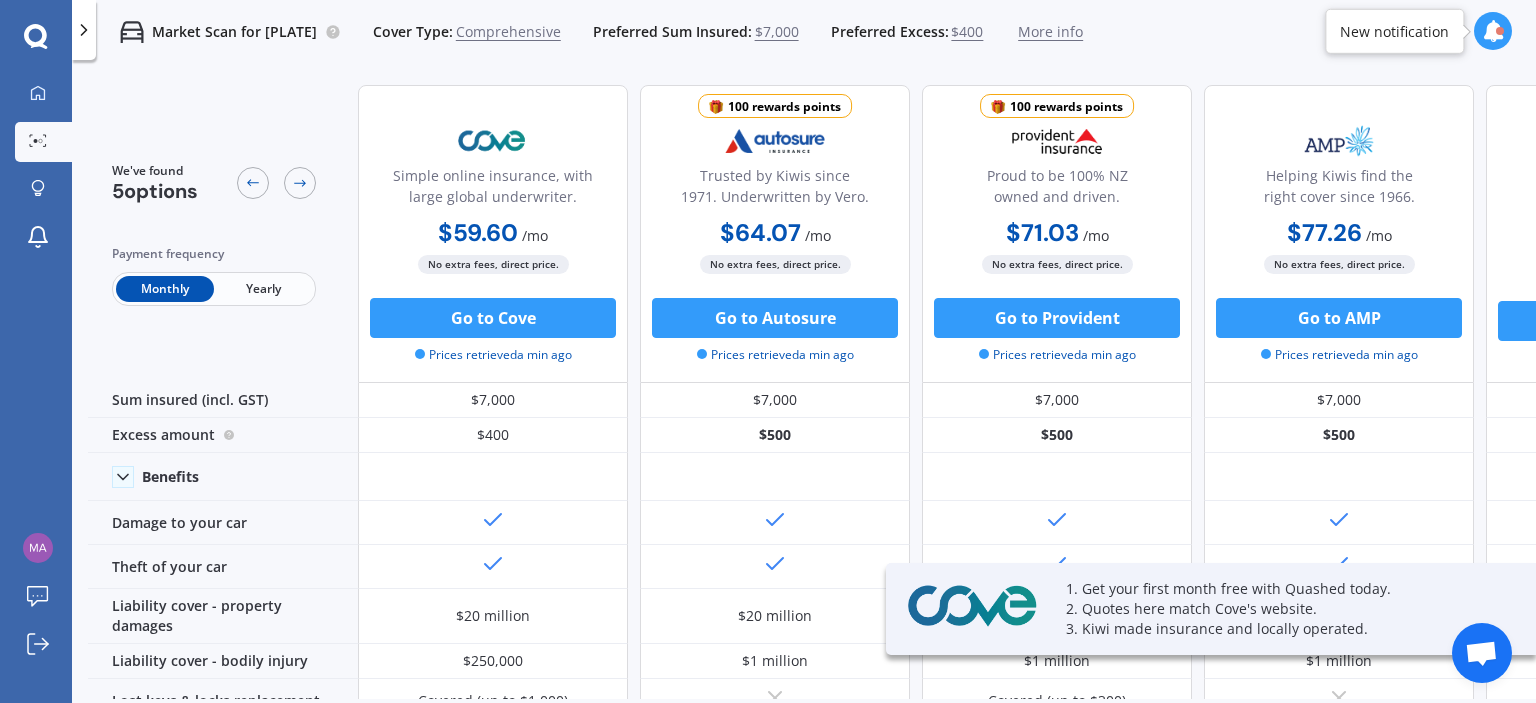 click on "Yearly" at bounding box center [263, 289] 